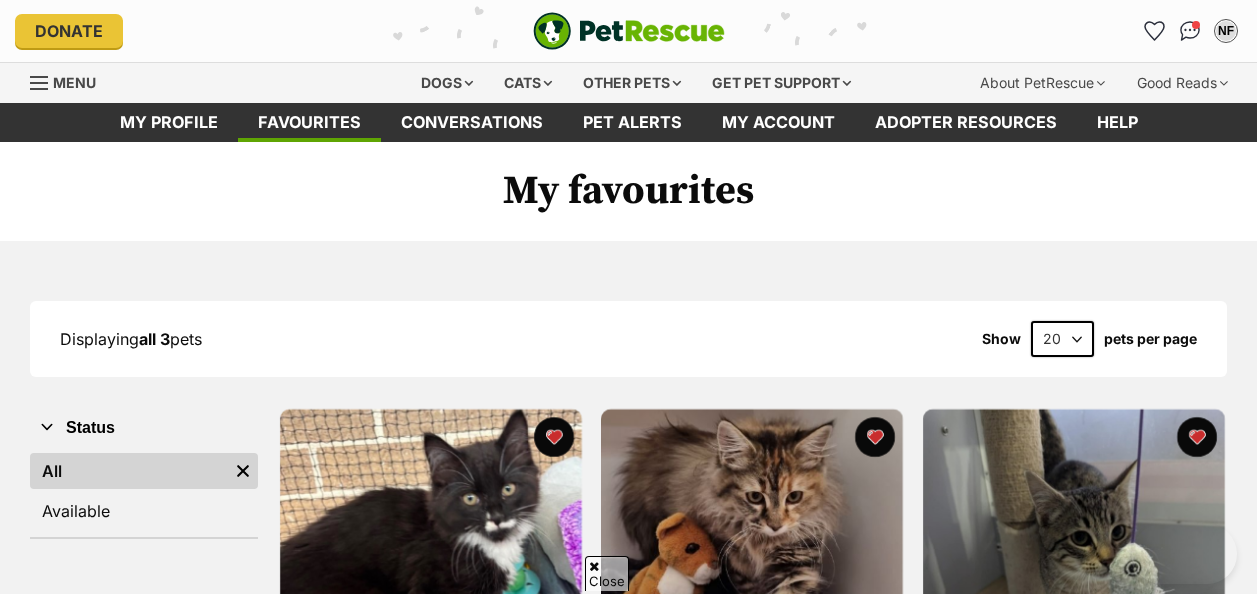scroll, scrollTop: 242, scrollLeft: 0, axis: vertical 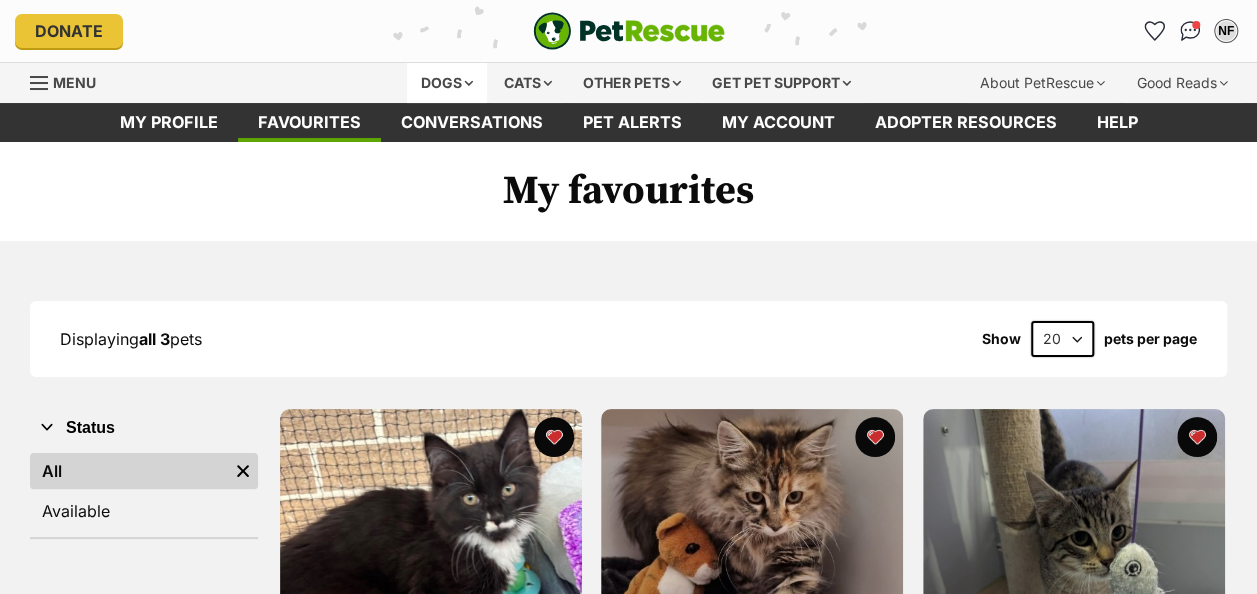 click on "Dogs" at bounding box center [447, 83] 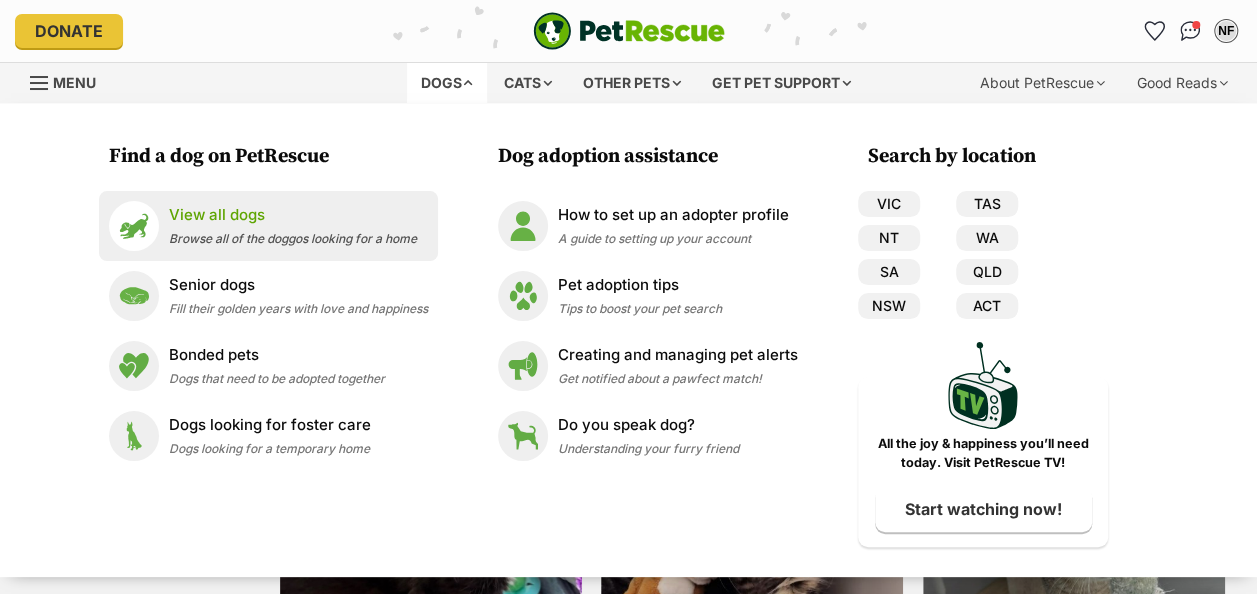 click on "View all dogs" at bounding box center (293, 215) 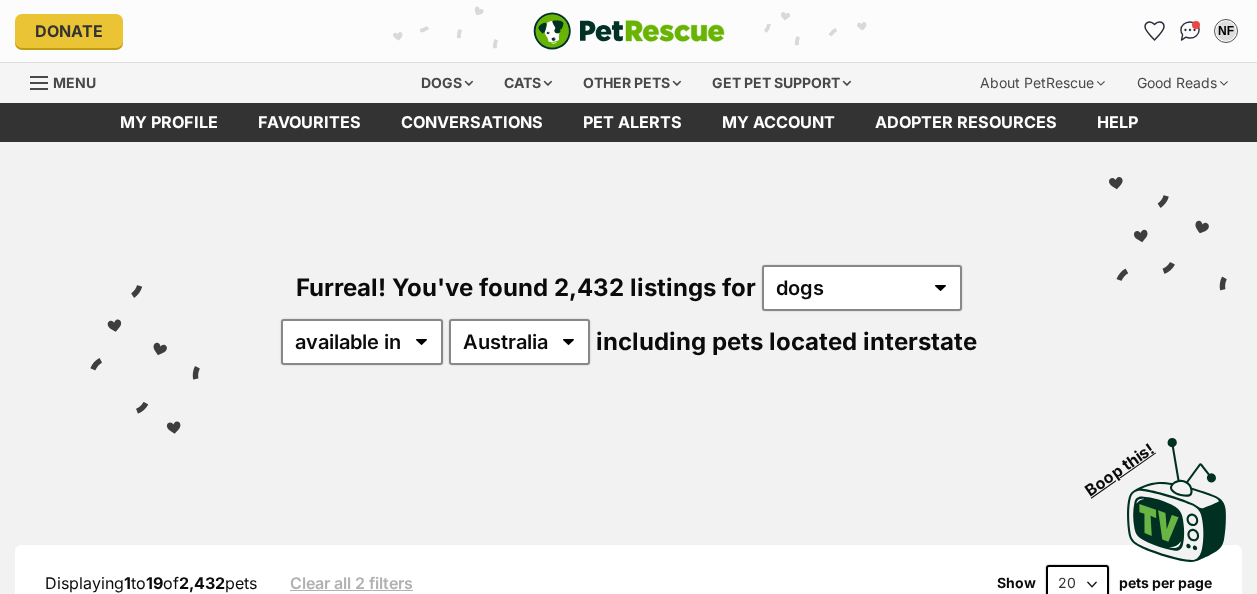 scroll, scrollTop: 0, scrollLeft: 0, axis: both 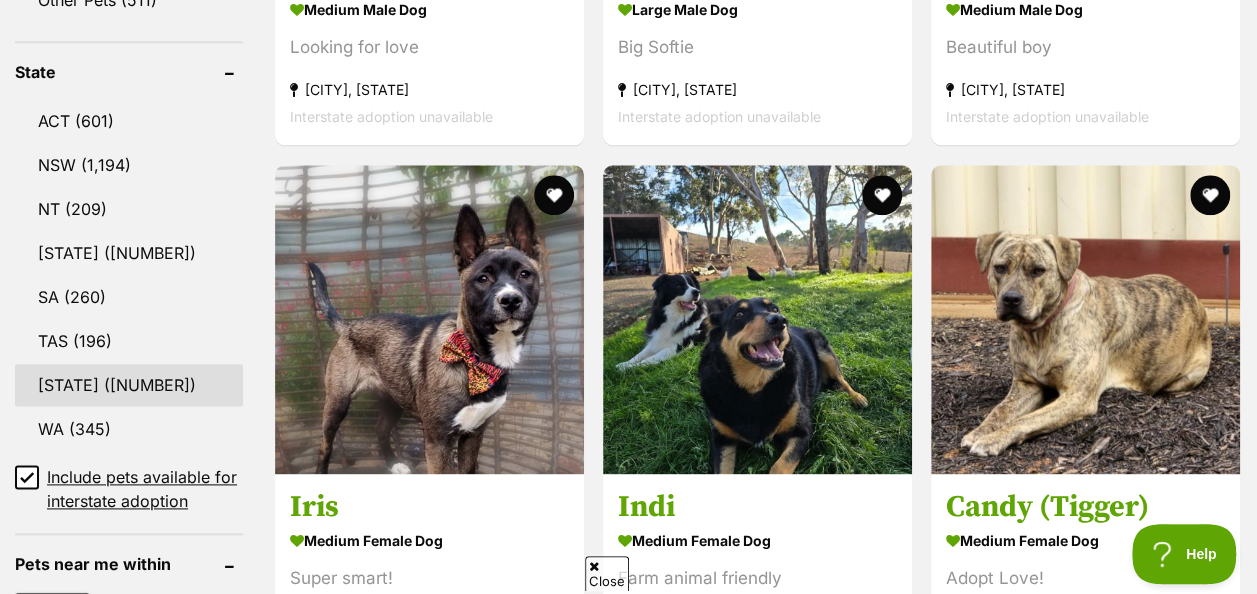 click on "VIC (881)" at bounding box center [129, 385] 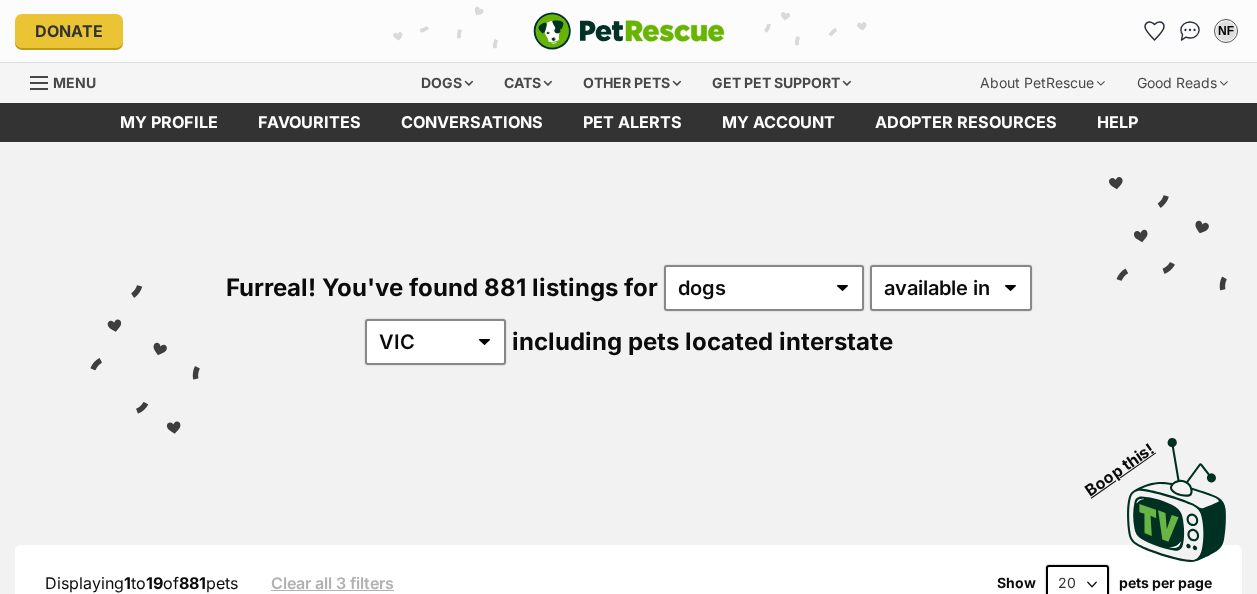 scroll, scrollTop: 0, scrollLeft: 0, axis: both 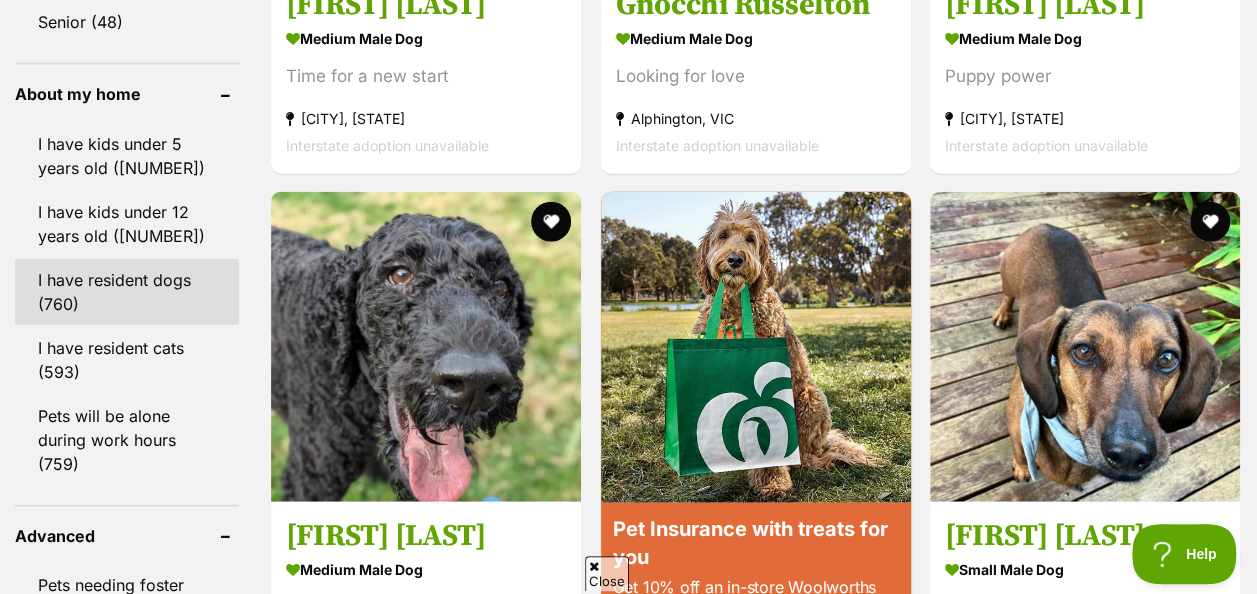 click on "I have resident dogs (760)" at bounding box center (127, 292) 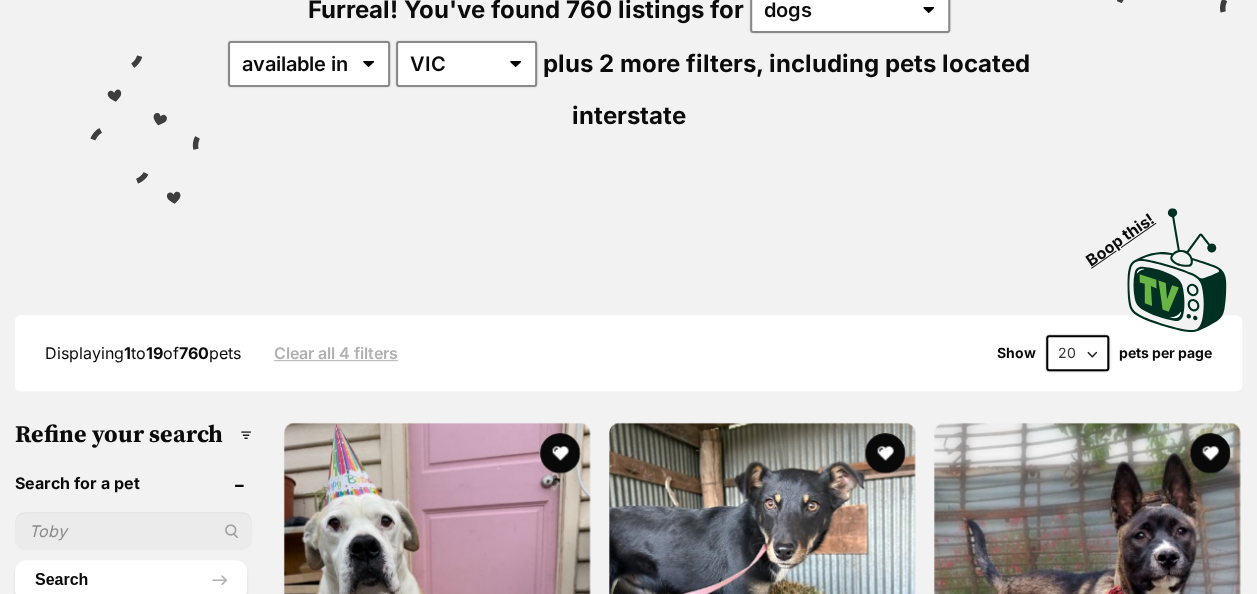 scroll, scrollTop: 0, scrollLeft: 0, axis: both 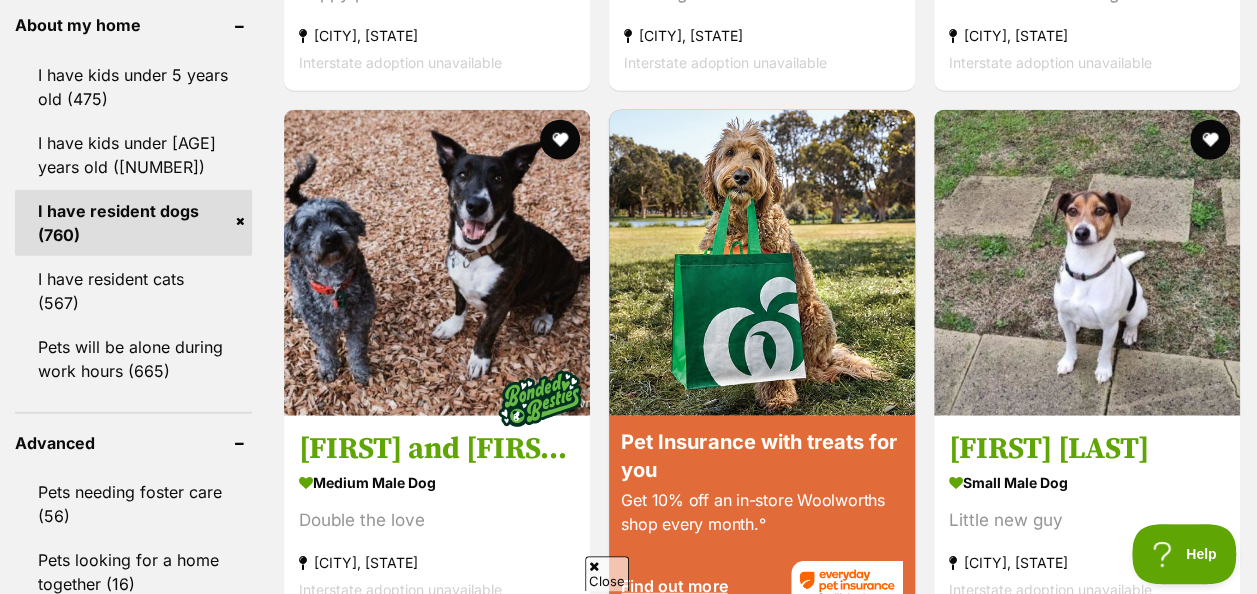 click on "I have resident cats (567)" at bounding box center (133, 291) 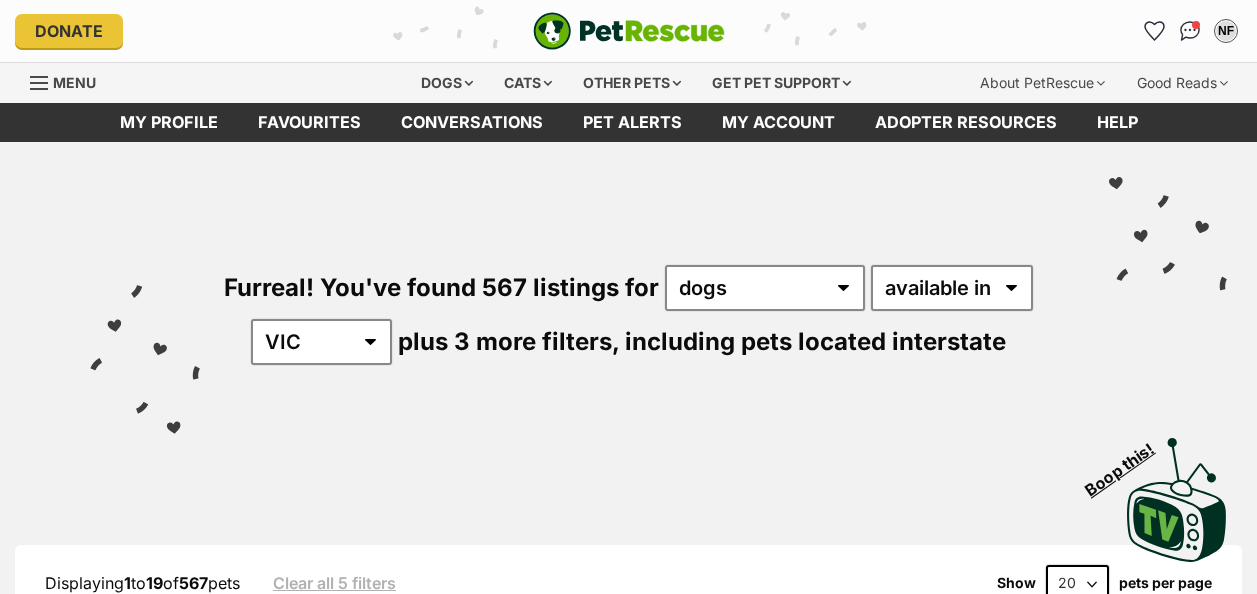 scroll, scrollTop: 0, scrollLeft: 0, axis: both 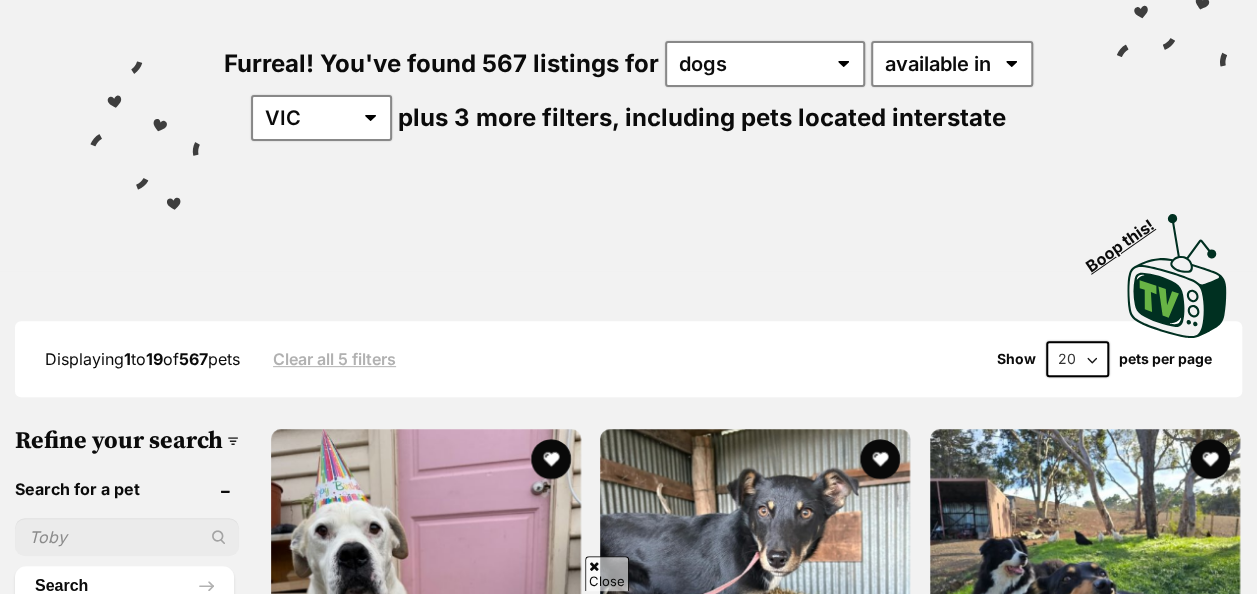 click on "20 40 60" at bounding box center (1077, 359) 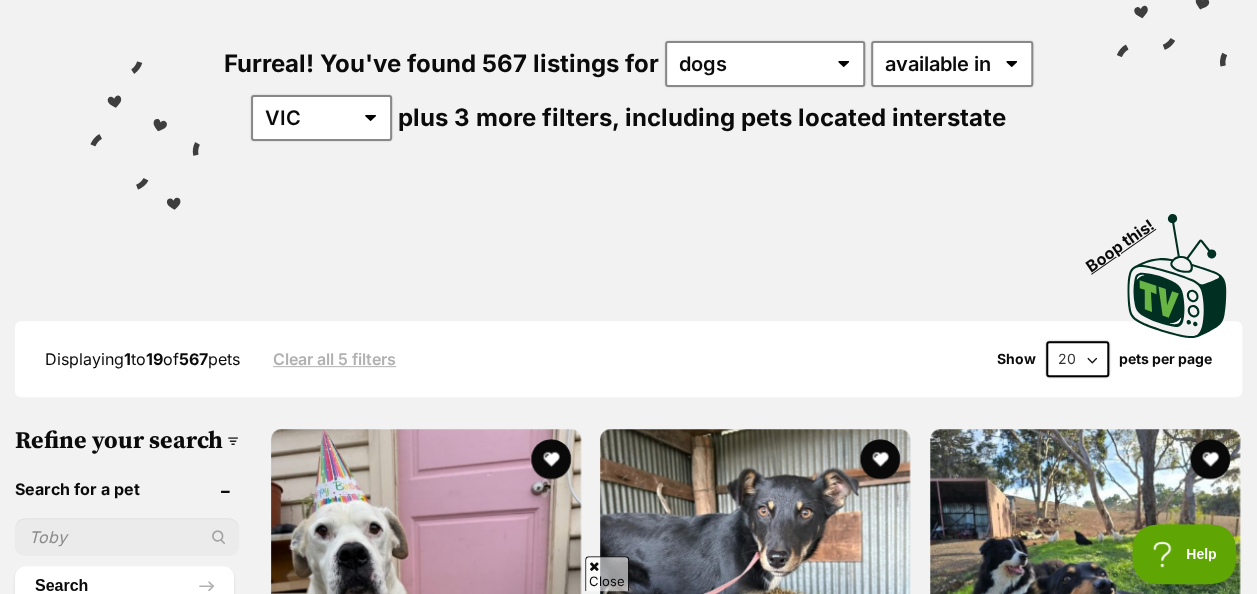 scroll, scrollTop: 0, scrollLeft: 0, axis: both 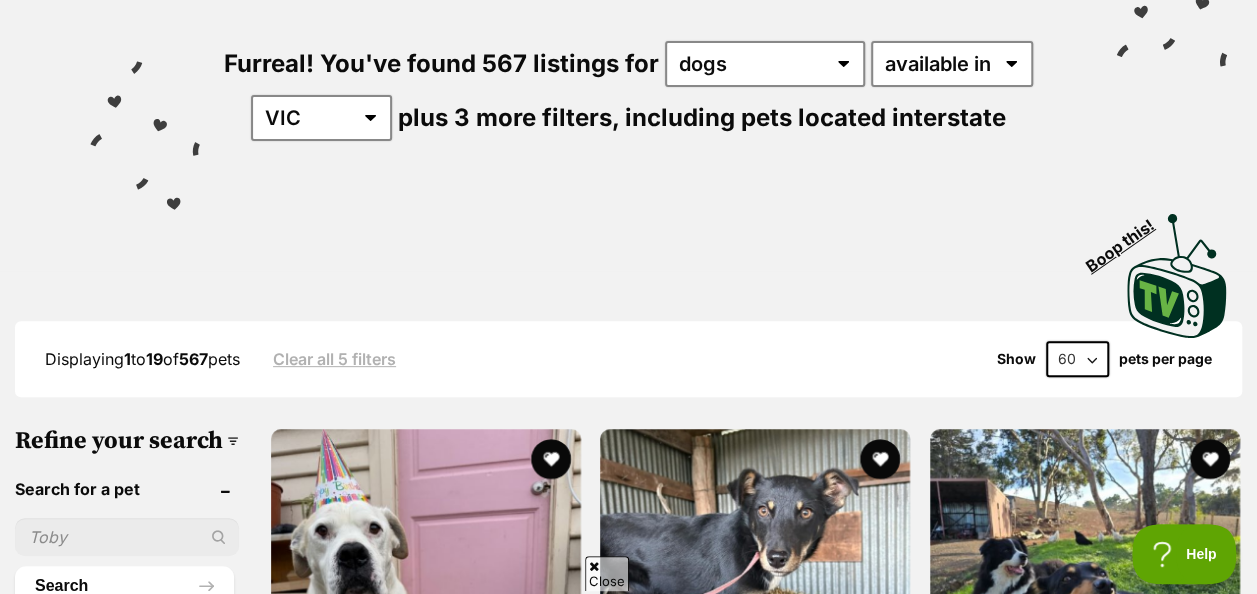 click on "20 40 60" at bounding box center [1077, 359] 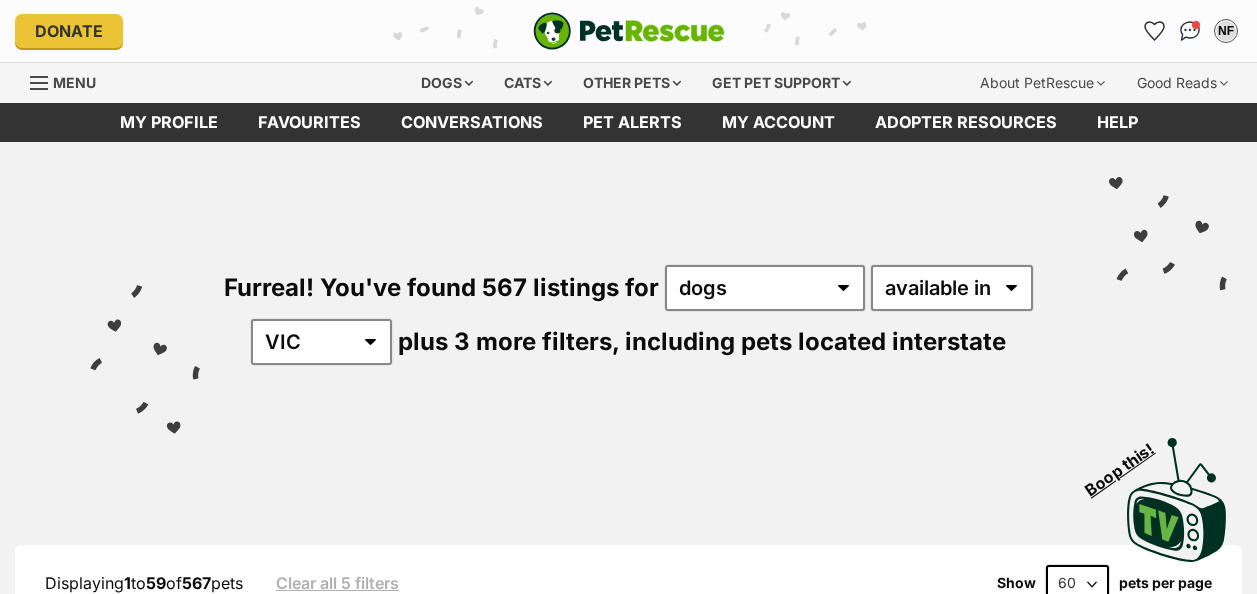 scroll, scrollTop: 0, scrollLeft: 0, axis: both 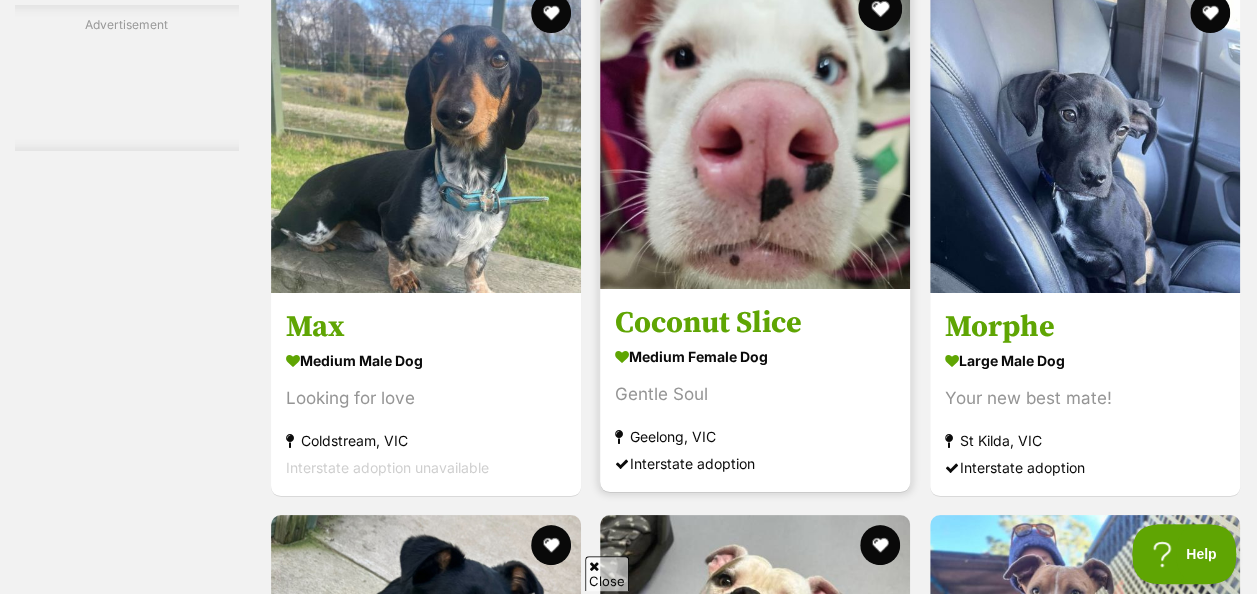 click at bounding box center [881, 9] 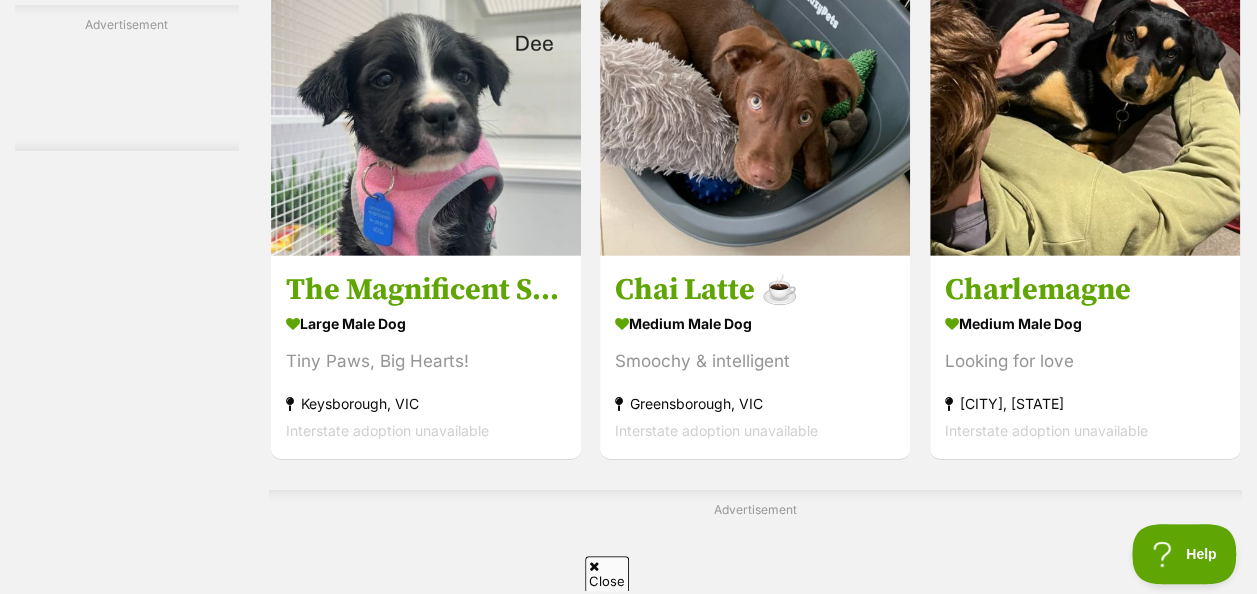 scroll, scrollTop: 10558, scrollLeft: 0, axis: vertical 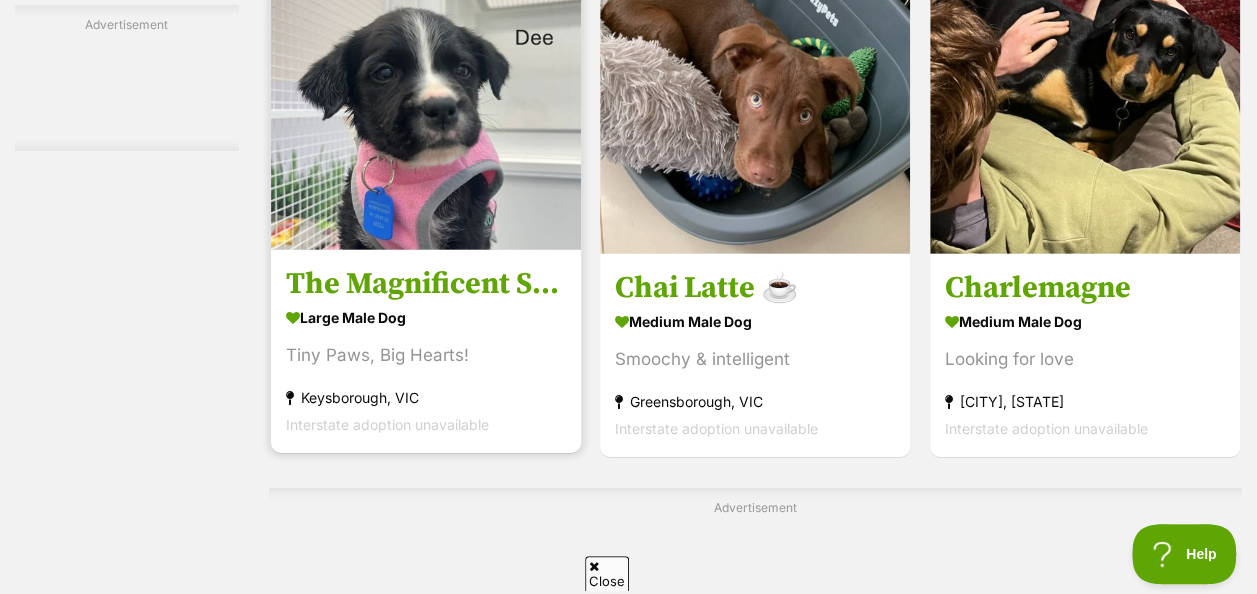 click at bounding box center [551, -30] 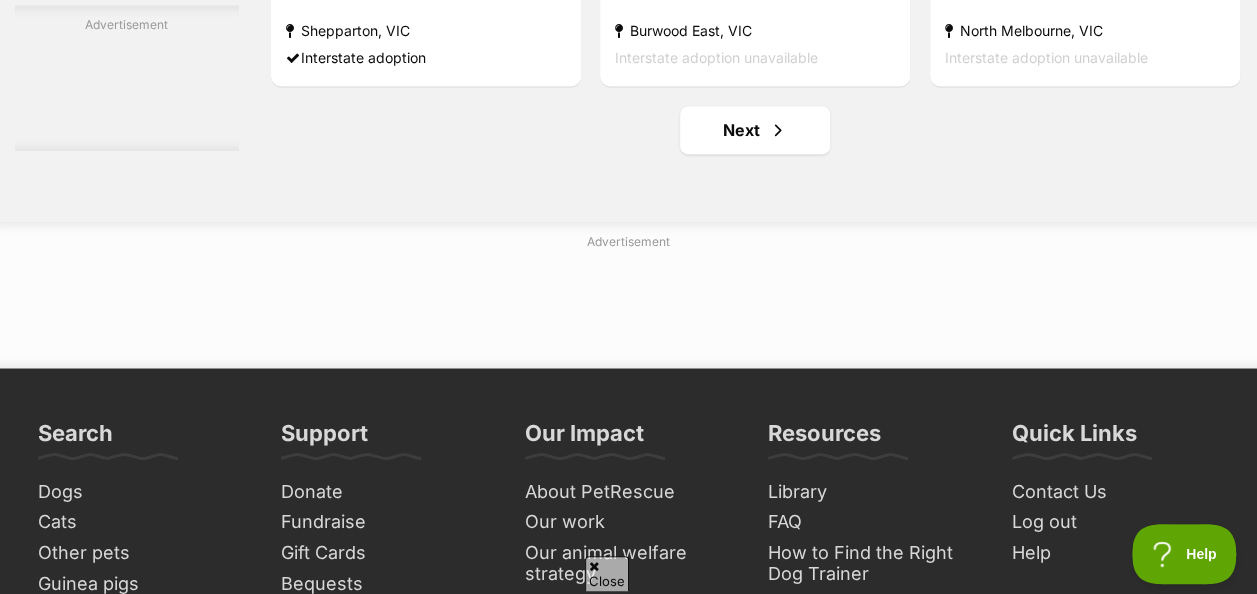 scroll, scrollTop: 12838, scrollLeft: 0, axis: vertical 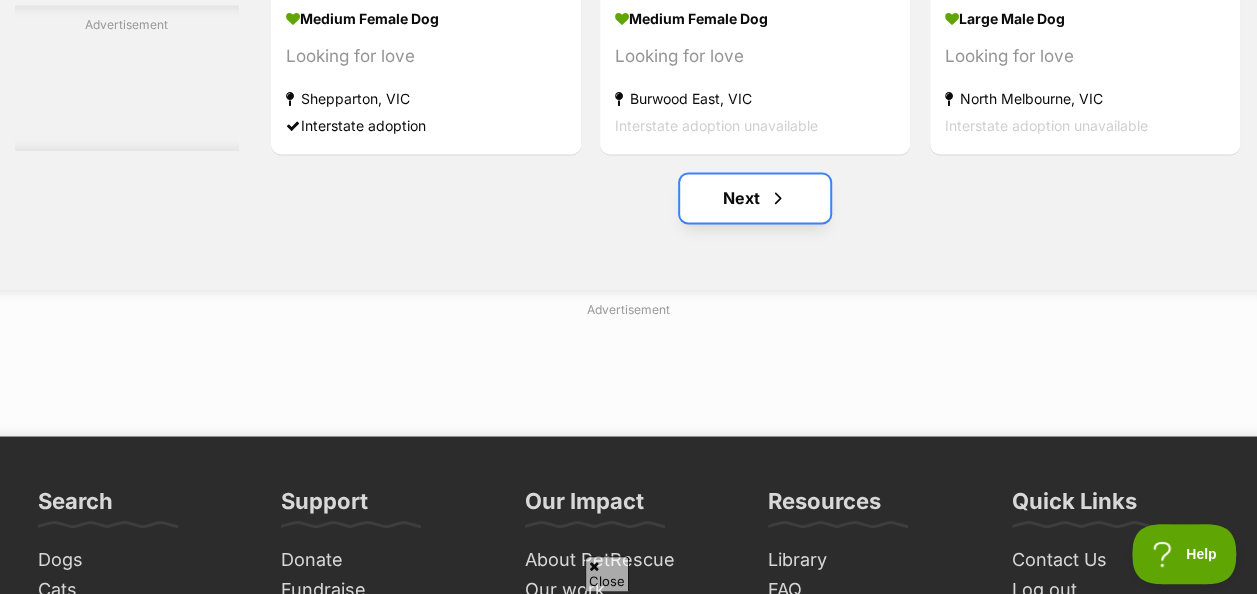 click at bounding box center (778, 198) 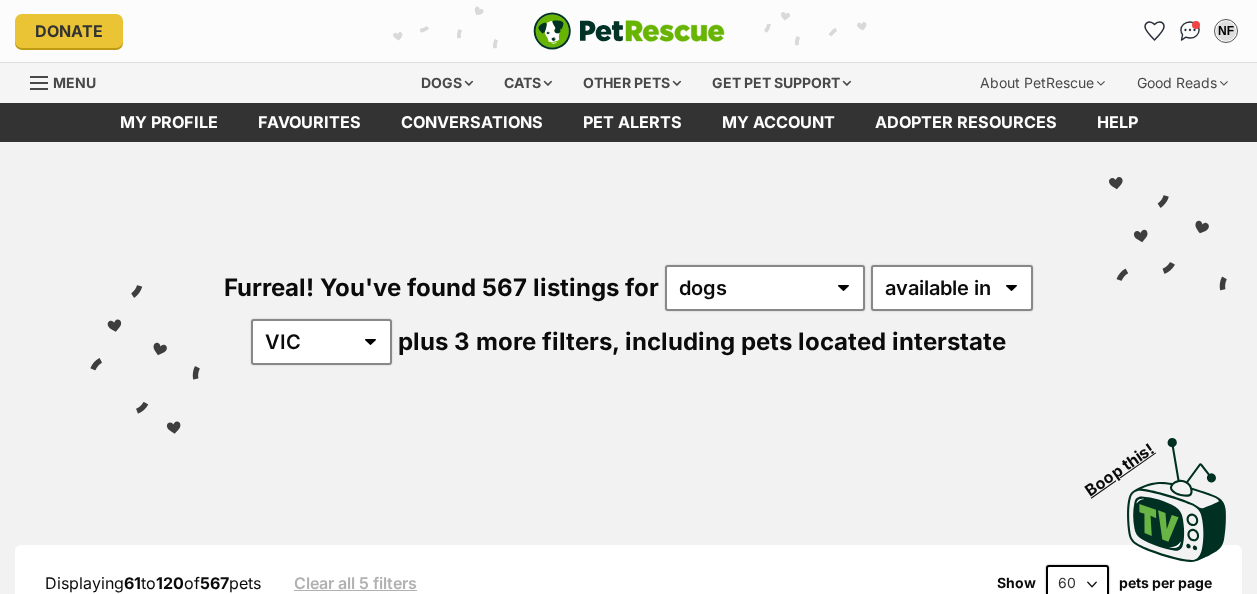 scroll, scrollTop: 0, scrollLeft: 0, axis: both 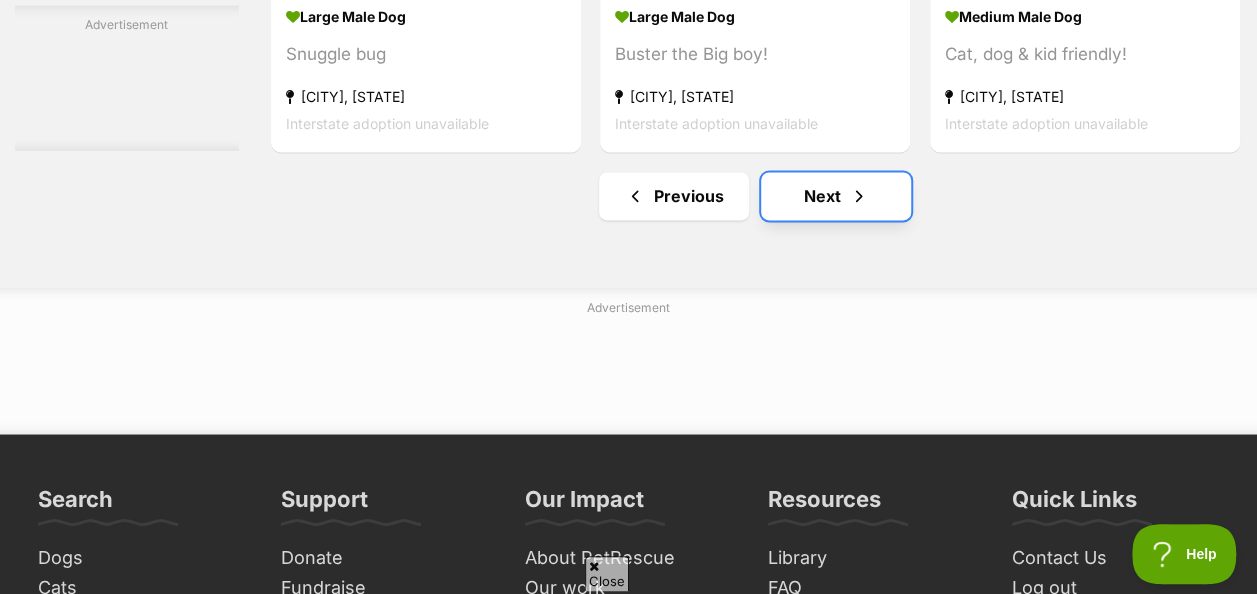click on "Next" at bounding box center [836, 196] 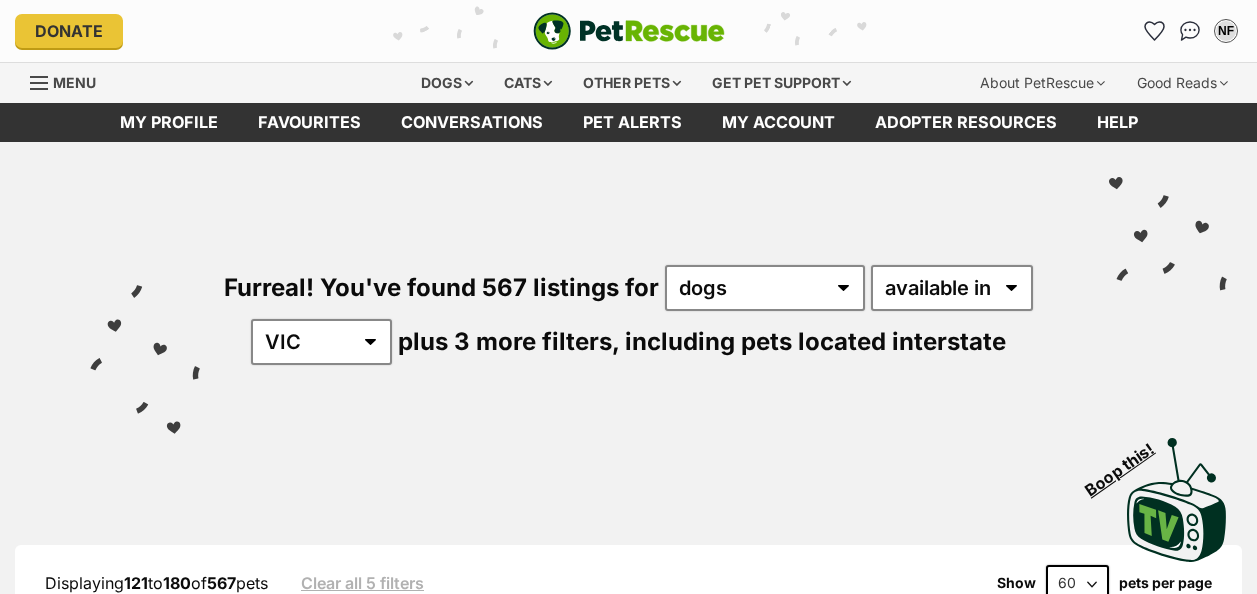 scroll, scrollTop: 0, scrollLeft: 0, axis: both 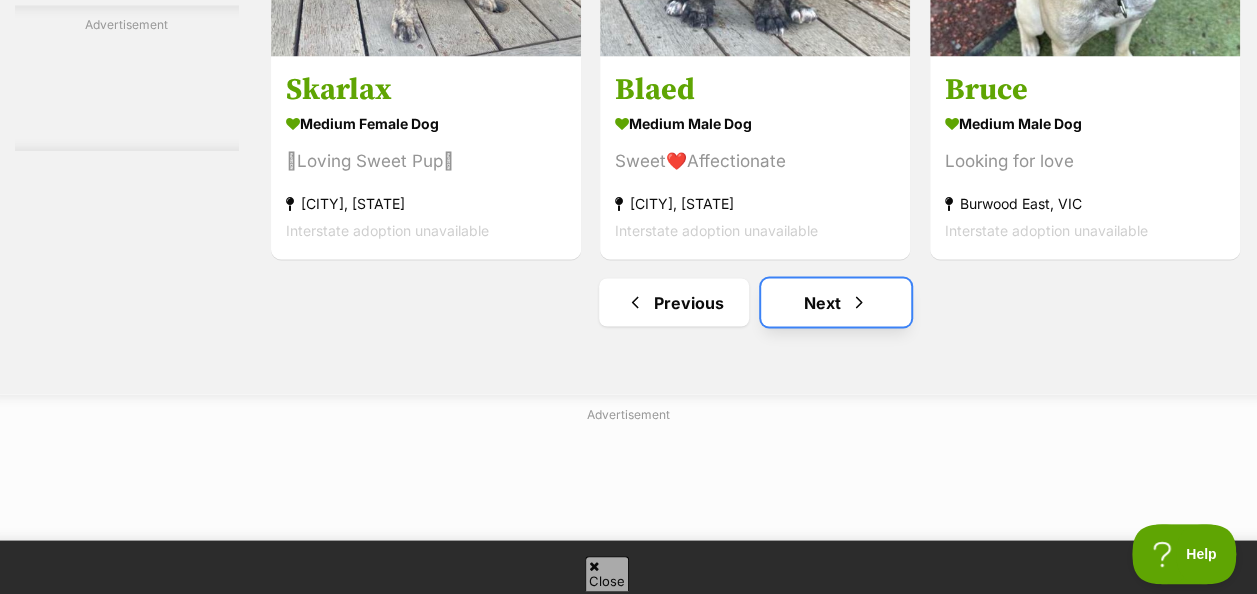 click on "Next" at bounding box center [836, 302] 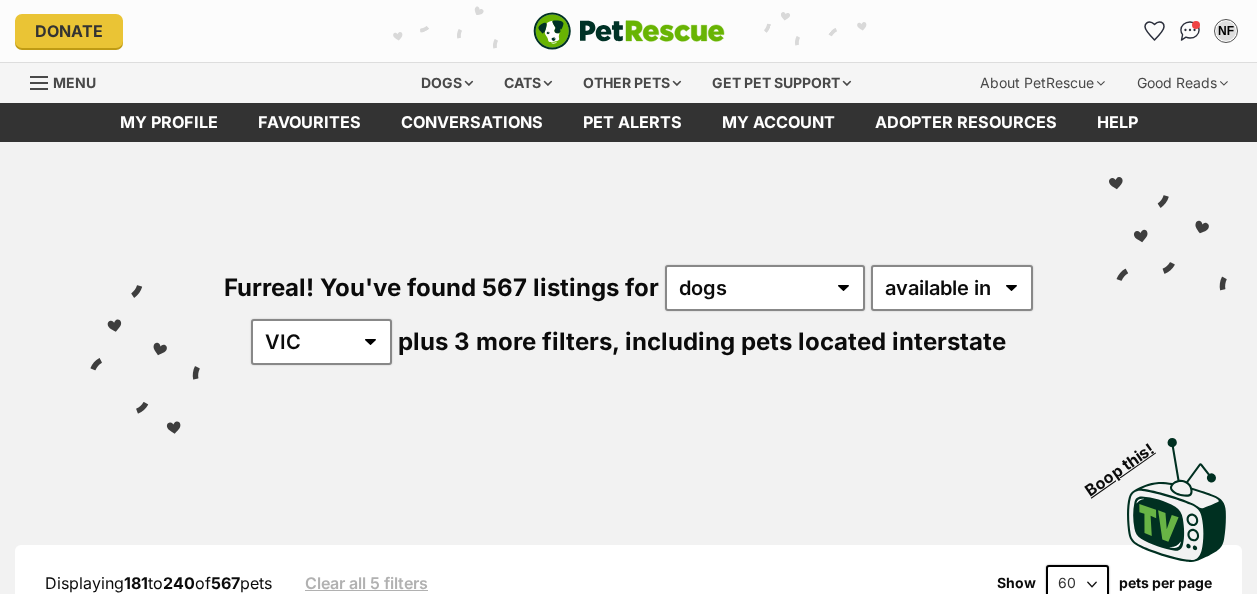 scroll, scrollTop: 0, scrollLeft: 0, axis: both 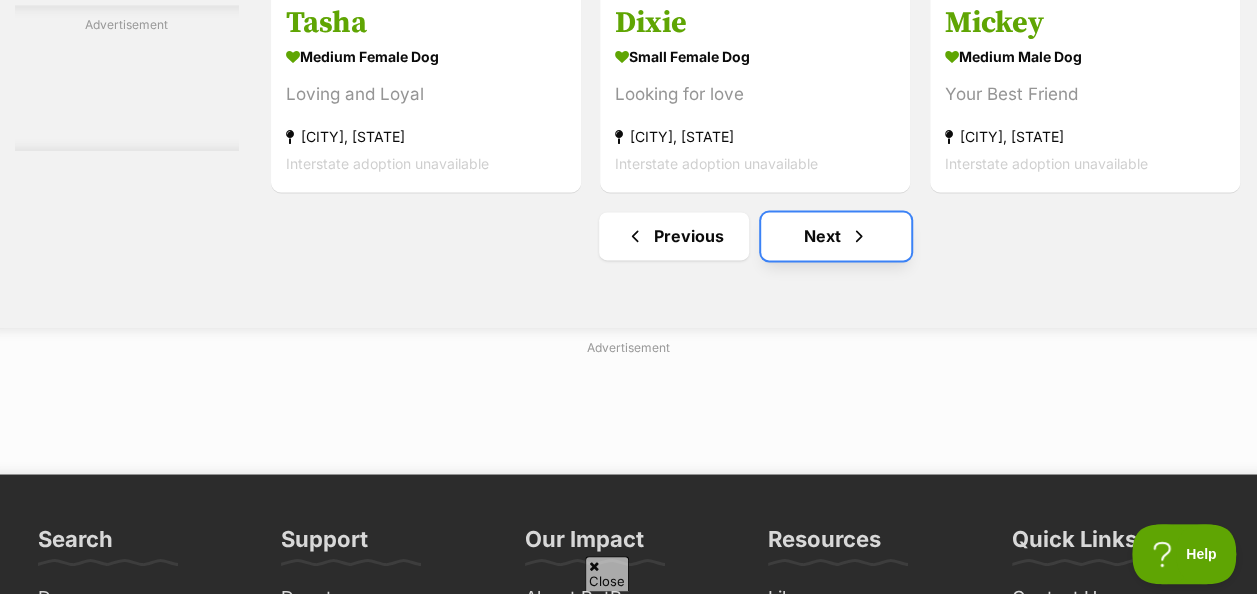 click on "Next" at bounding box center (836, 236) 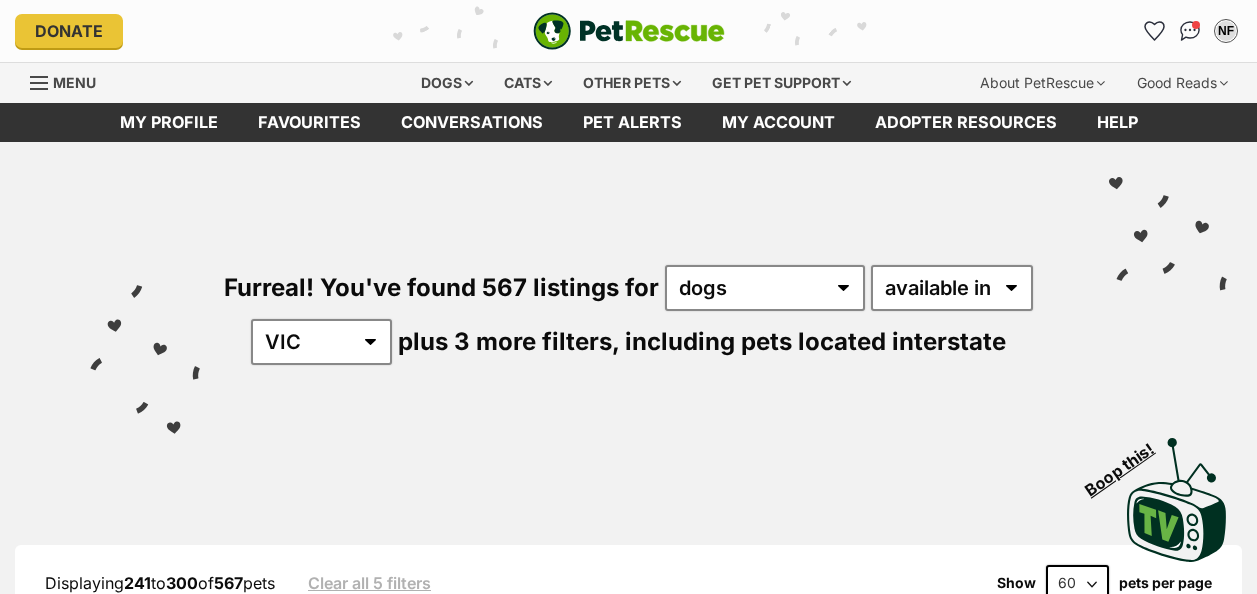 scroll, scrollTop: 0, scrollLeft: 0, axis: both 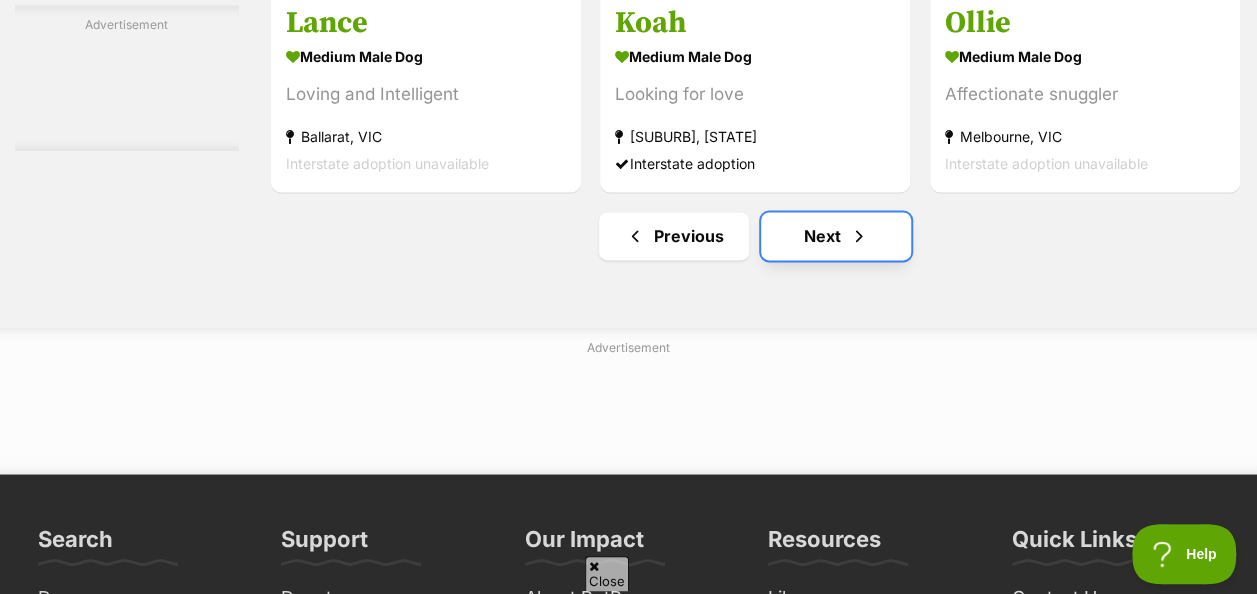 click on "Next" at bounding box center [836, 236] 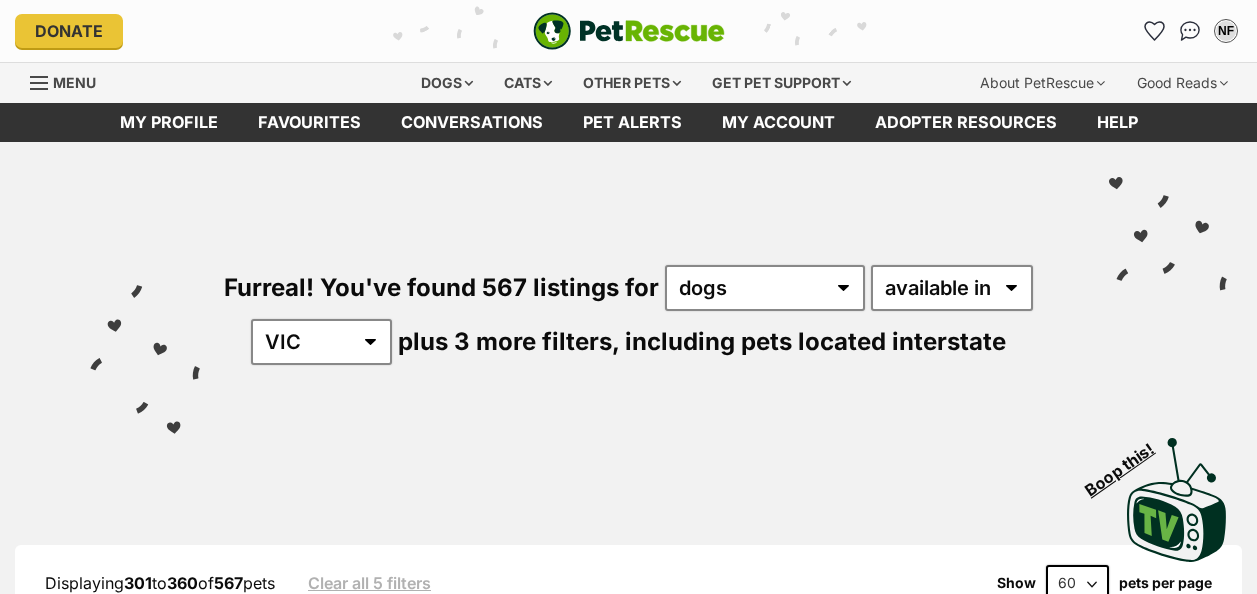 scroll, scrollTop: 0, scrollLeft: 0, axis: both 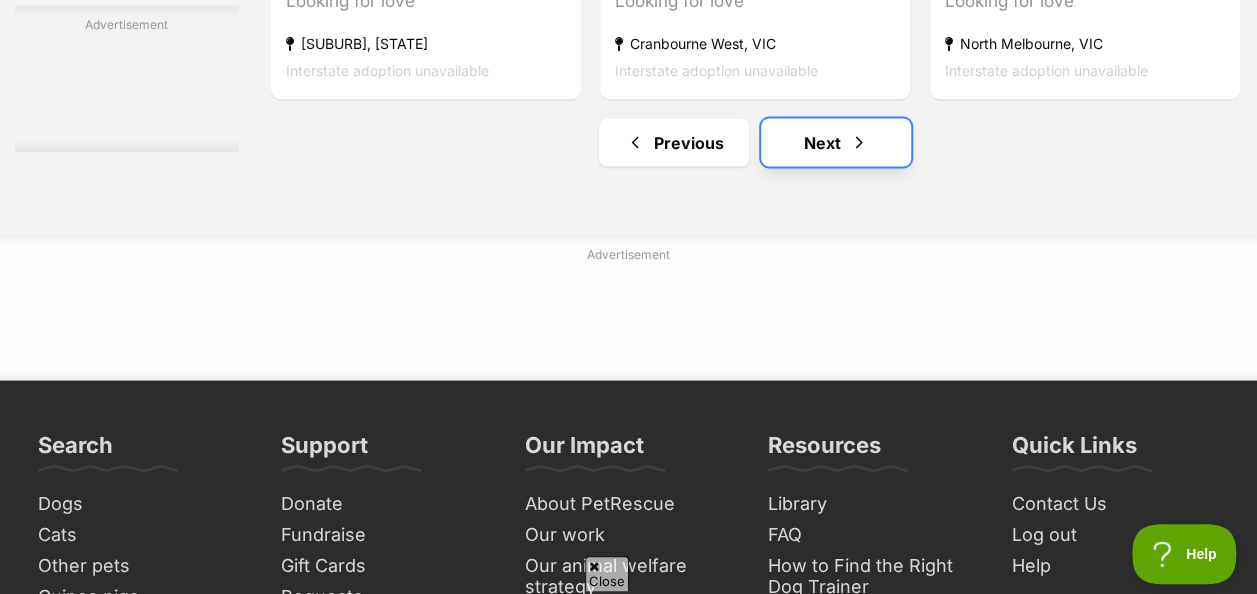 click at bounding box center (859, 142) 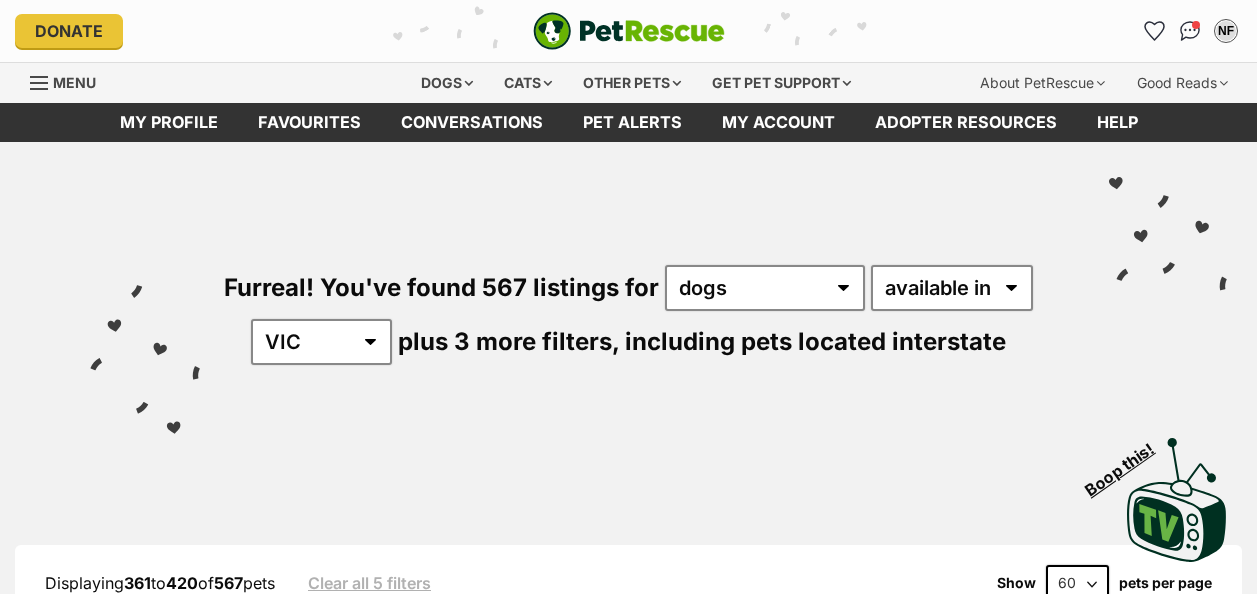 scroll, scrollTop: 0, scrollLeft: 0, axis: both 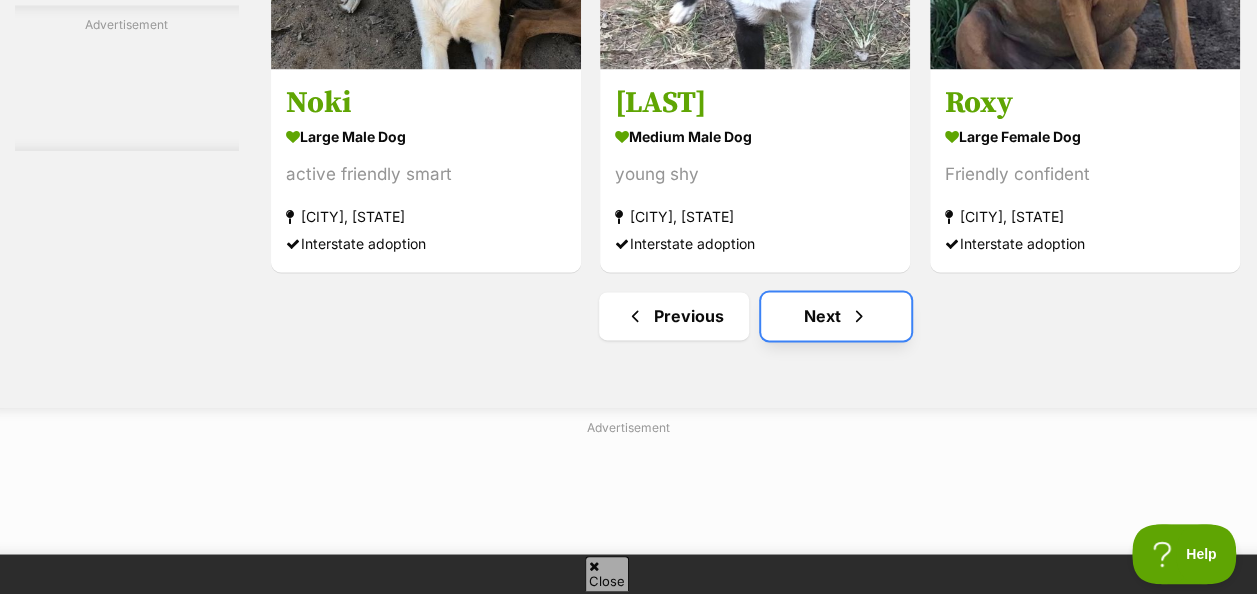 click on "Next" at bounding box center [836, 316] 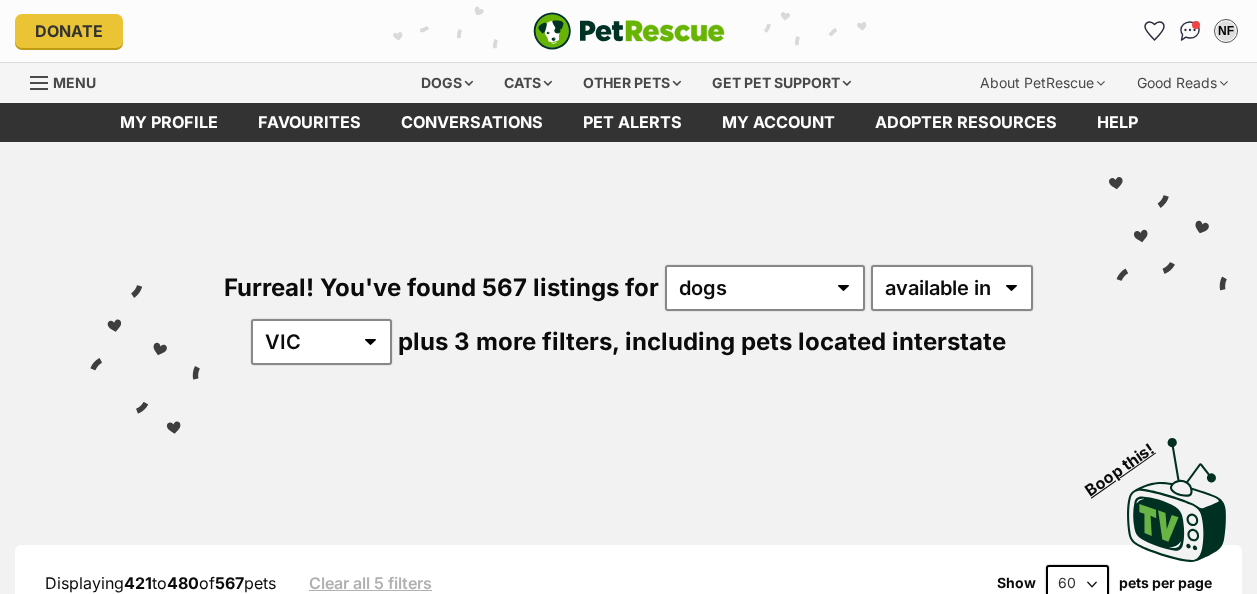 scroll, scrollTop: 0, scrollLeft: 0, axis: both 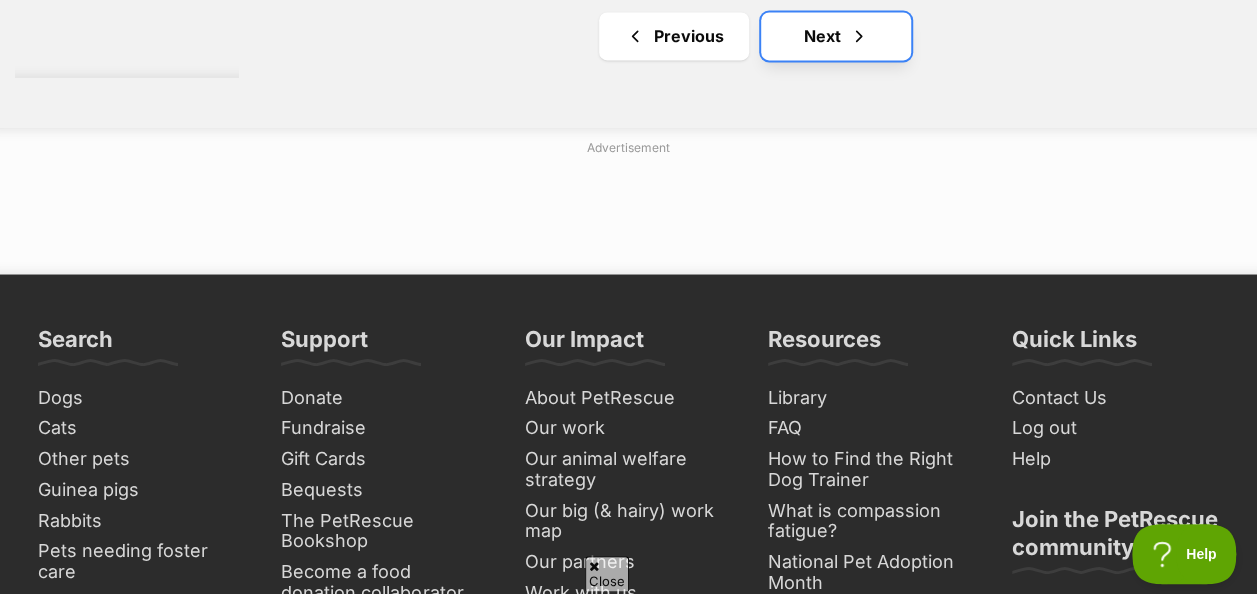 click on "Next" at bounding box center [836, 36] 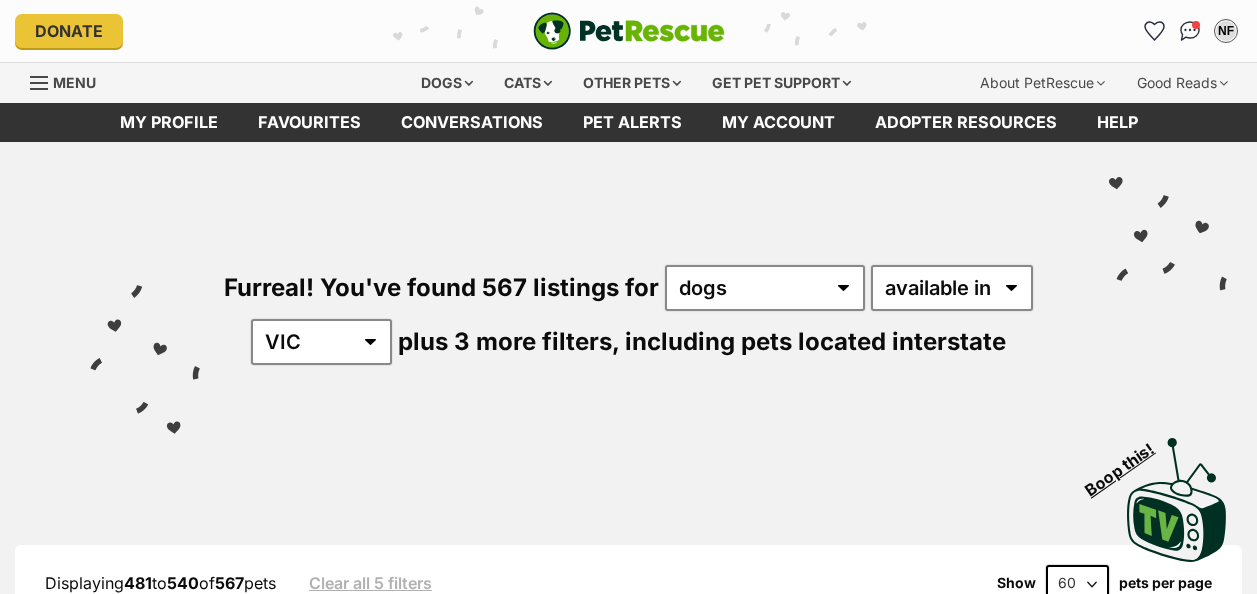 scroll, scrollTop: 0, scrollLeft: 0, axis: both 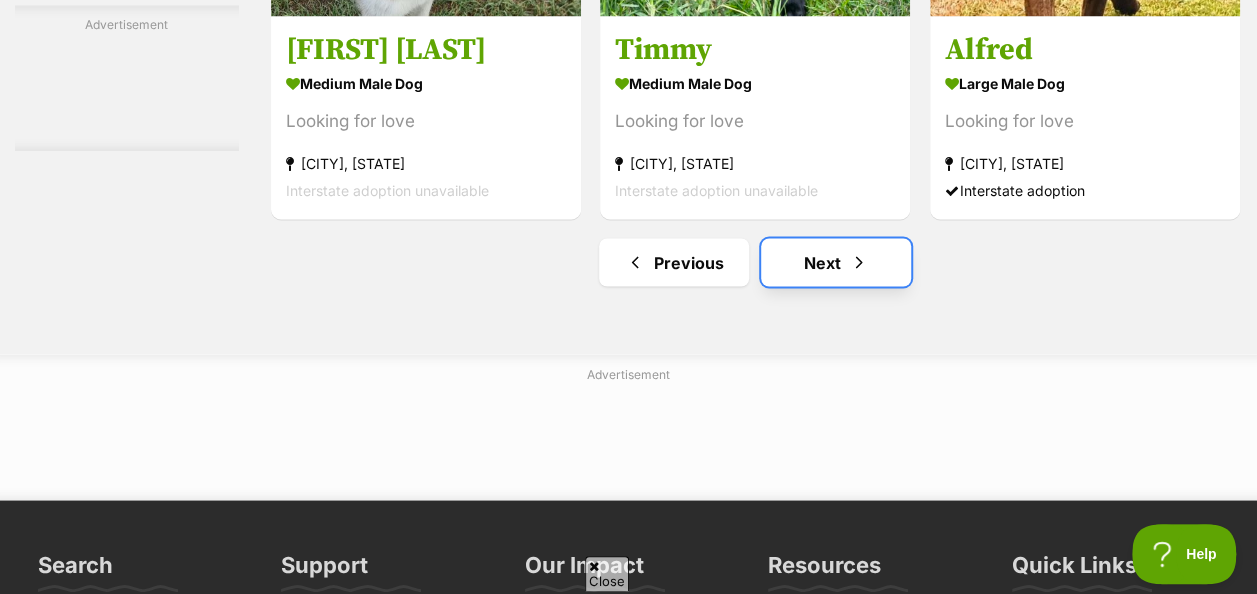 click on "Next" at bounding box center (836, 262) 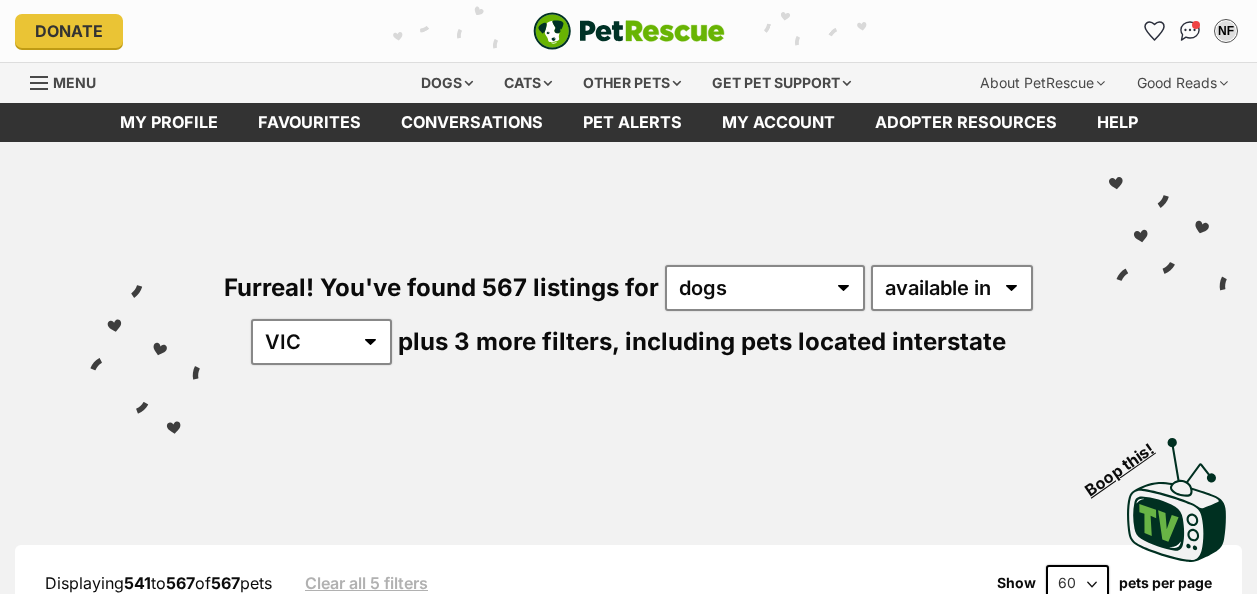 scroll, scrollTop: 0, scrollLeft: 0, axis: both 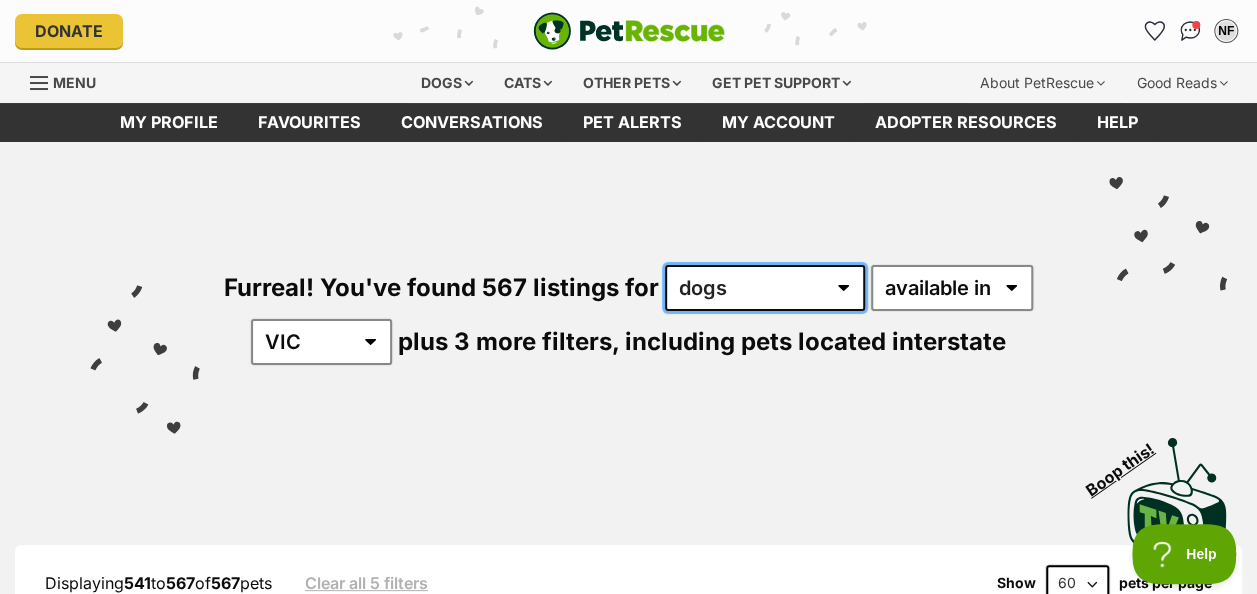 click on "any type of pet
cats
dogs
other pets" at bounding box center [765, 288] 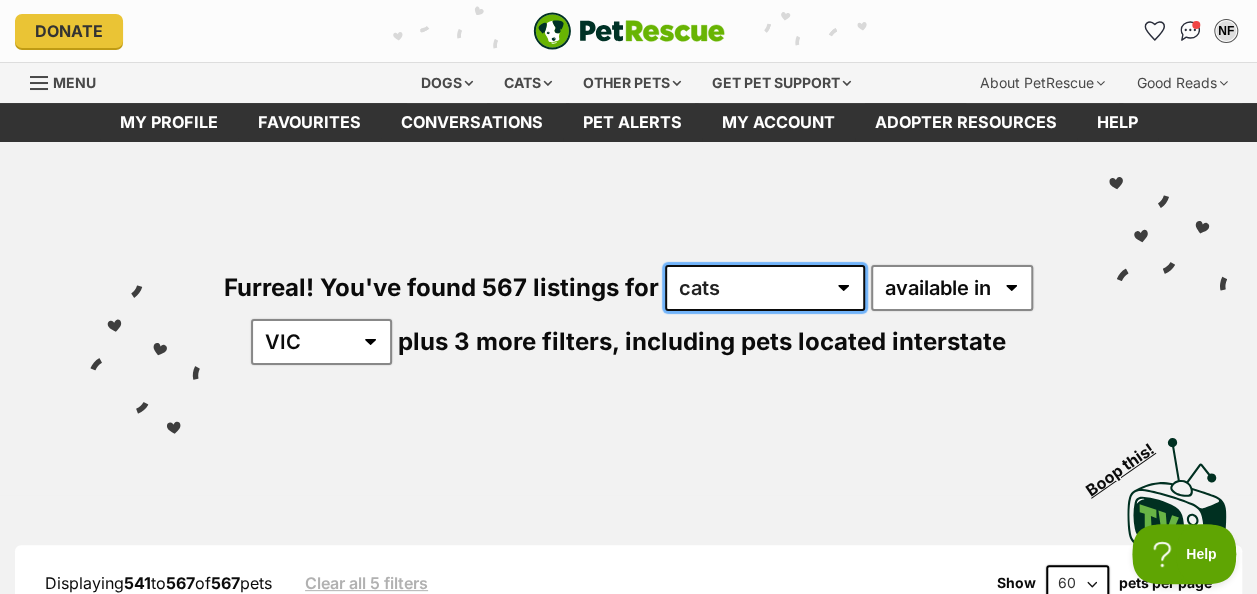 click on "any type of pet
cats
dogs
other pets" at bounding box center (765, 288) 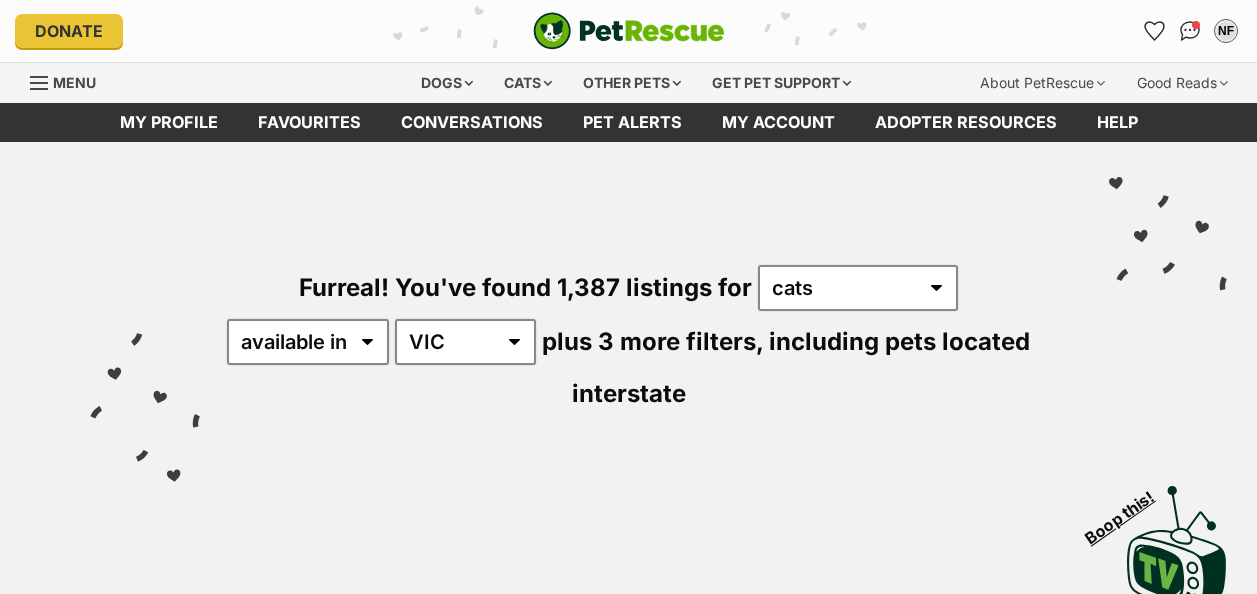 scroll, scrollTop: 0, scrollLeft: 0, axis: both 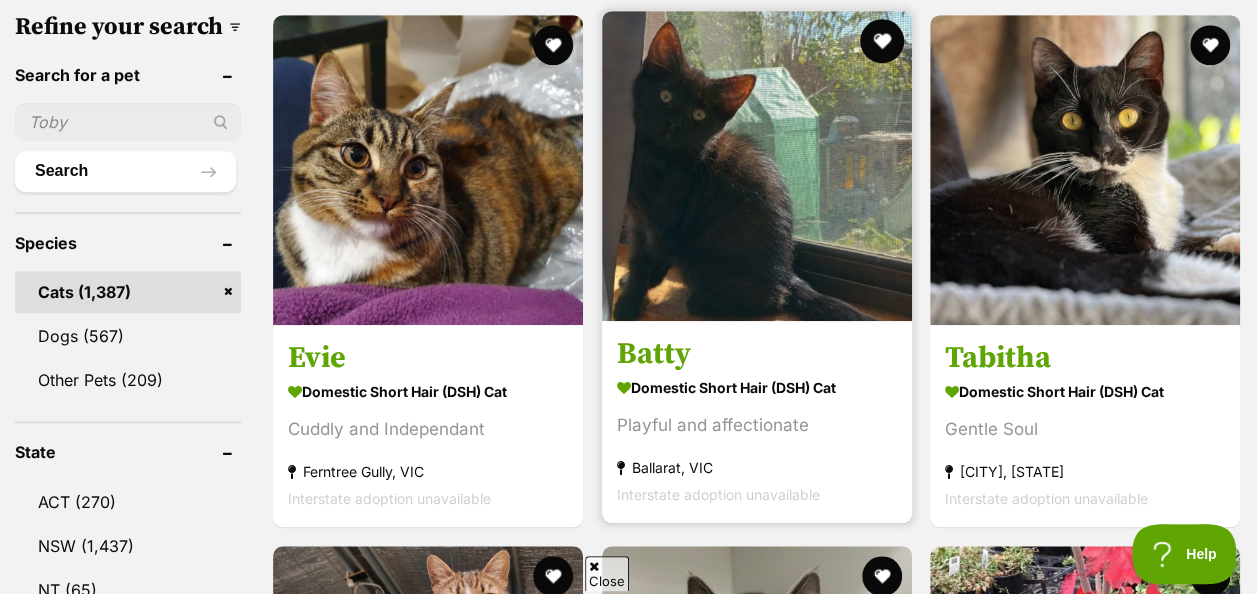 click at bounding box center [881, 41] 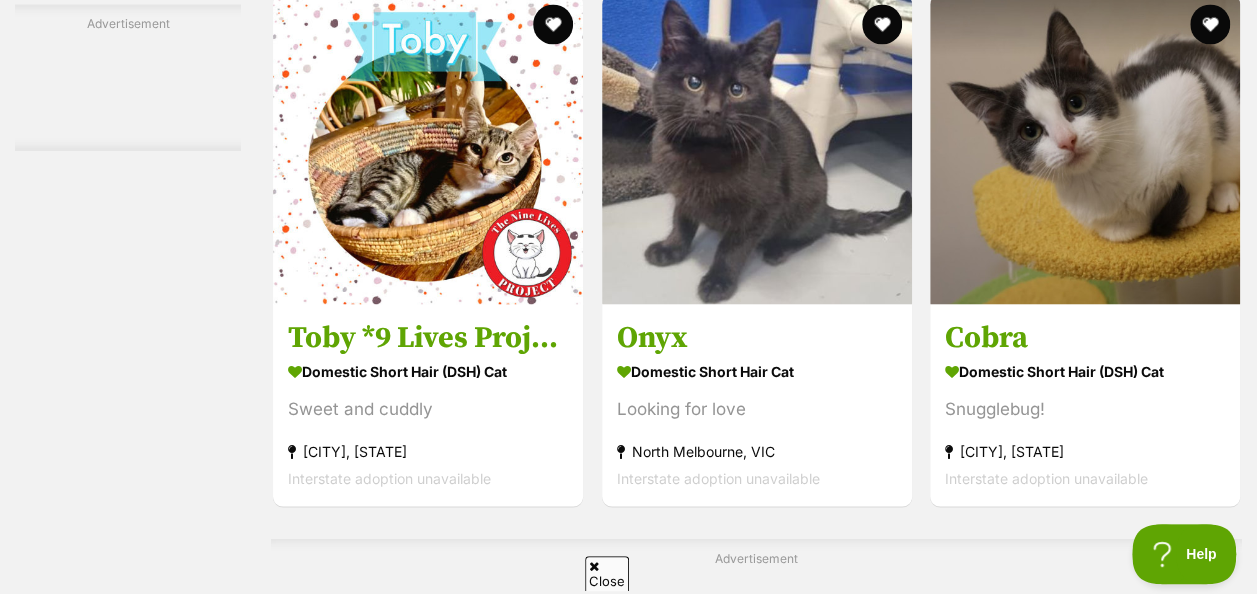 scroll, scrollTop: 9287, scrollLeft: 0, axis: vertical 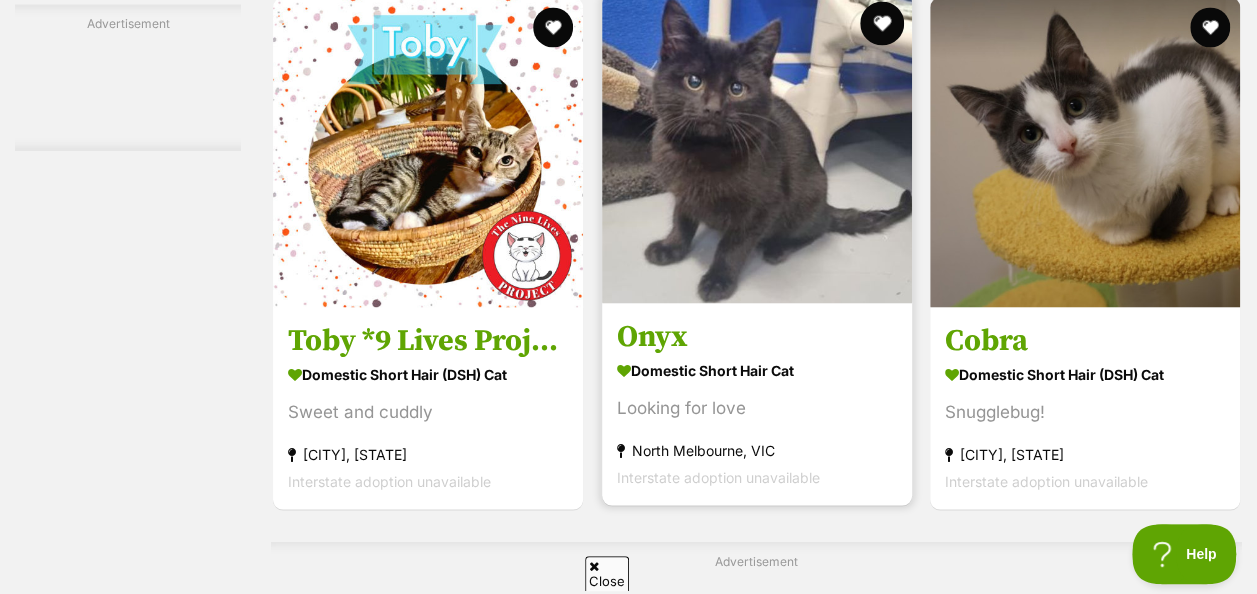 click at bounding box center (881, 23) 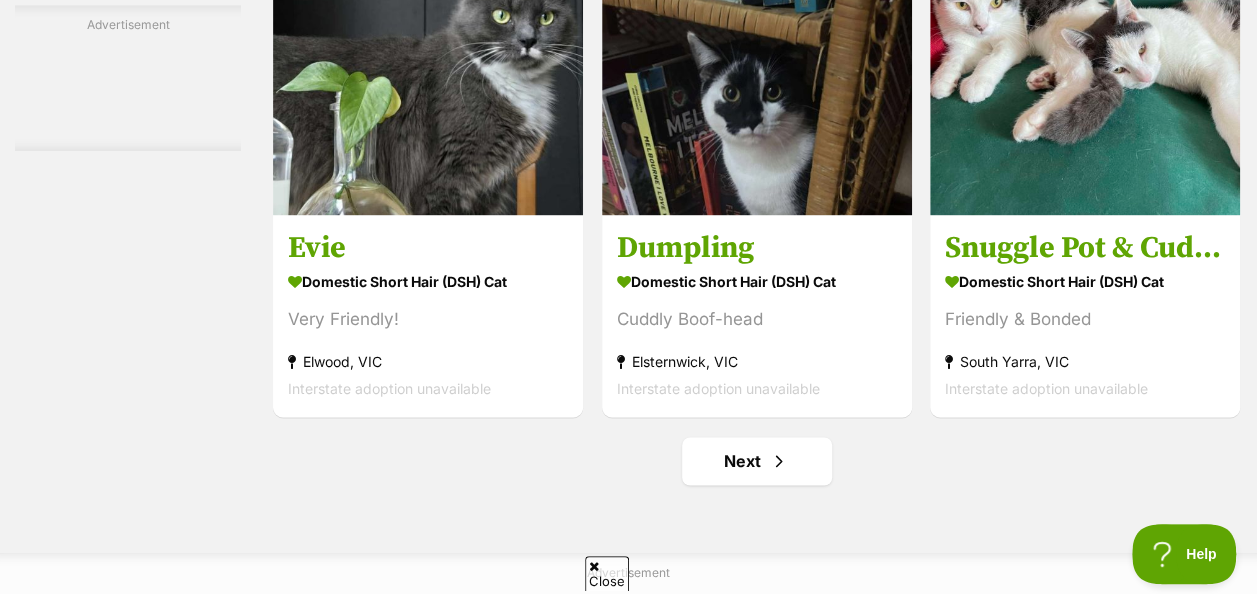 scroll, scrollTop: 12607, scrollLeft: 0, axis: vertical 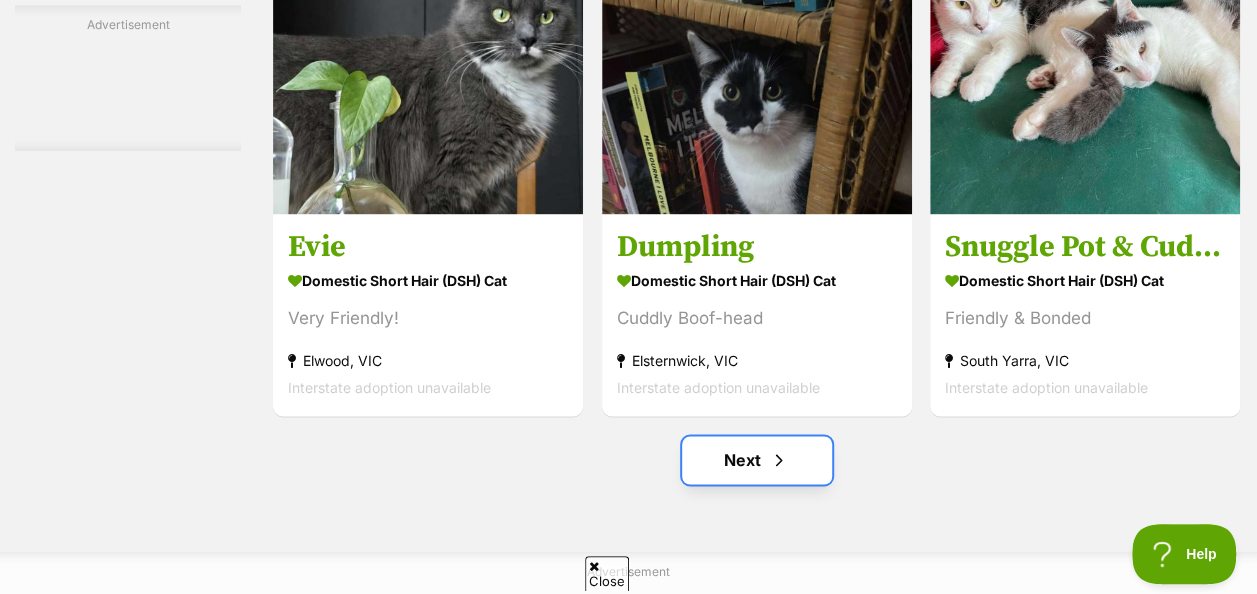 click at bounding box center [779, 460] 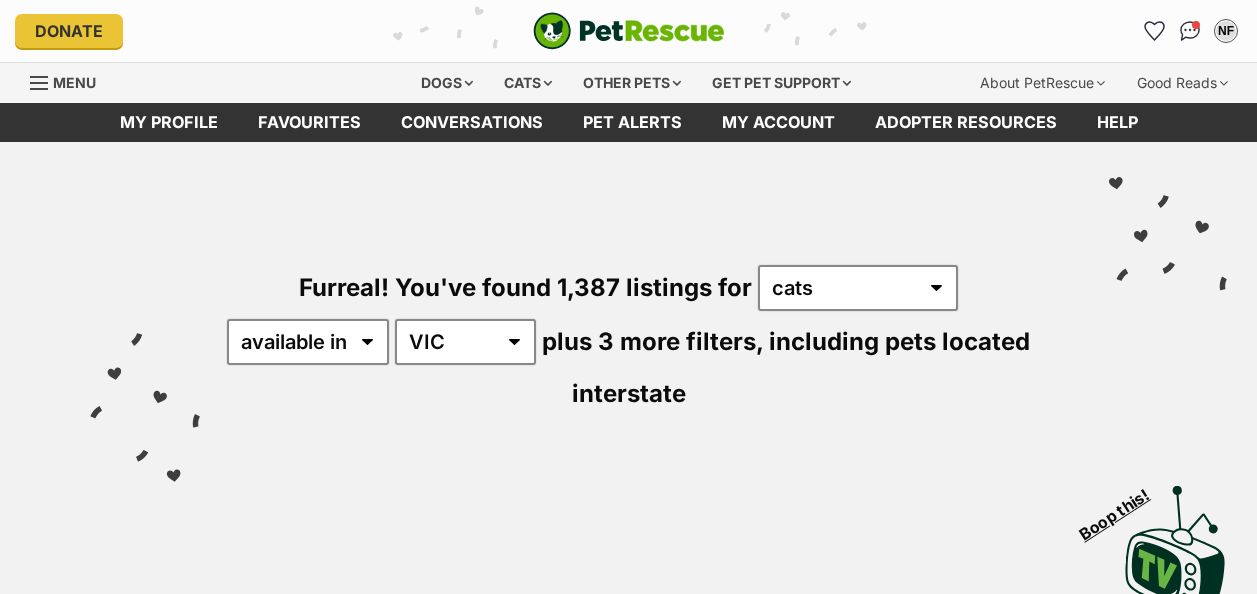 scroll, scrollTop: 0, scrollLeft: 0, axis: both 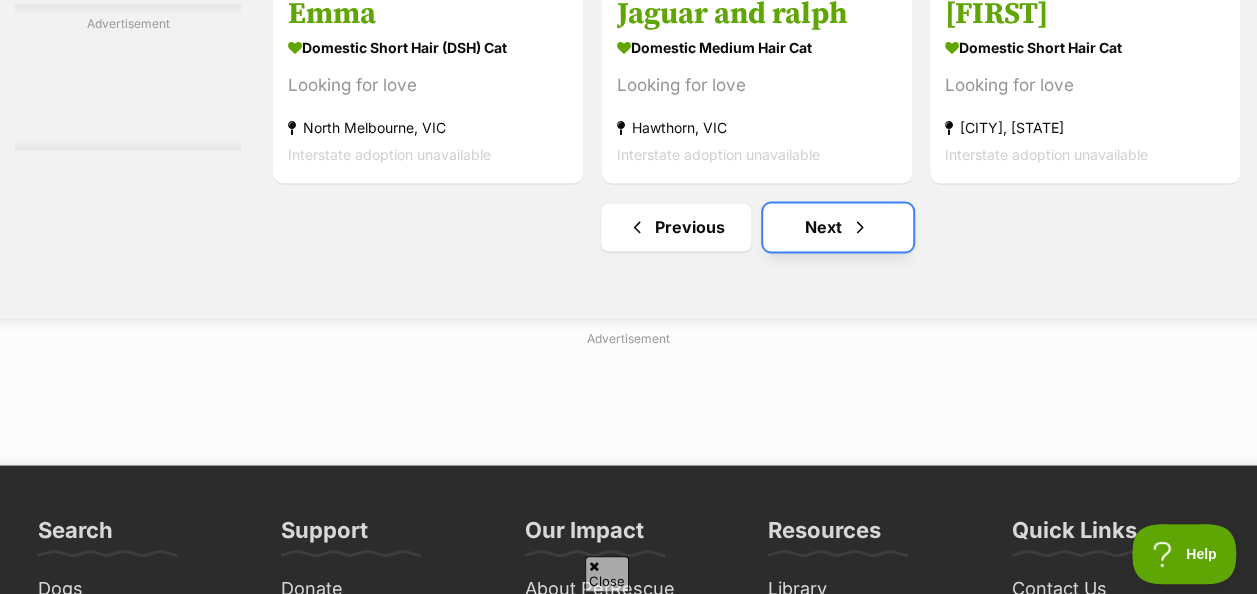 click on "Next" at bounding box center (838, 227) 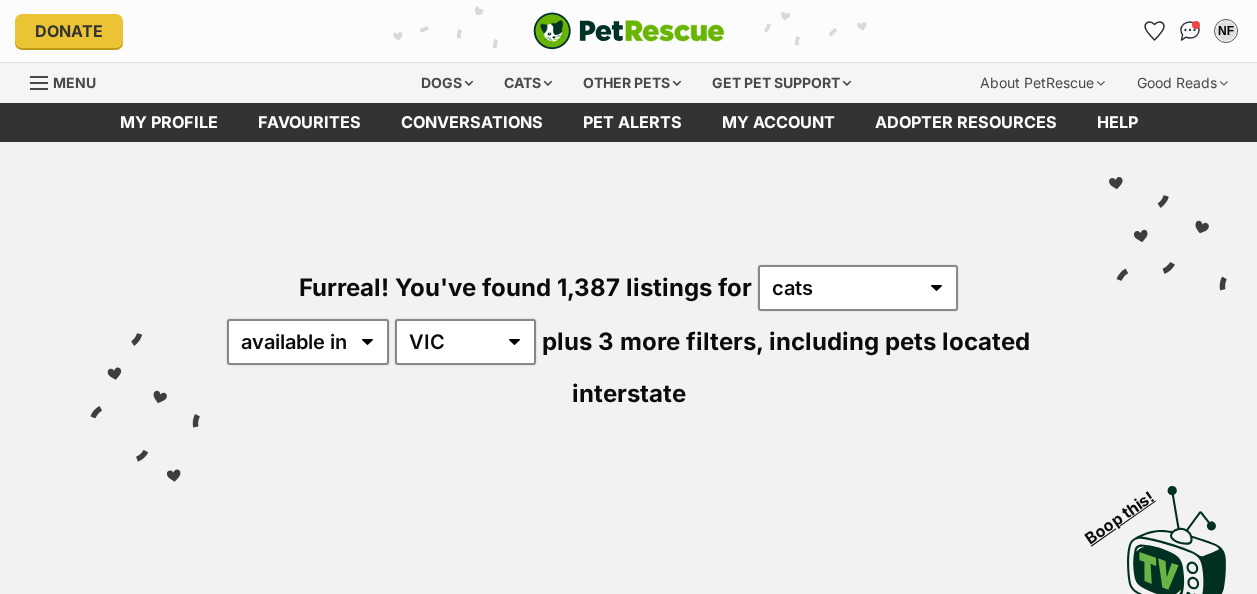 scroll, scrollTop: 0, scrollLeft: 0, axis: both 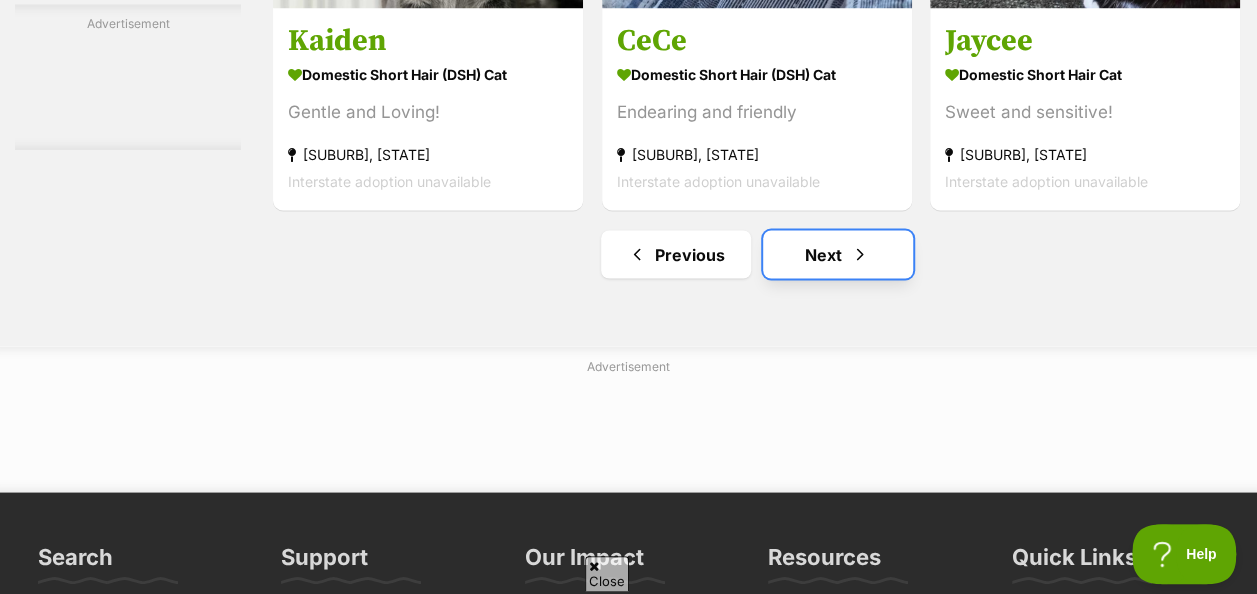click on "Next" at bounding box center (838, 254) 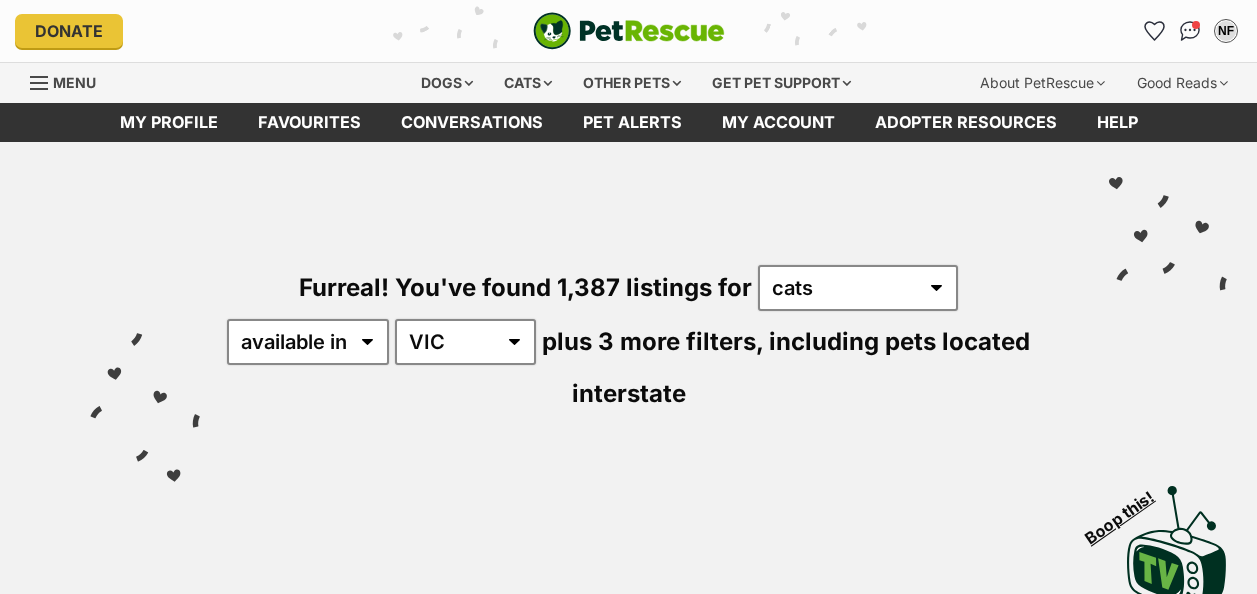 scroll, scrollTop: 0, scrollLeft: 0, axis: both 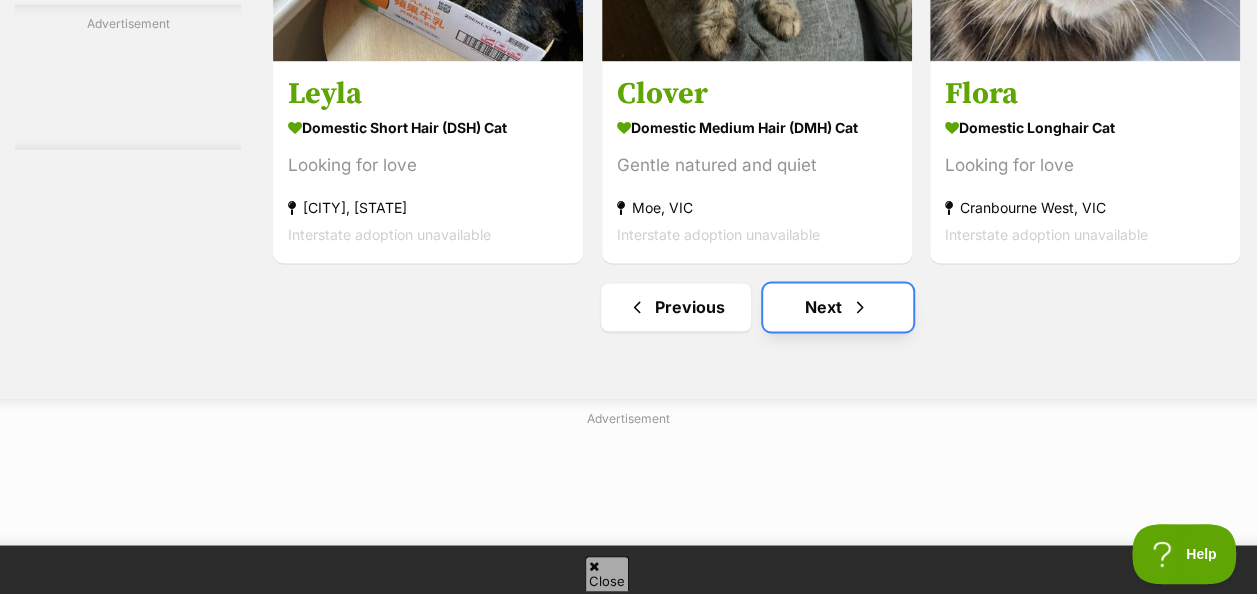 click on "Next" at bounding box center [838, 307] 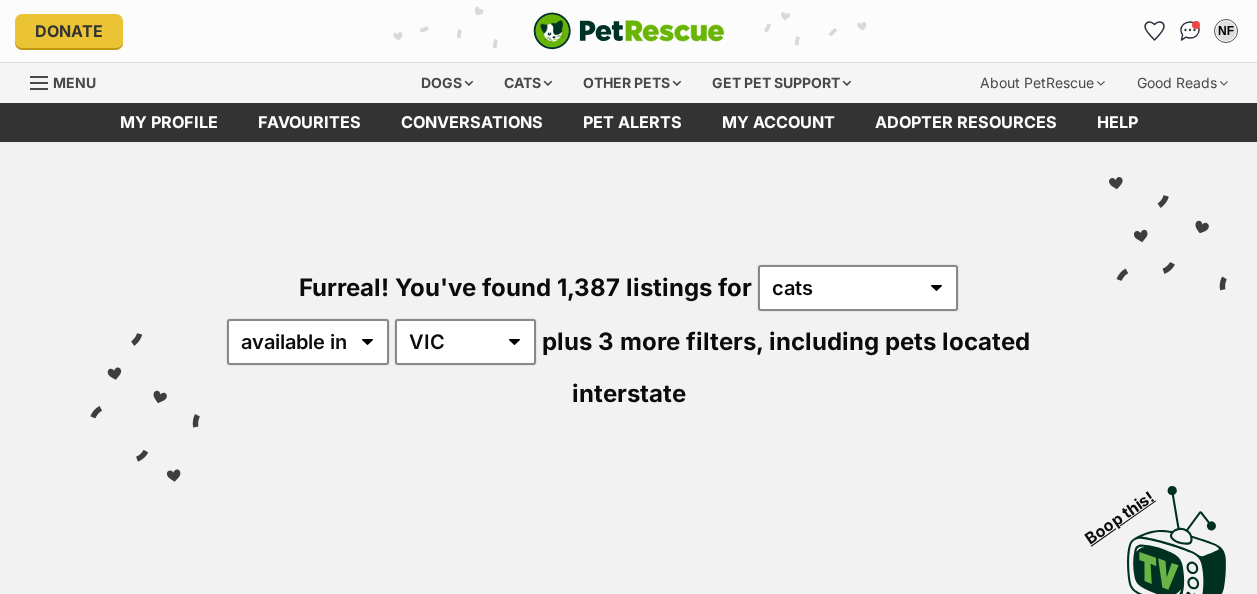 scroll, scrollTop: 0, scrollLeft: 0, axis: both 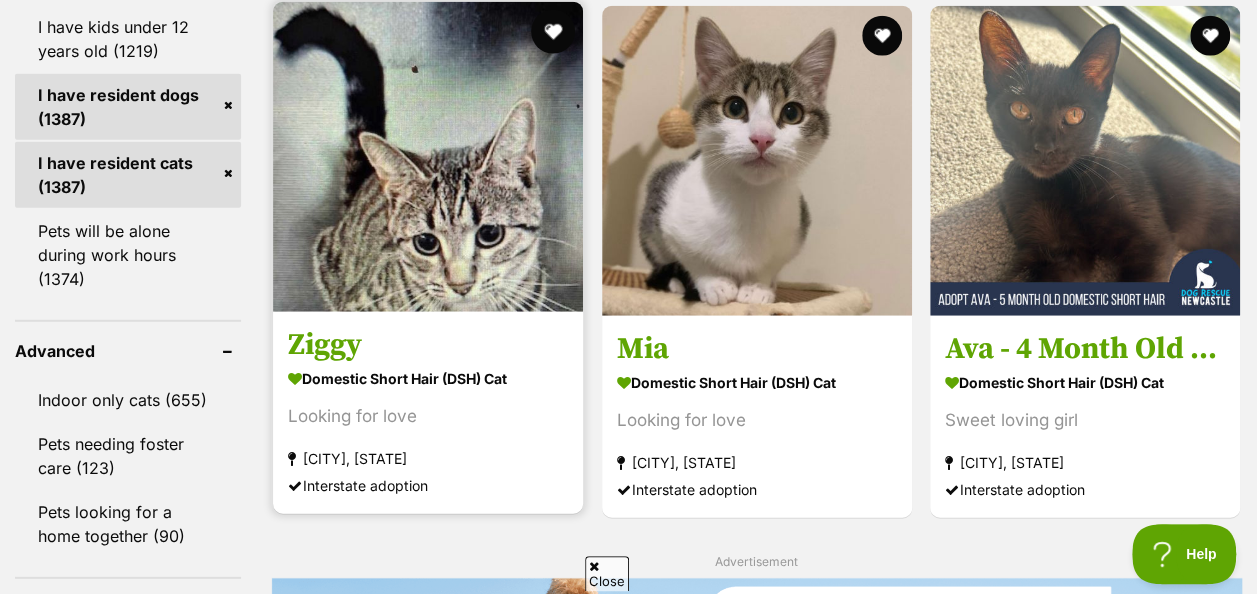 click at bounding box center (553, 32) 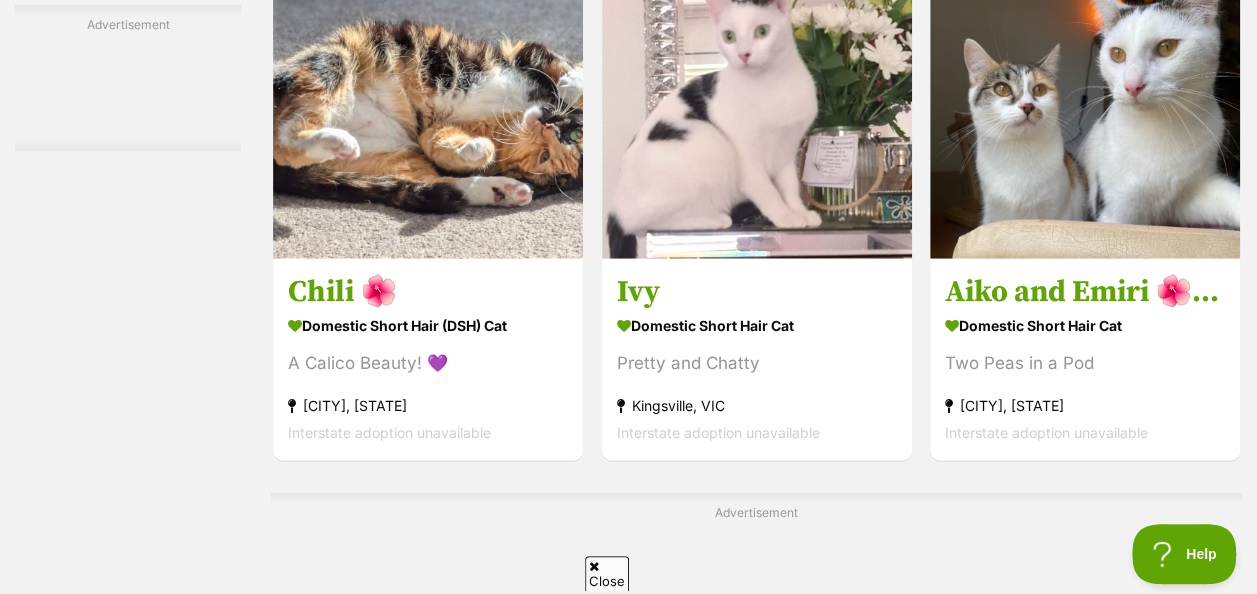 scroll, scrollTop: 6240, scrollLeft: 0, axis: vertical 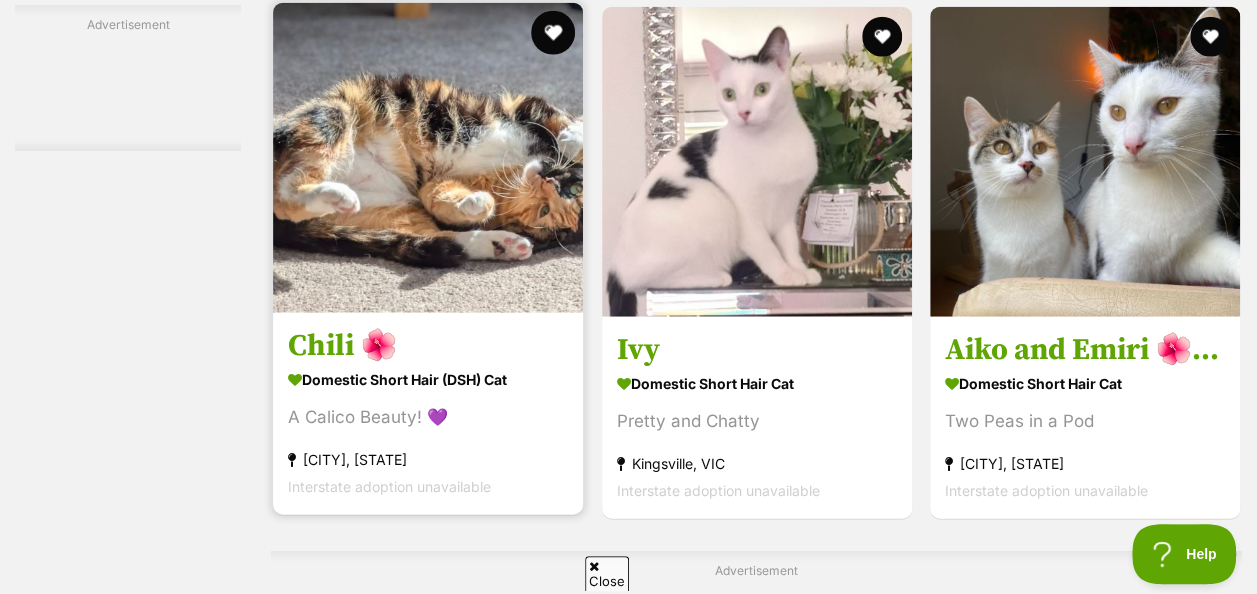 click at bounding box center (553, 33) 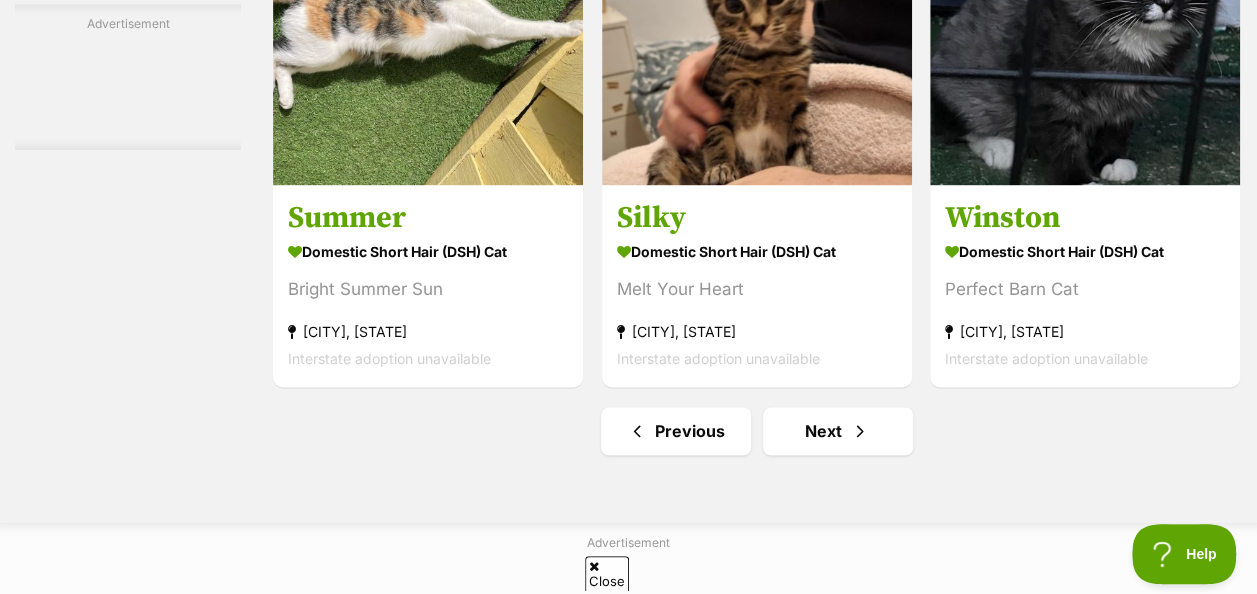 scroll, scrollTop: 12640, scrollLeft: 0, axis: vertical 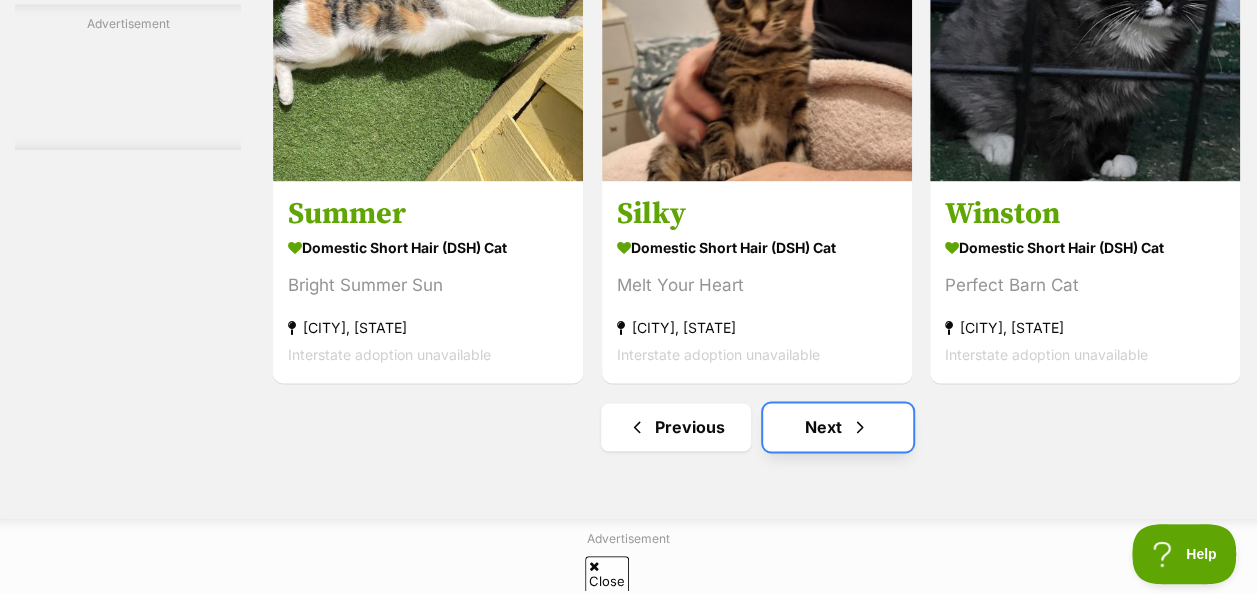 click at bounding box center (860, 427) 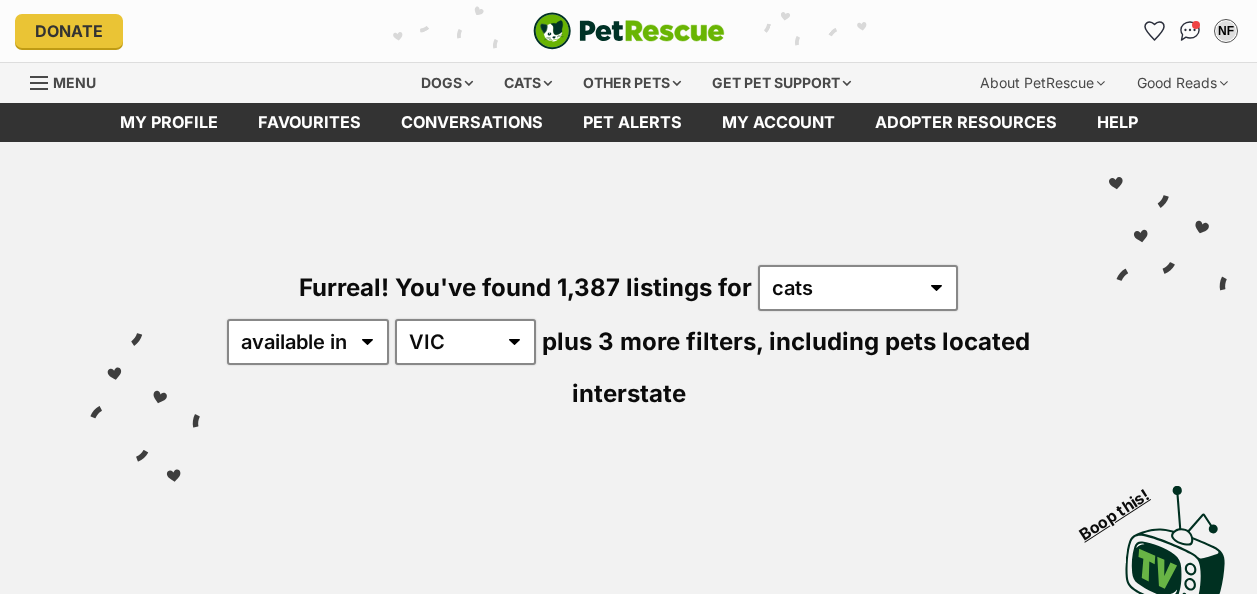 scroll, scrollTop: 0, scrollLeft: 0, axis: both 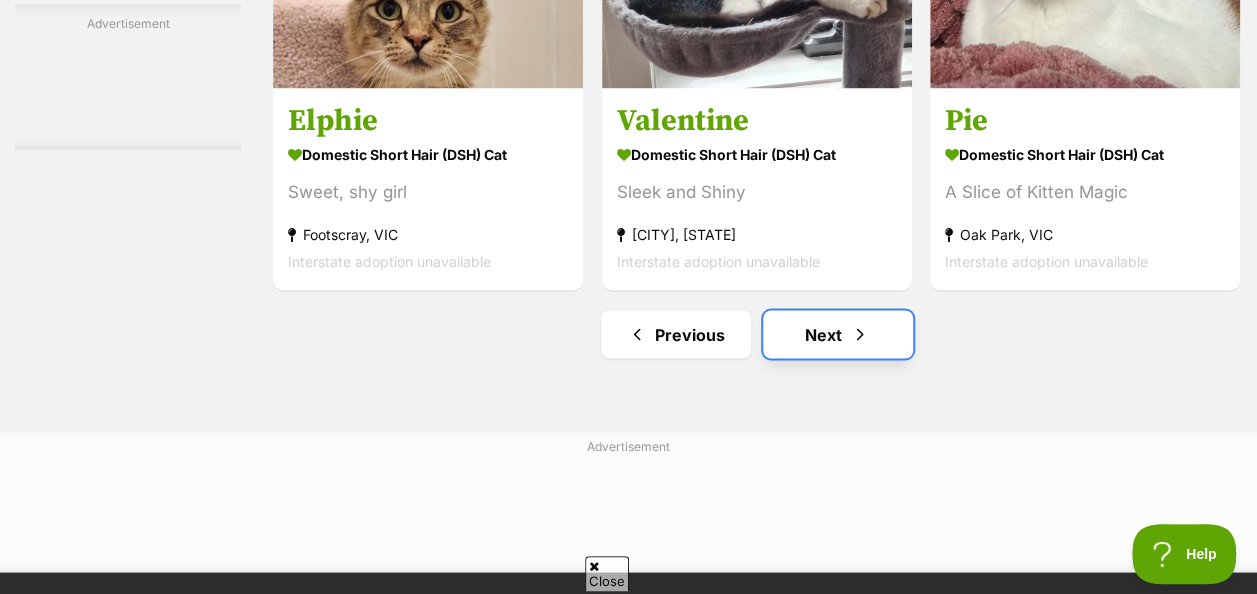 click on "Next" at bounding box center (838, 334) 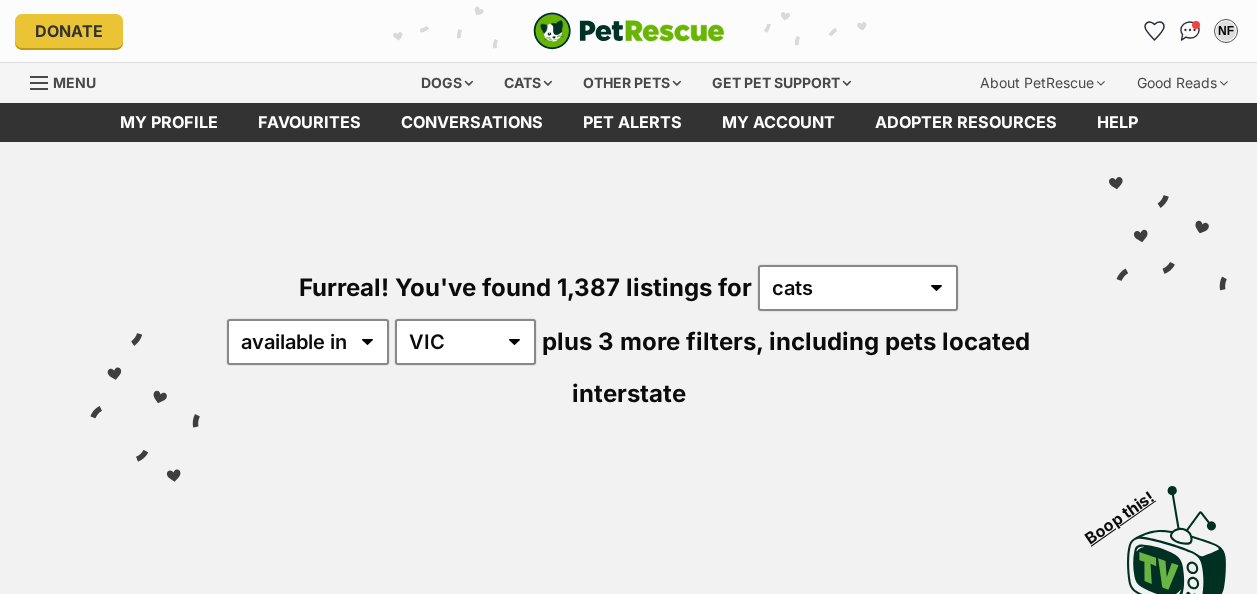 scroll, scrollTop: 0, scrollLeft: 0, axis: both 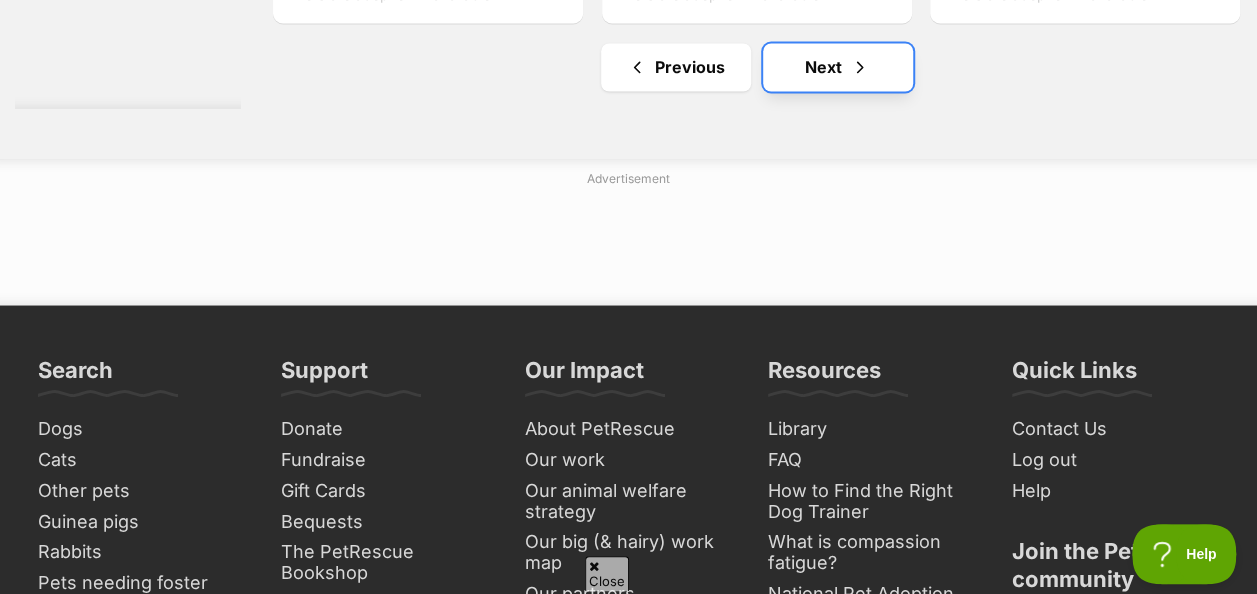 click on "Next" at bounding box center [838, 67] 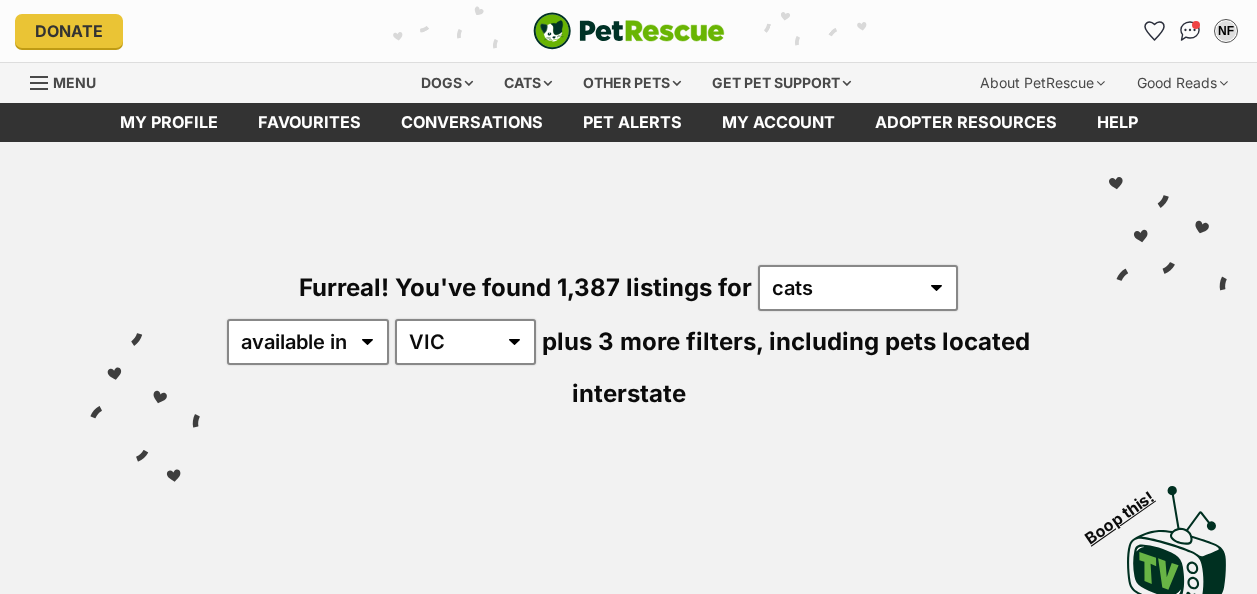 scroll, scrollTop: 0, scrollLeft: 0, axis: both 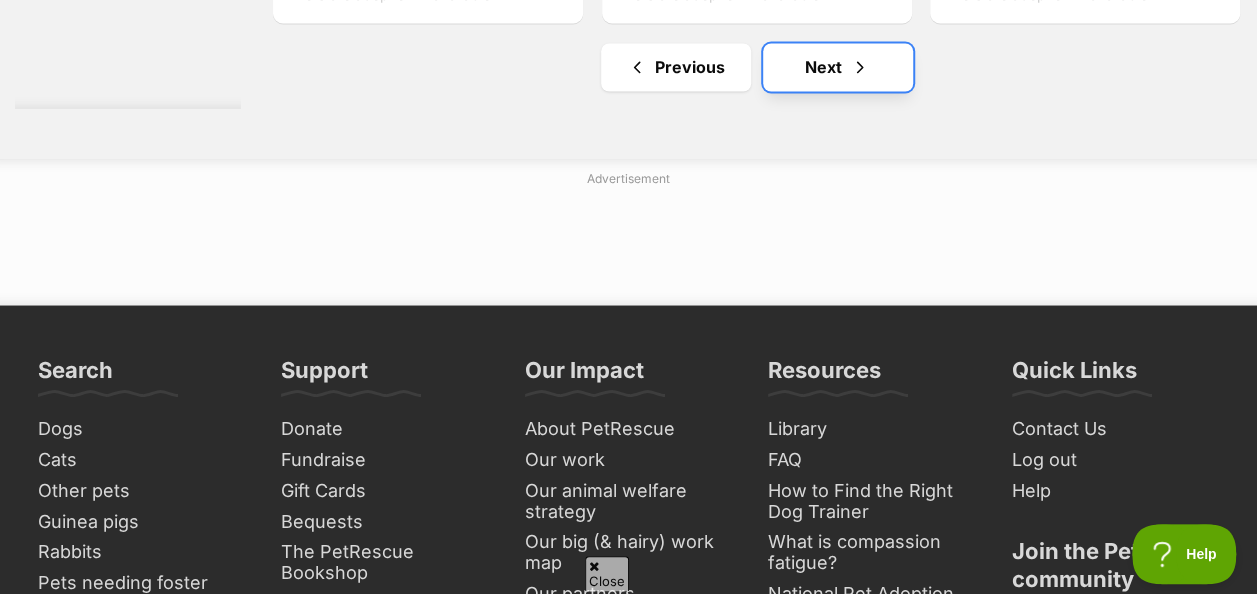click on "Next" at bounding box center [838, 67] 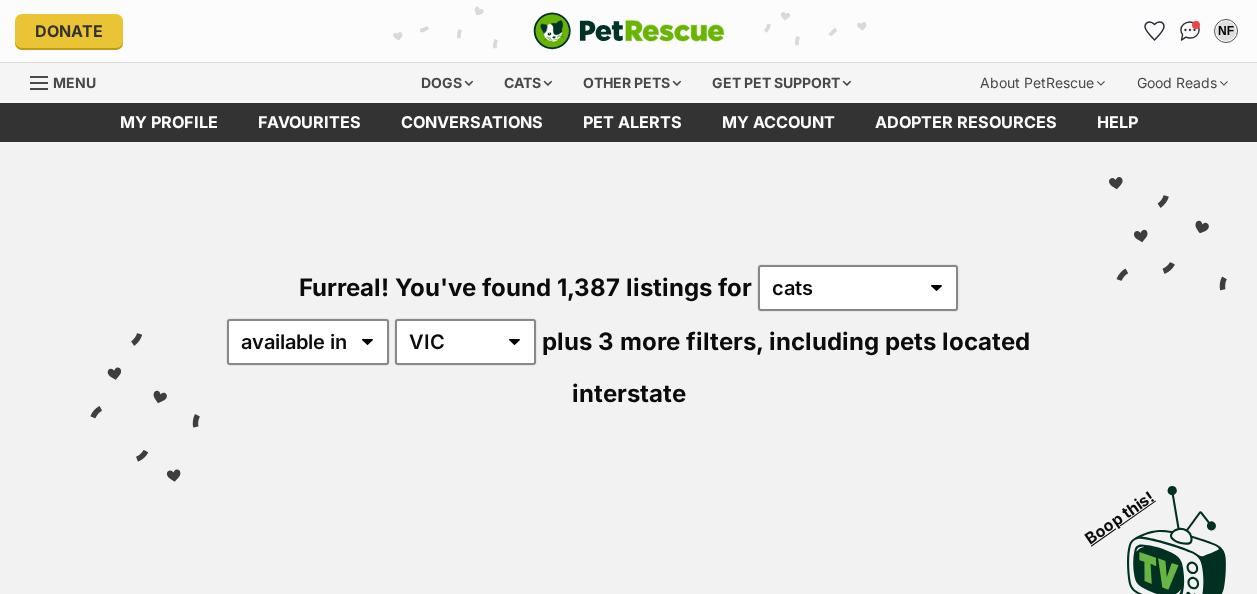 scroll, scrollTop: 0, scrollLeft: 0, axis: both 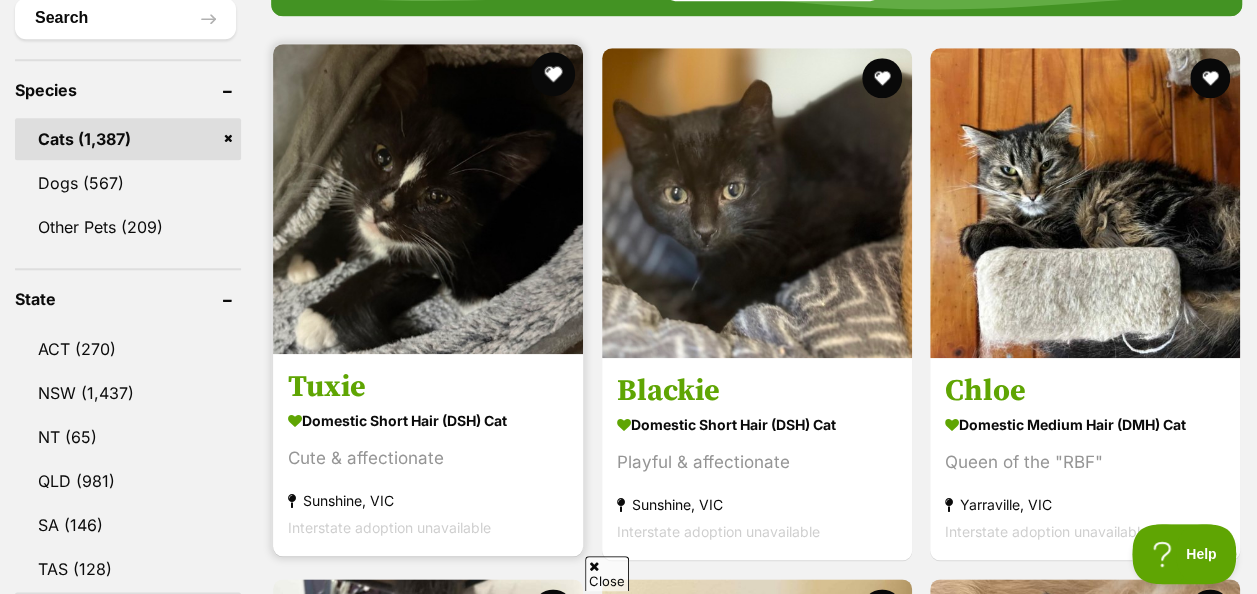 click at bounding box center [553, 74] 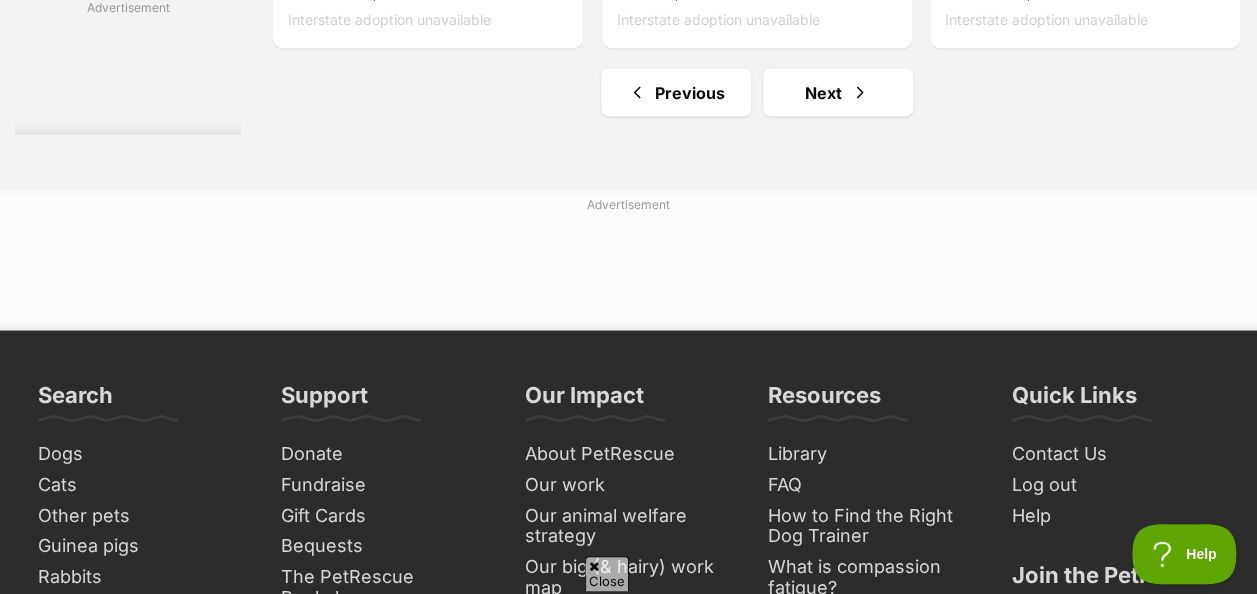 scroll, scrollTop: 13200, scrollLeft: 0, axis: vertical 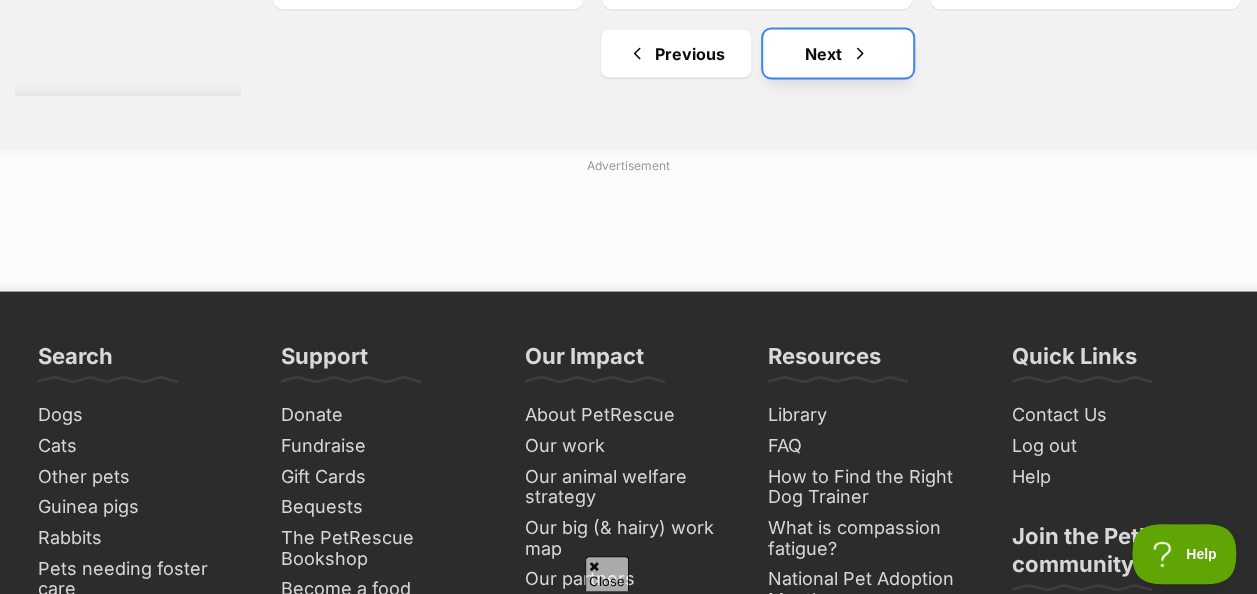 click on "Next" at bounding box center (838, 54) 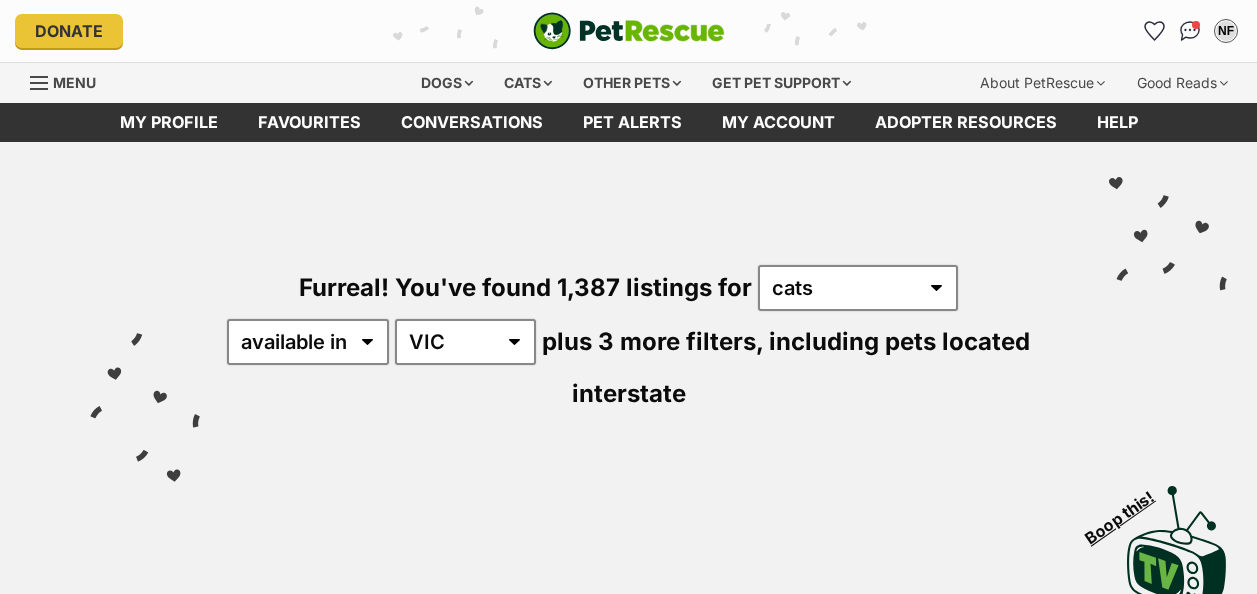 scroll, scrollTop: 0, scrollLeft: 0, axis: both 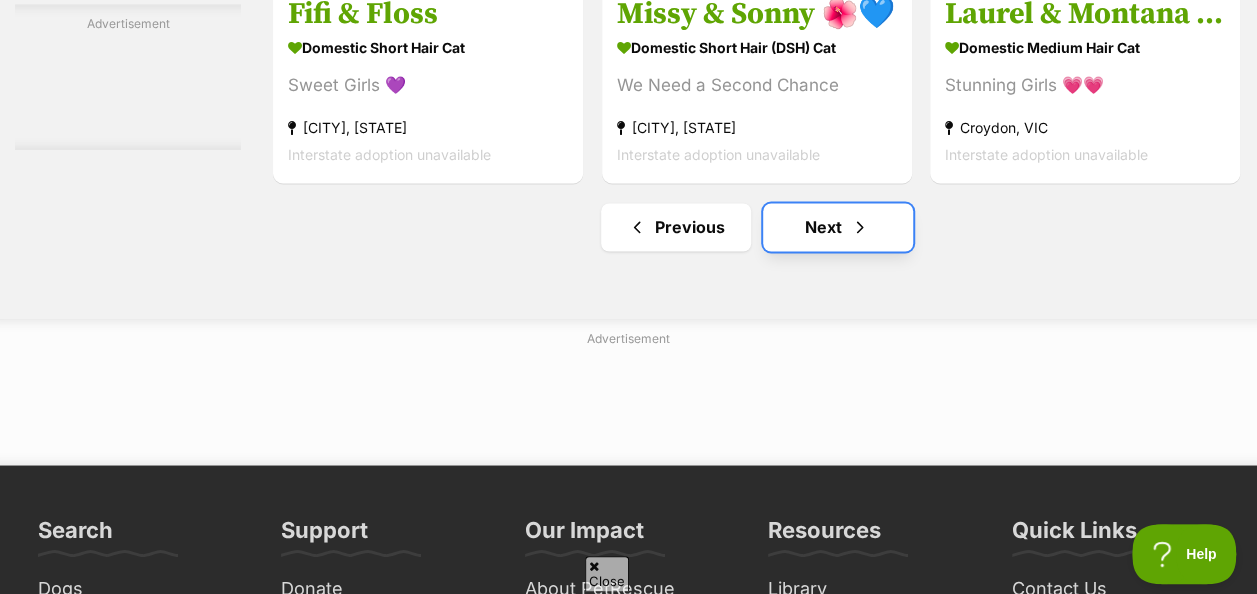 click at bounding box center [860, 227] 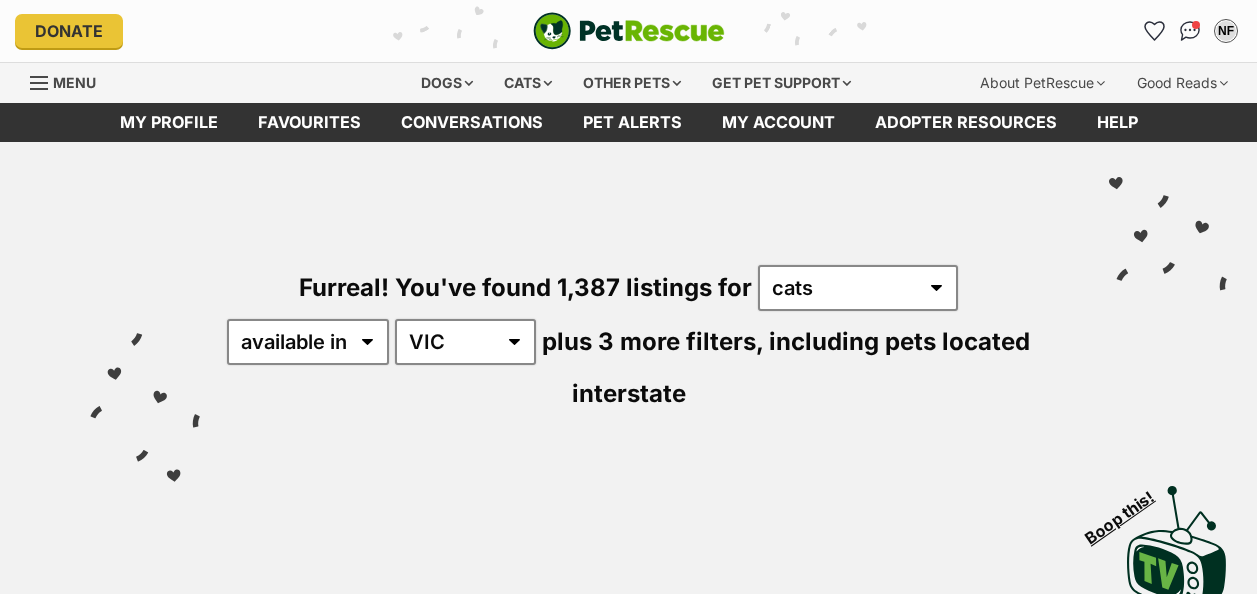 scroll, scrollTop: 0, scrollLeft: 0, axis: both 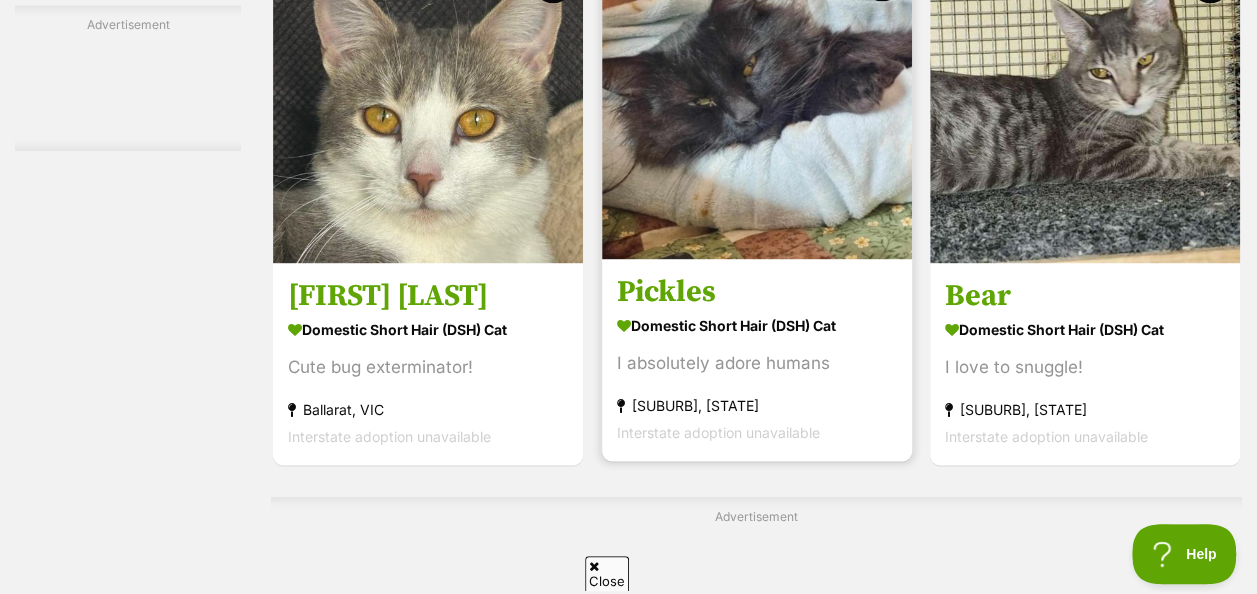 click at bounding box center (881, -21) 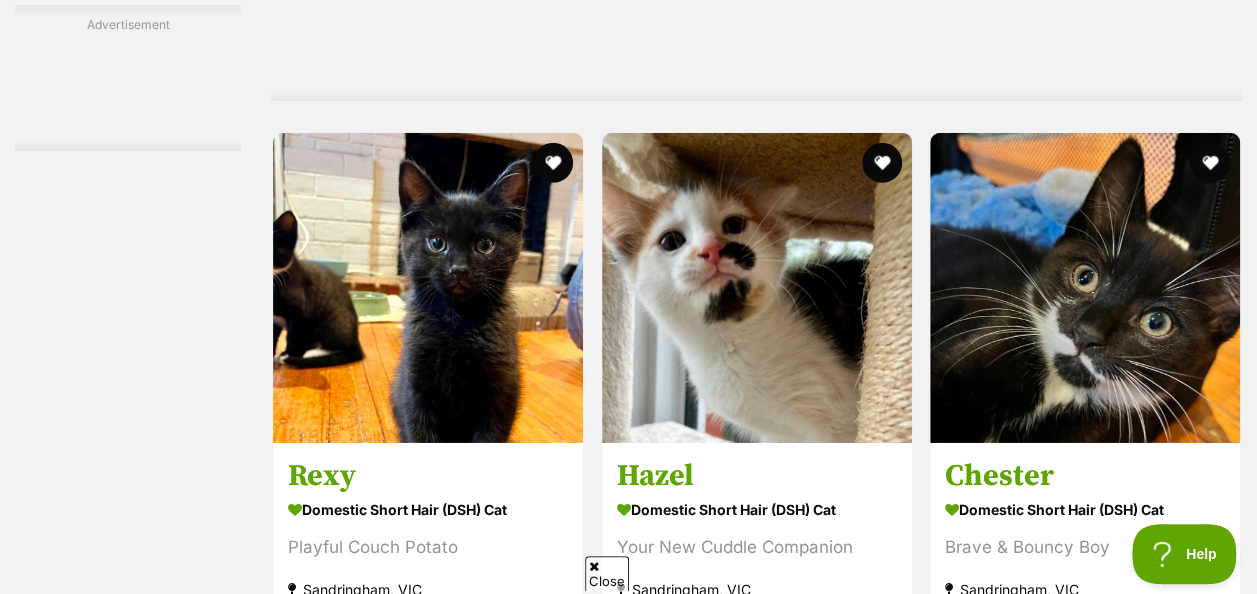 scroll, scrollTop: 10760, scrollLeft: 0, axis: vertical 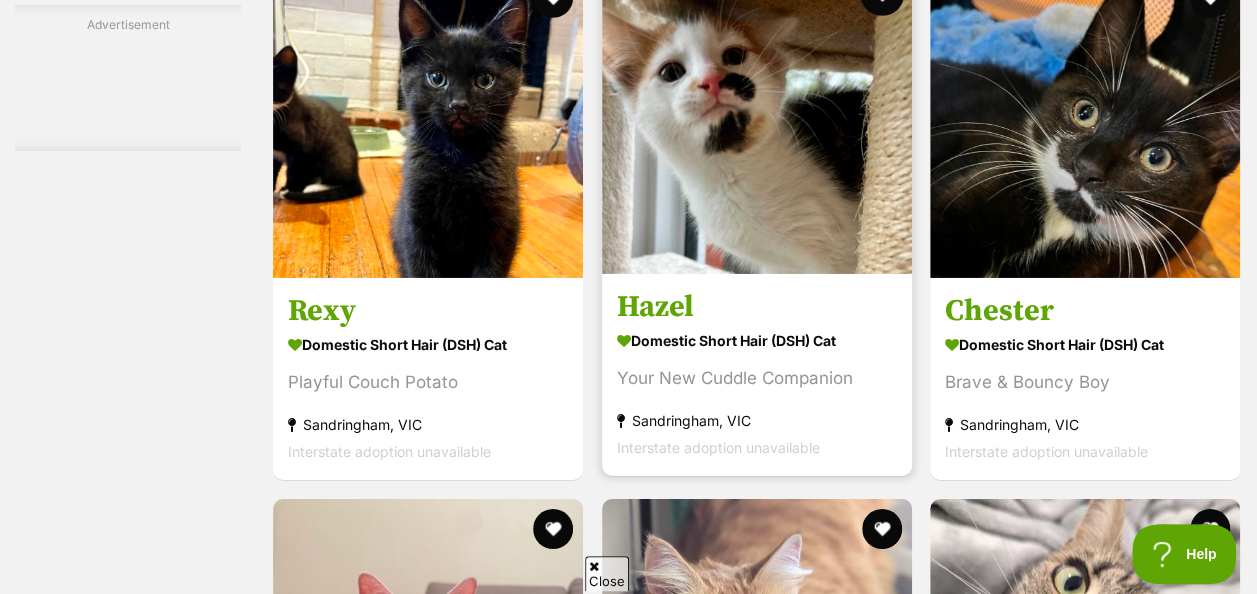 click at bounding box center (881, -6) 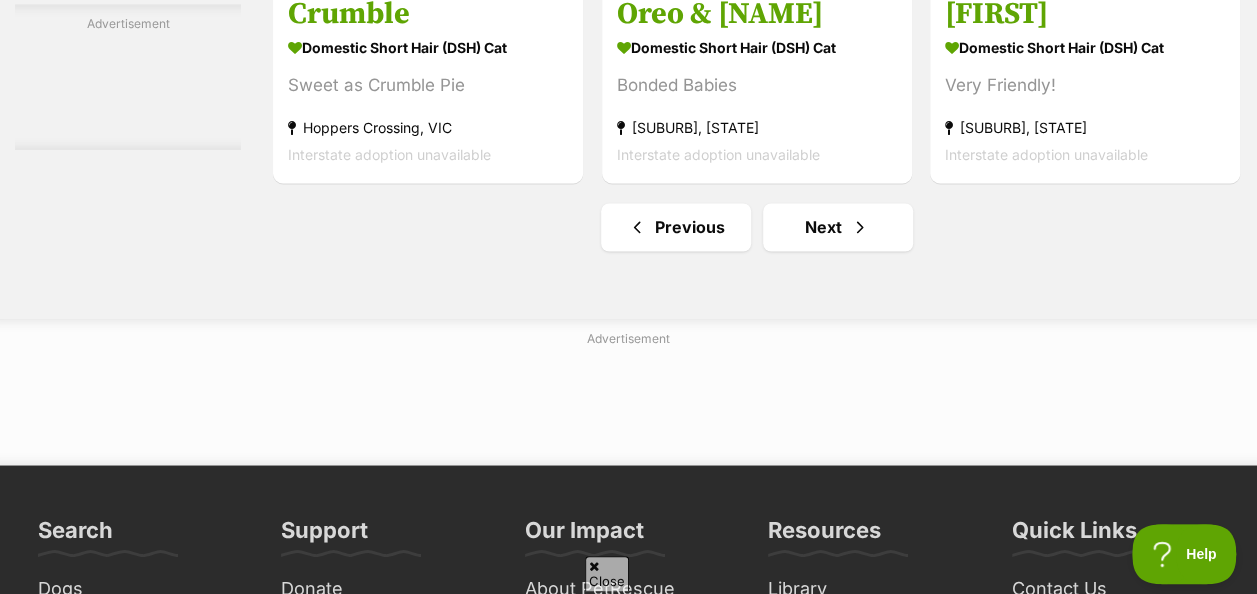scroll, scrollTop: 12880, scrollLeft: 0, axis: vertical 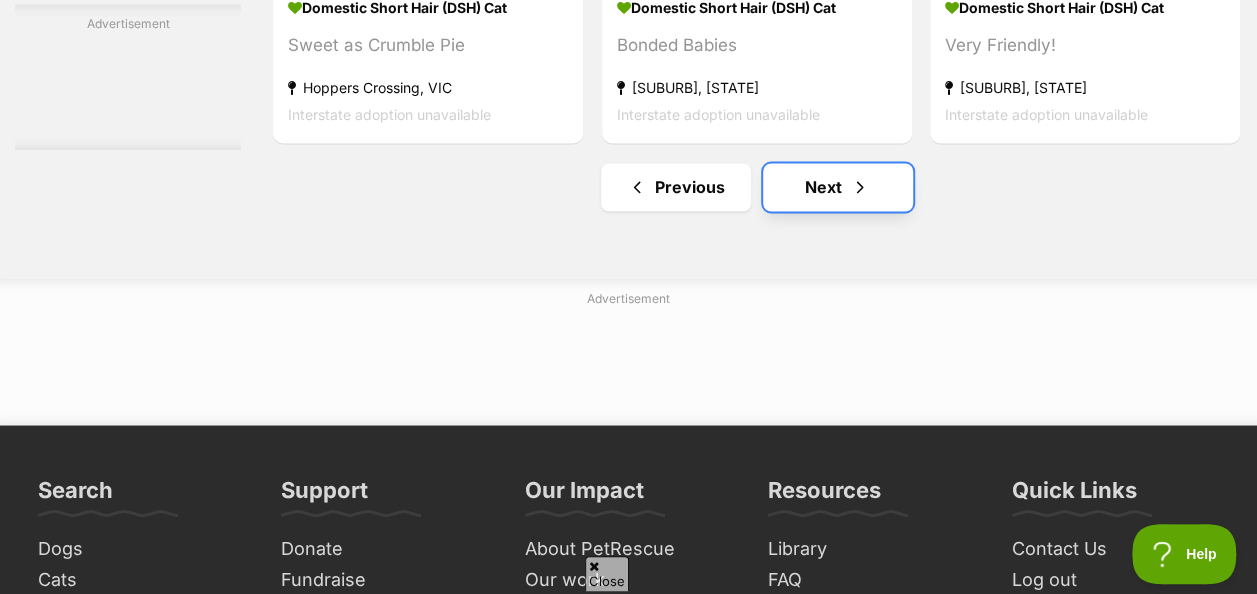 click on "Next" at bounding box center [838, 187] 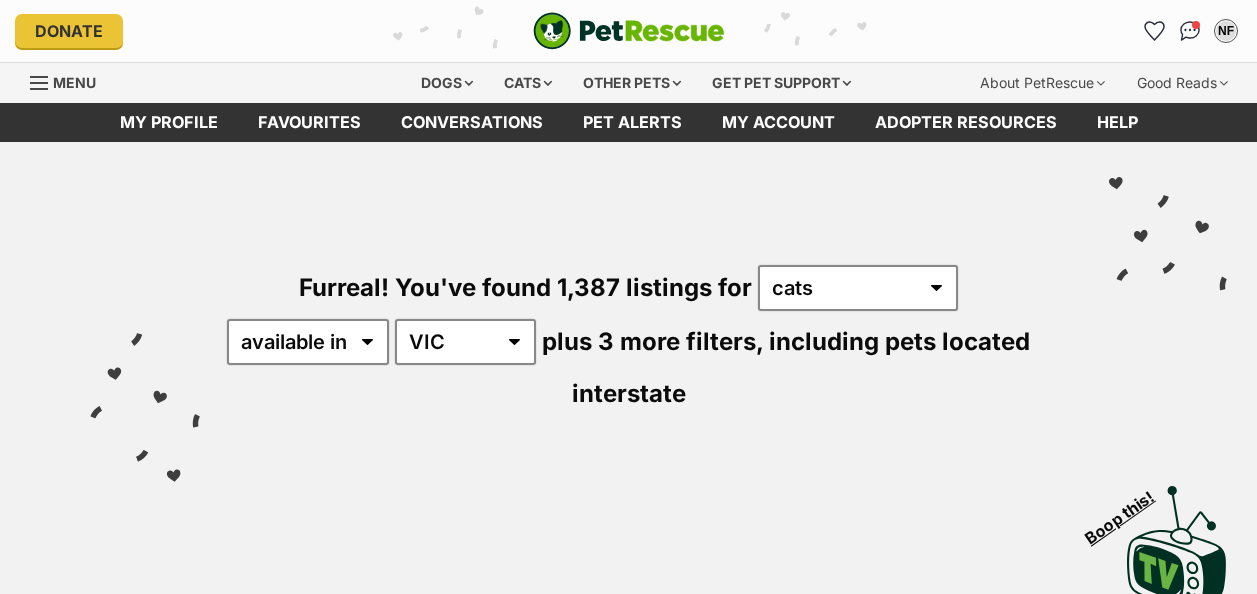 scroll, scrollTop: 0, scrollLeft: 0, axis: both 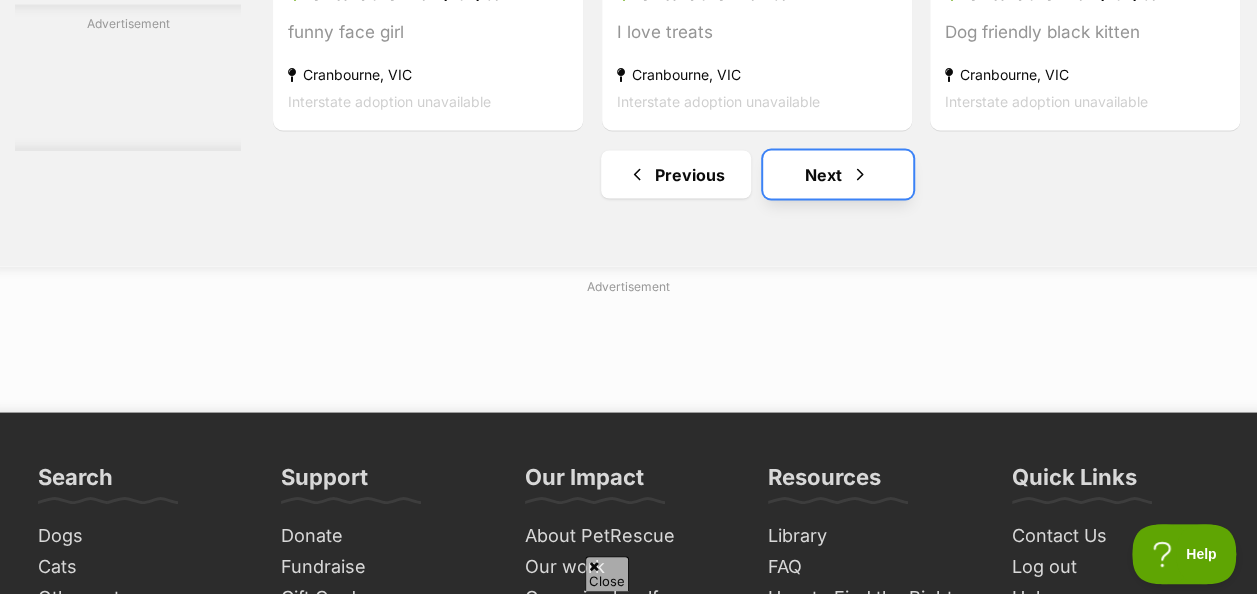 click on "Next" at bounding box center [838, 174] 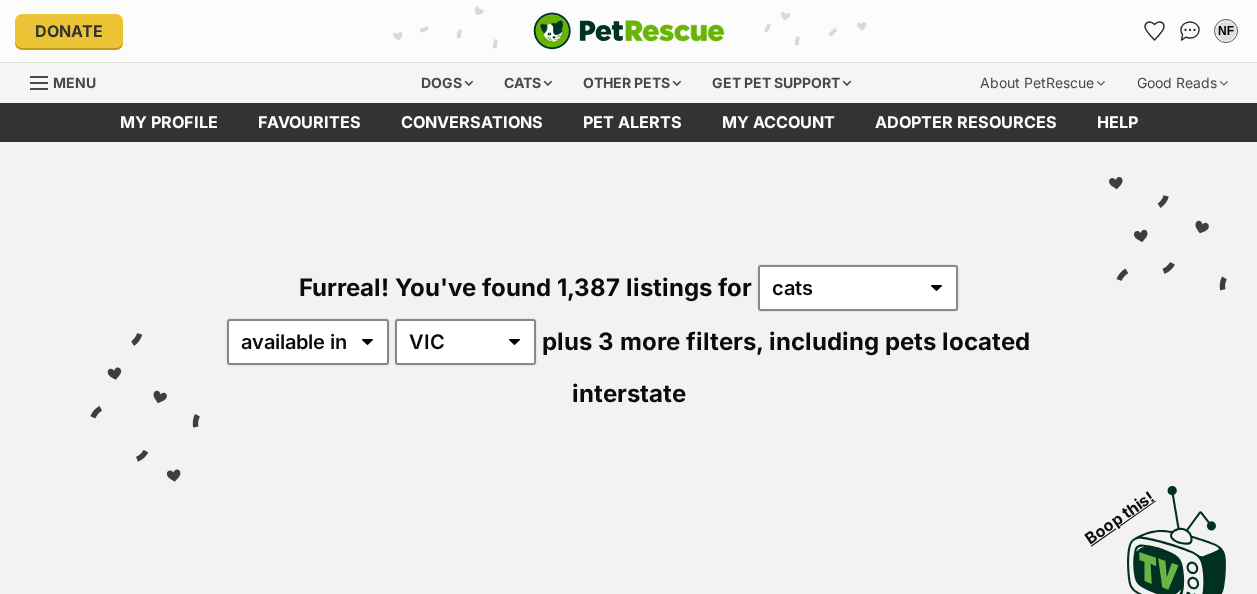 scroll, scrollTop: 0, scrollLeft: 0, axis: both 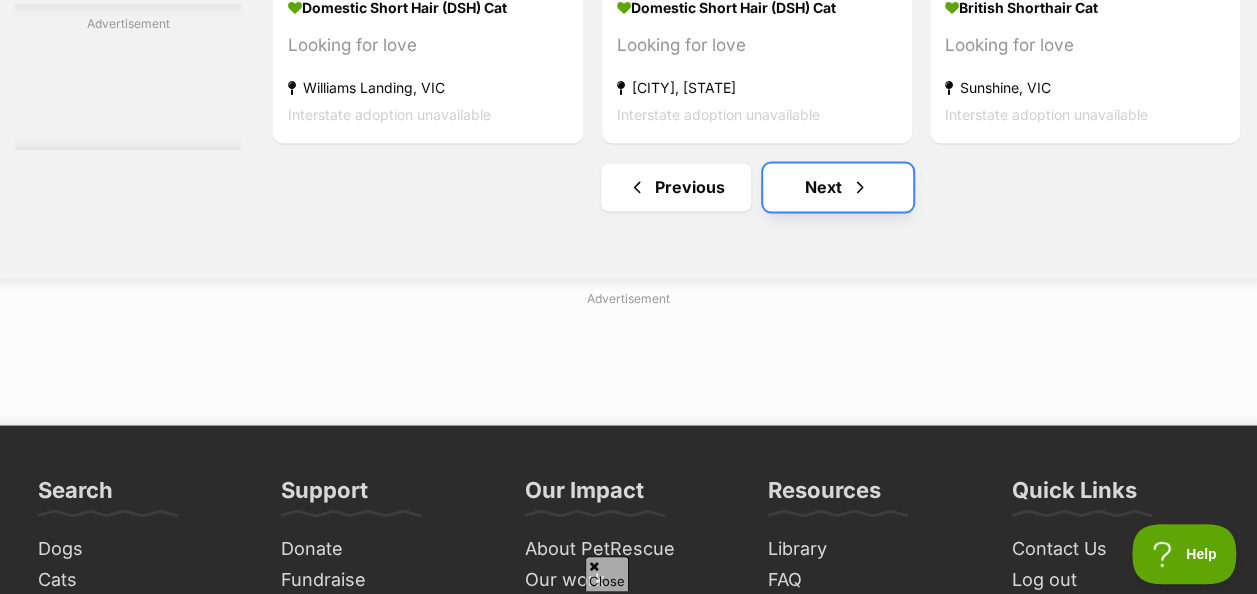 click on "Next" at bounding box center (838, 187) 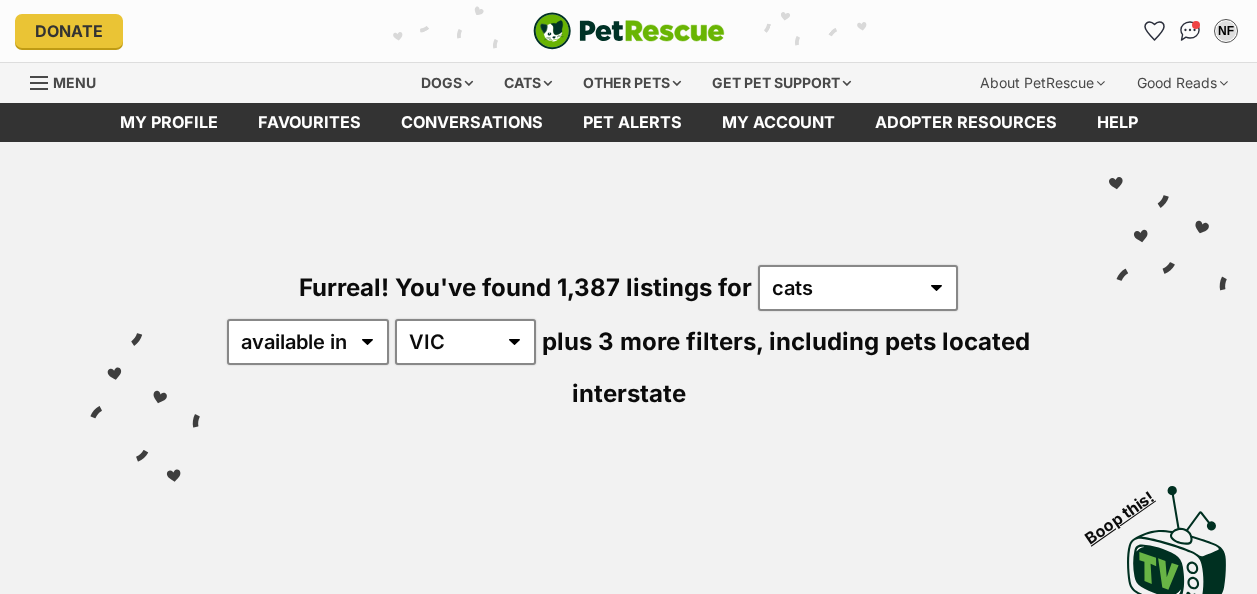 scroll, scrollTop: 0, scrollLeft: 0, axis: both 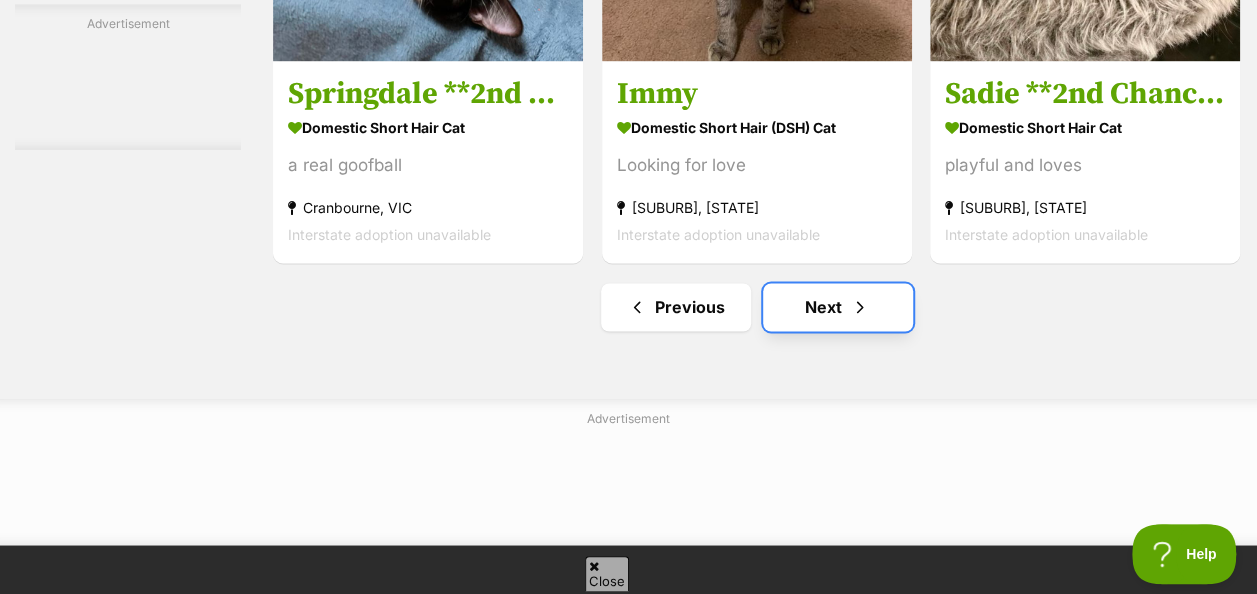 click on "Next" at bounding box center [838, 307] 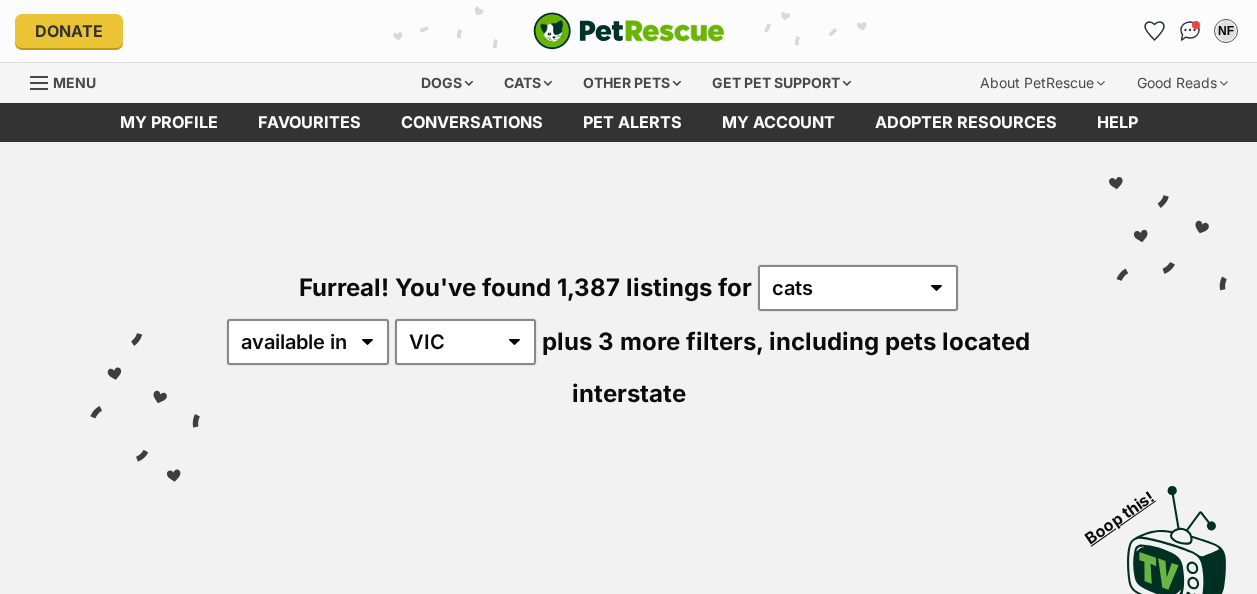 scroll, scrollTop: 0, scrollLeft: 0, axis: both 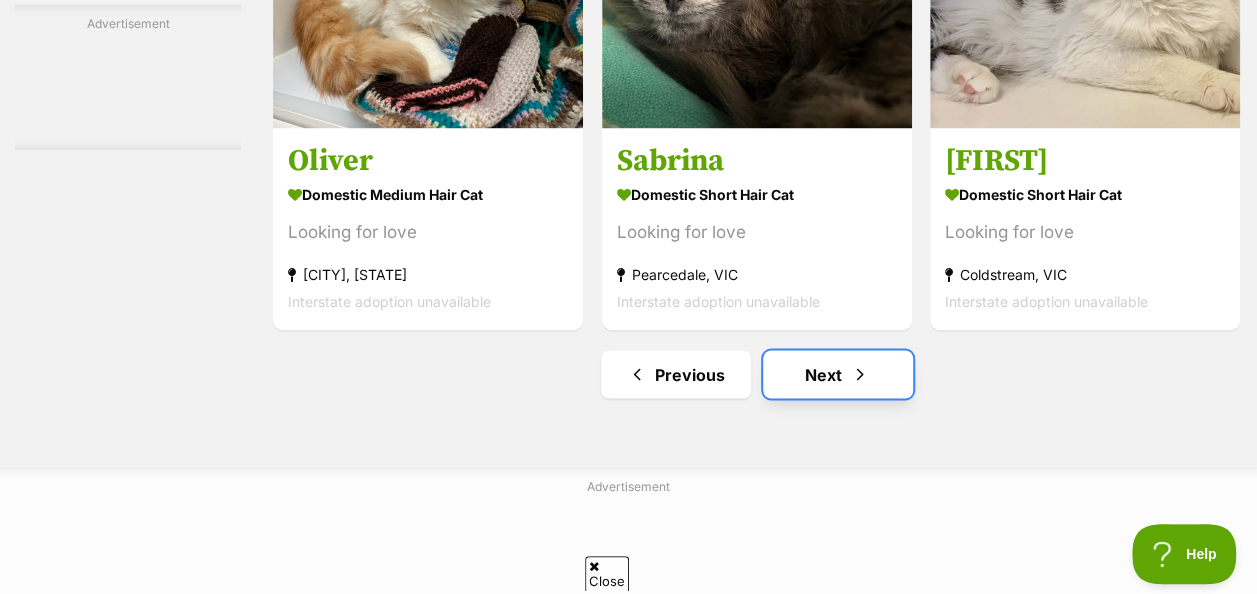 click on "Next" at bounding box center [838, 374] 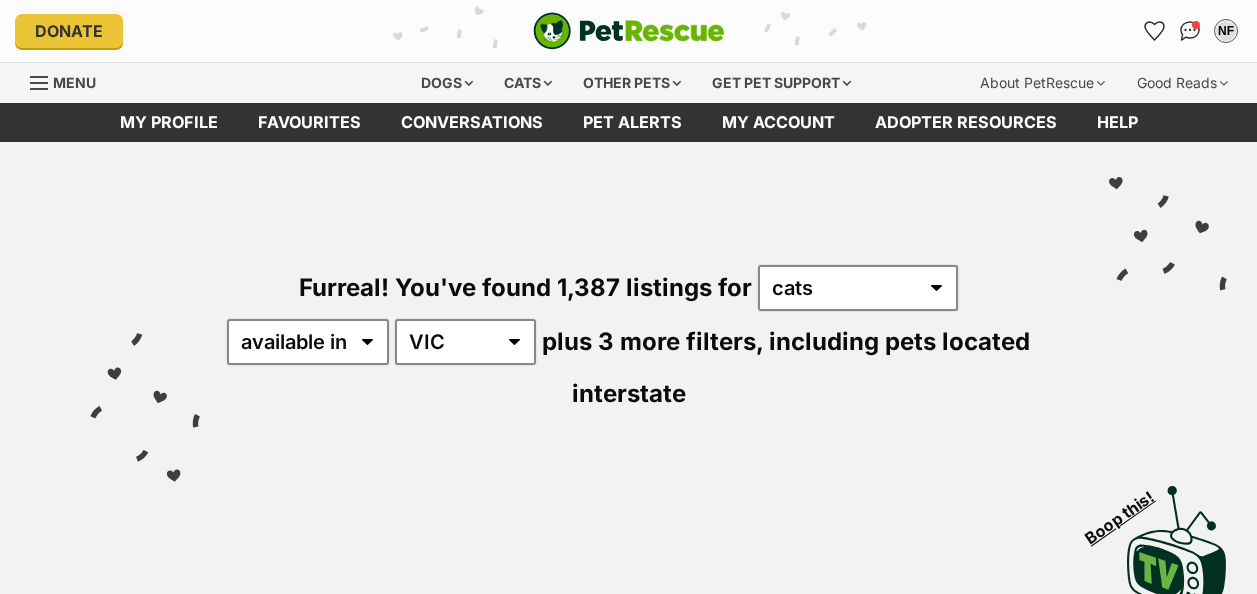 scroll, scrollTop: 0, scrollLeft: 0, axis: both 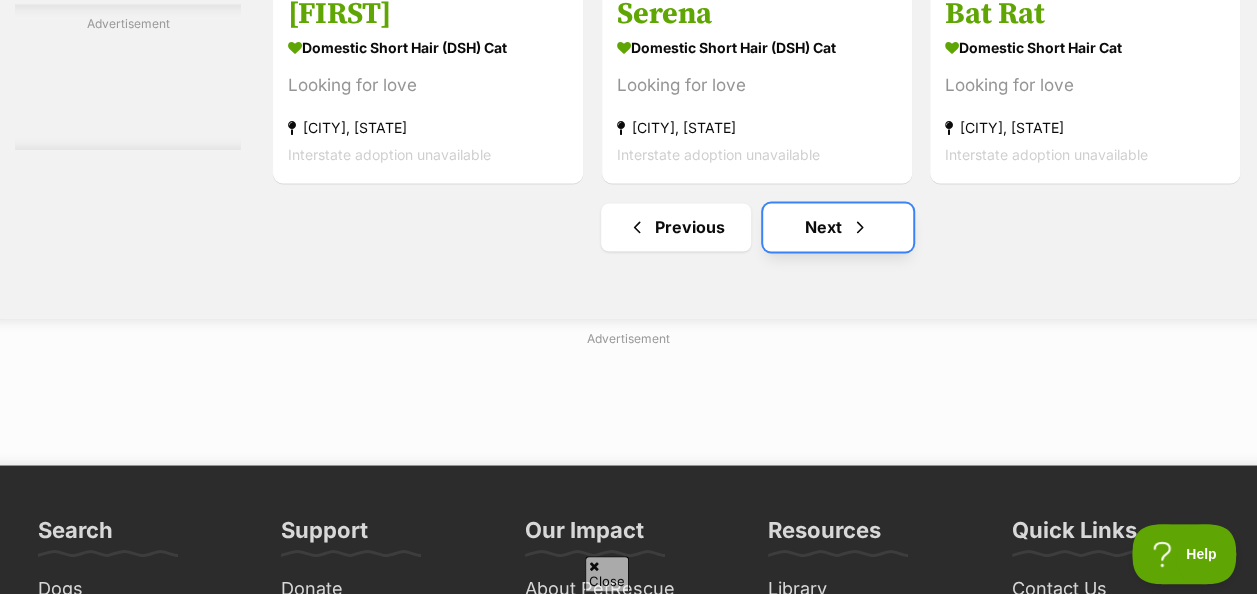 click on "Next" at bounding box center (838, 227) 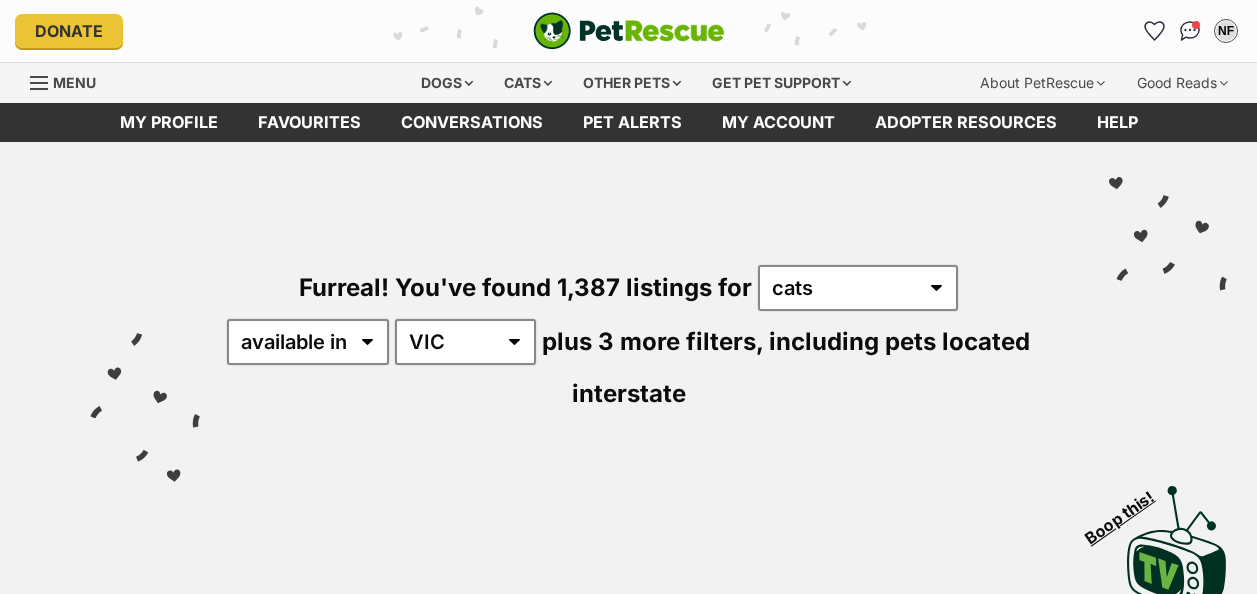 scroll, scrollTop: 40, scrollLeft: 0, axis: vertical 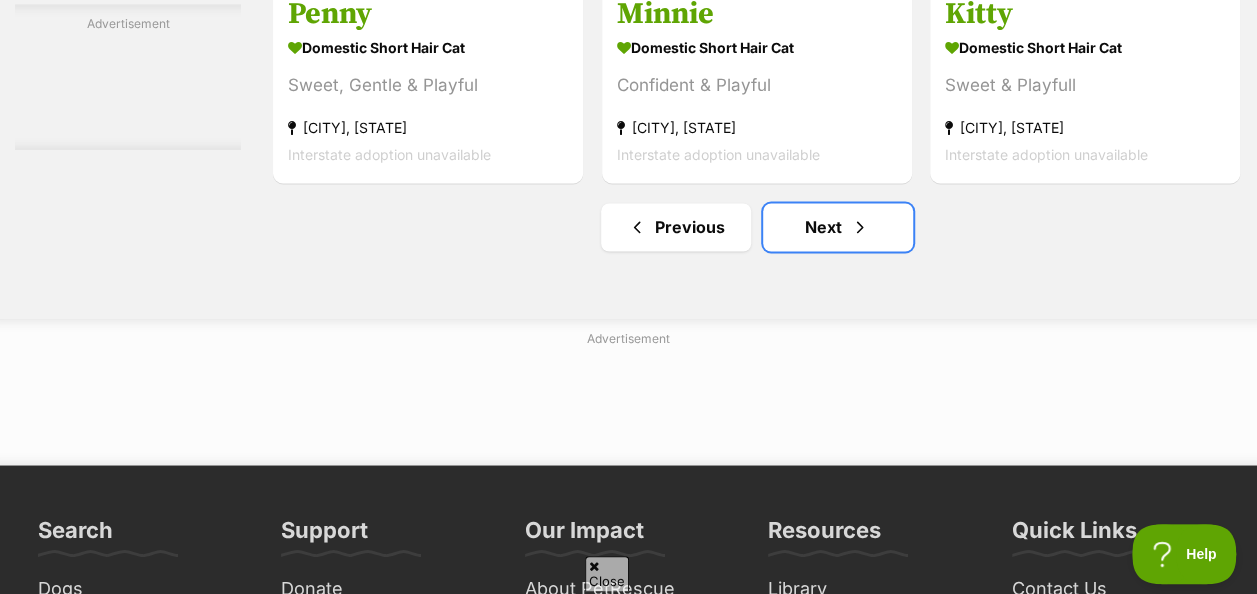 click on "Next" at bounding box center [838, 227] 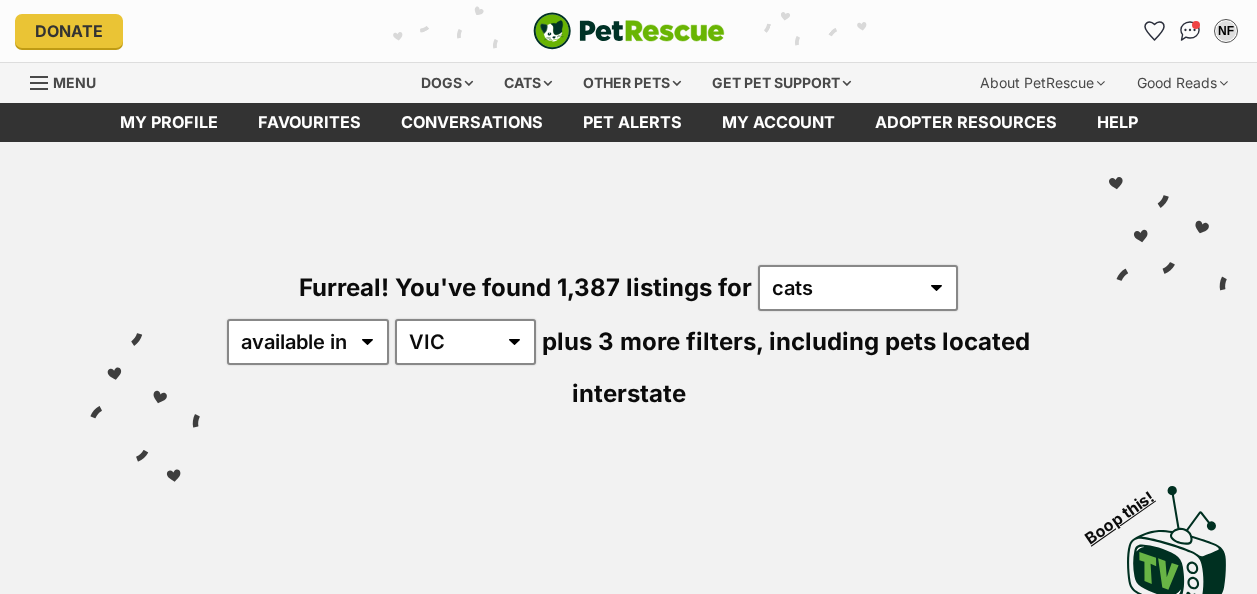 scroll, scrollTop: 40, scrollLeft: 0, axis: vertical 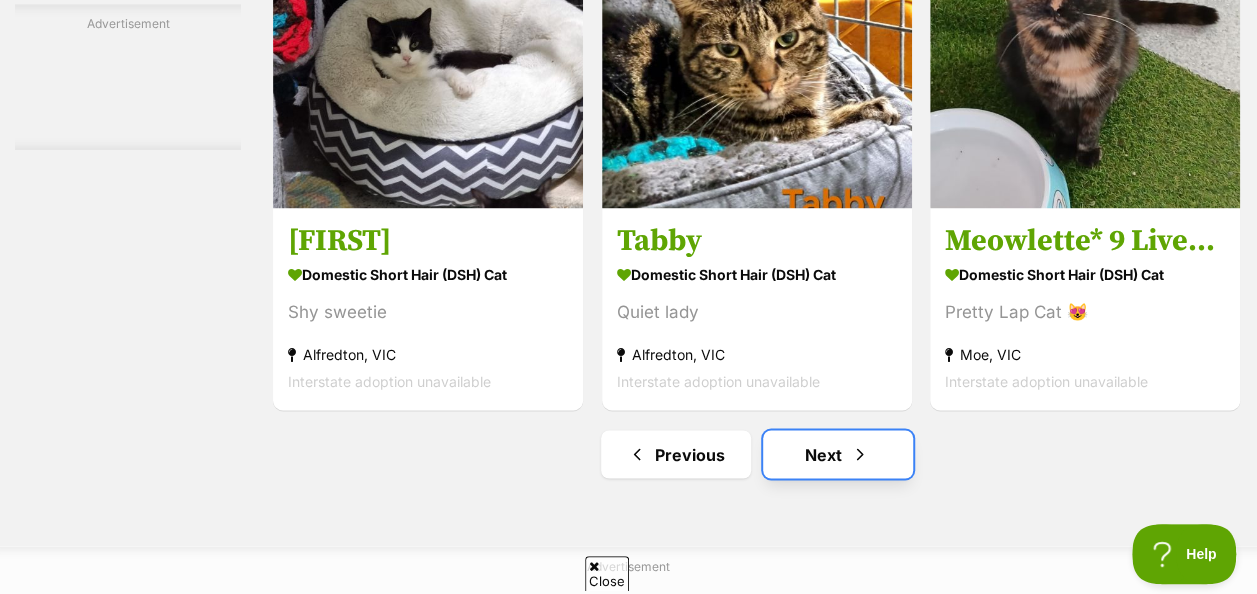 click at bounding box center [860, 454] 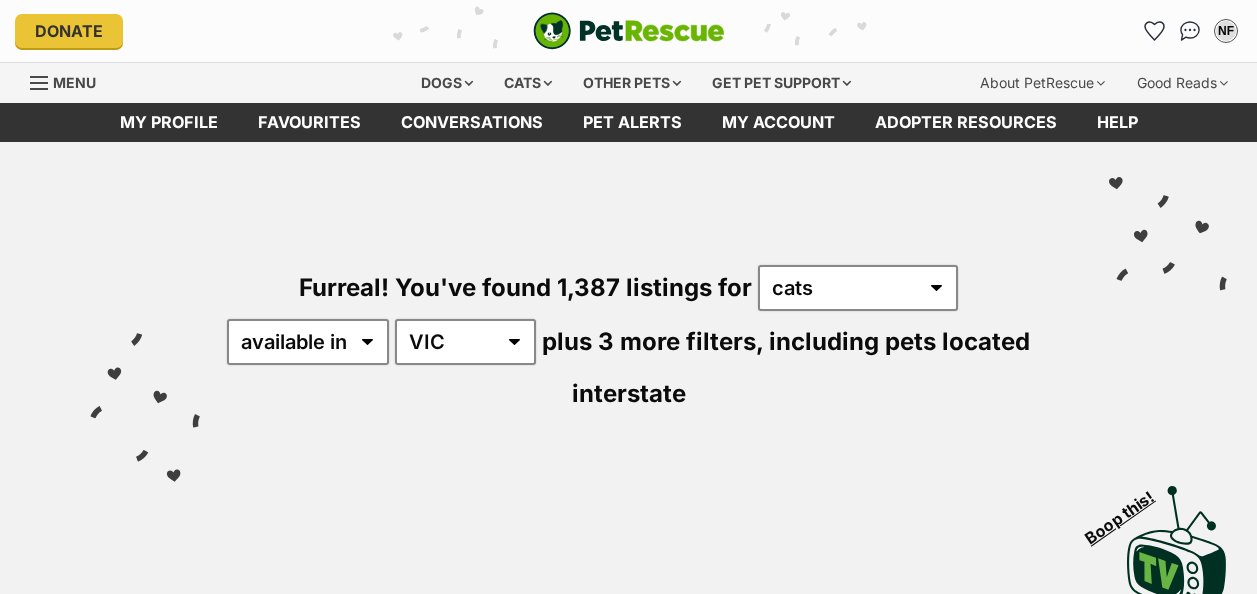 scroll, scrollTop: 40, scrollLeft: 0, axis: vertical 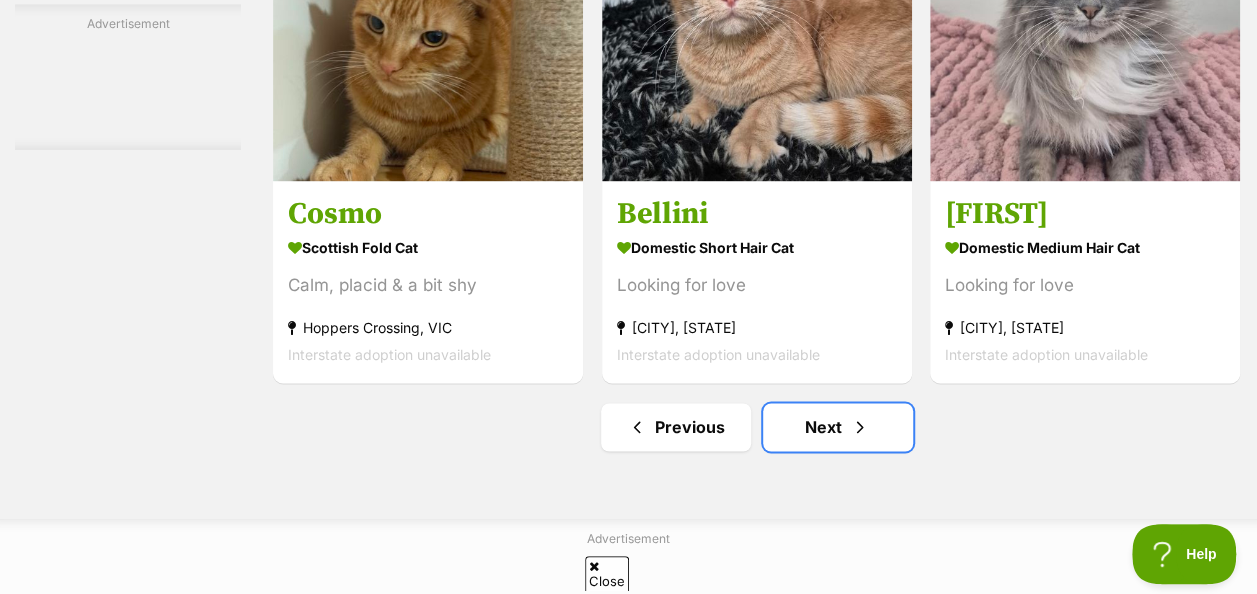 click on "Next" at bounding box center [838, 427] 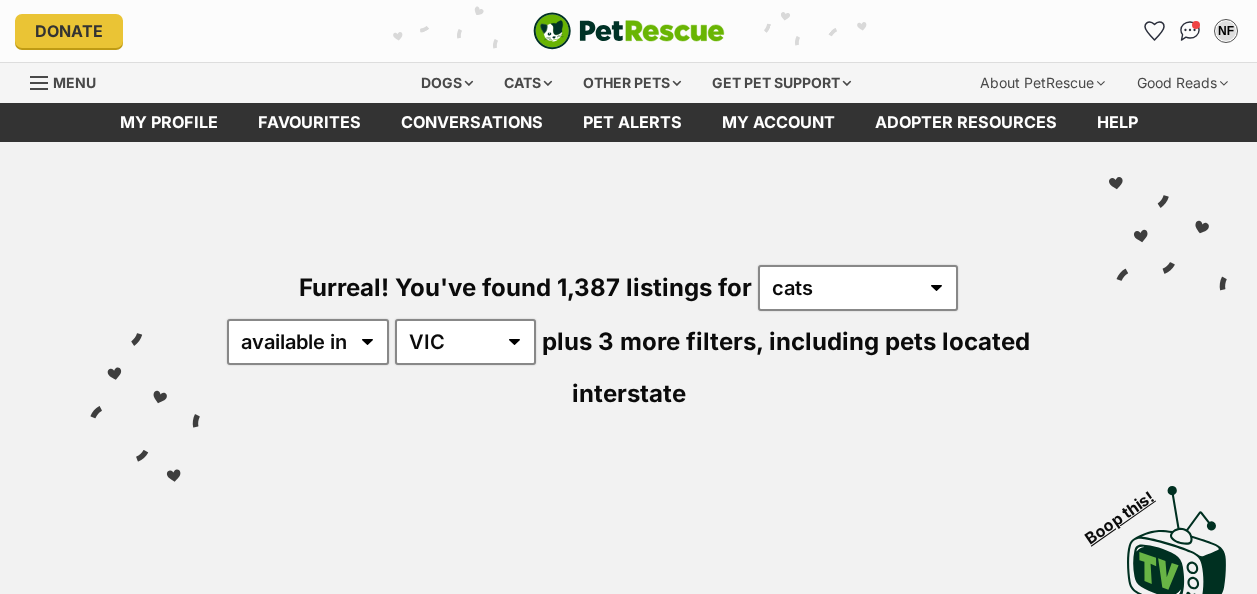 scroll, scrollTop: 40, scrollLeft: 0, axis: vertical 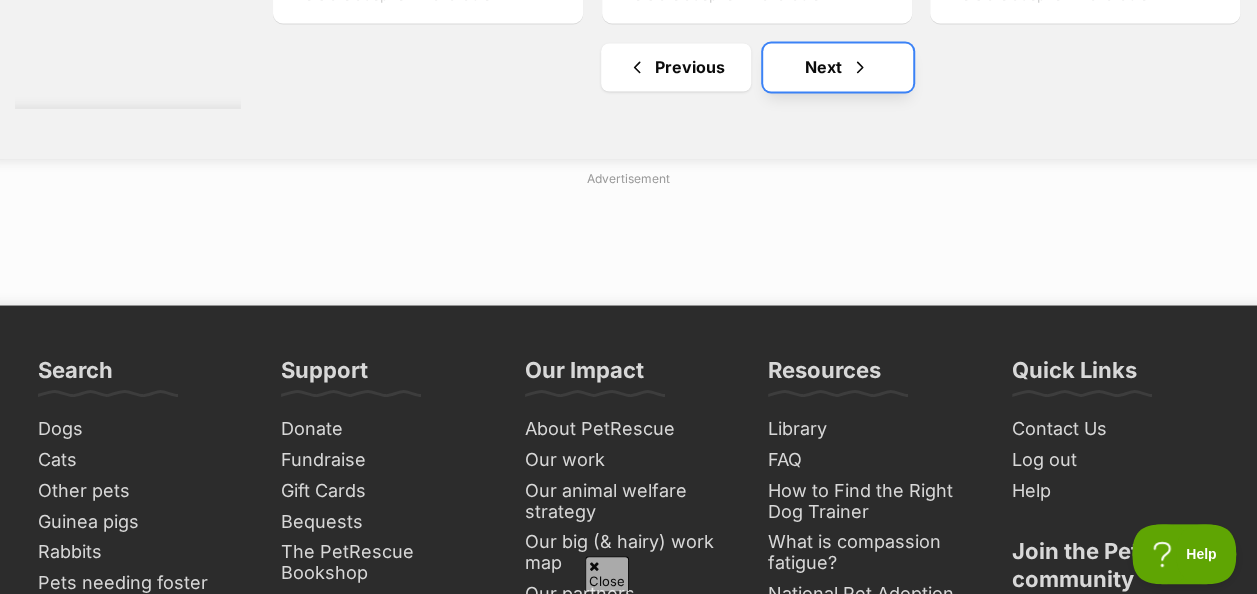 click on "Next" at bounding box center (838, 67) 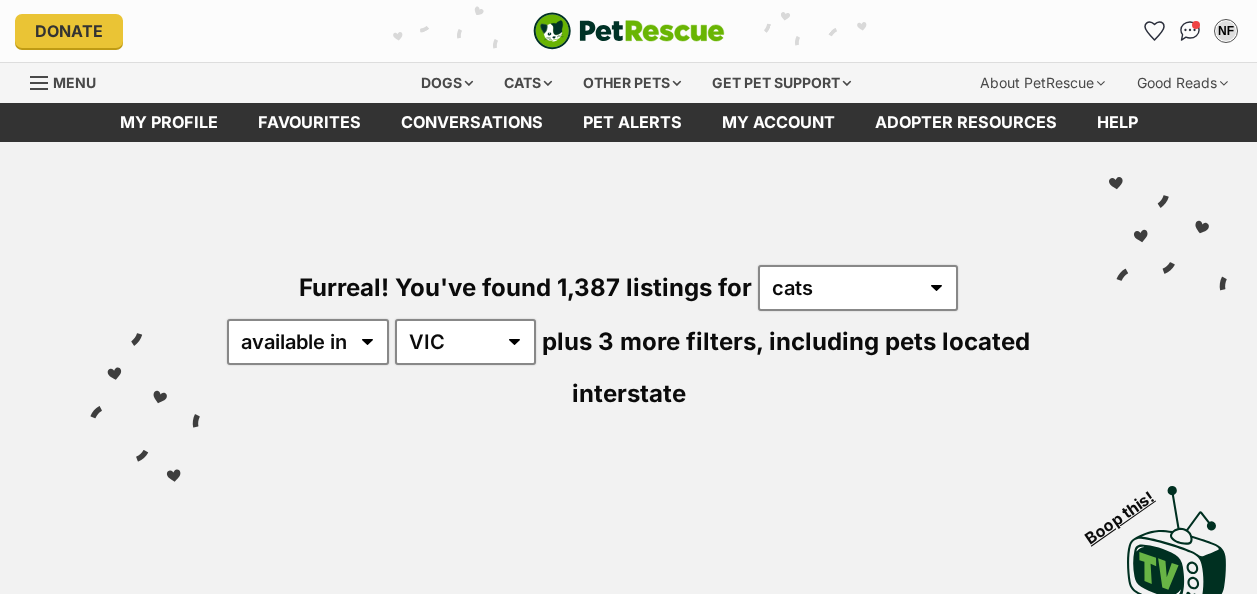 scroll, scrollTop: 0, scrollLeft: 0, axis: both 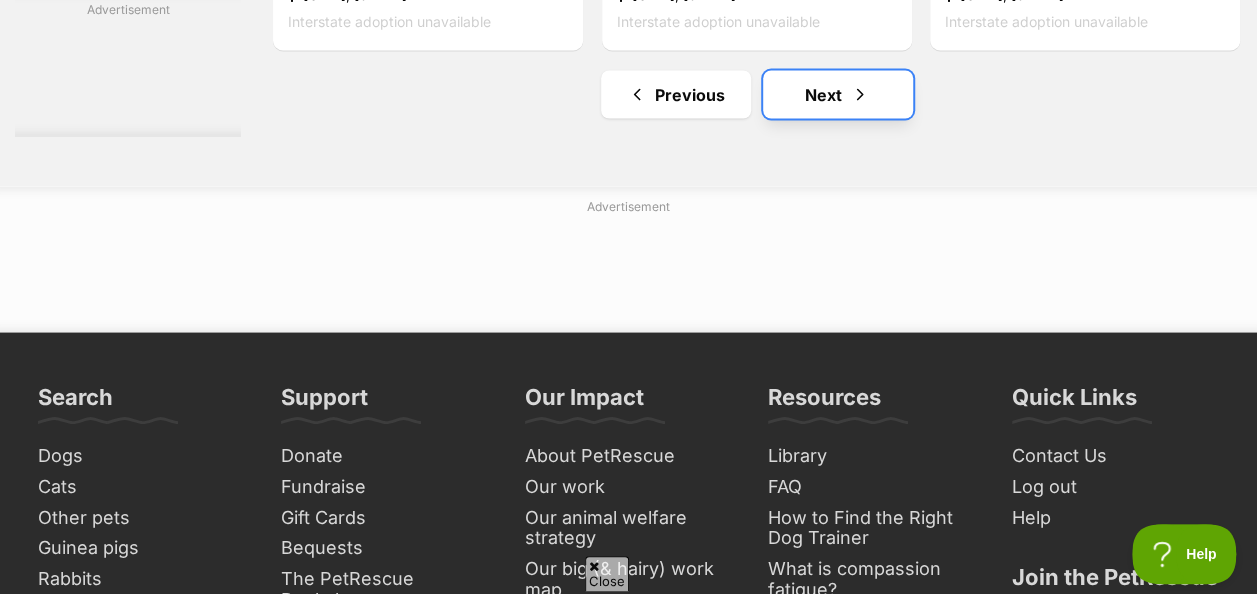 click on "Next" at bounding box center [838, 94] 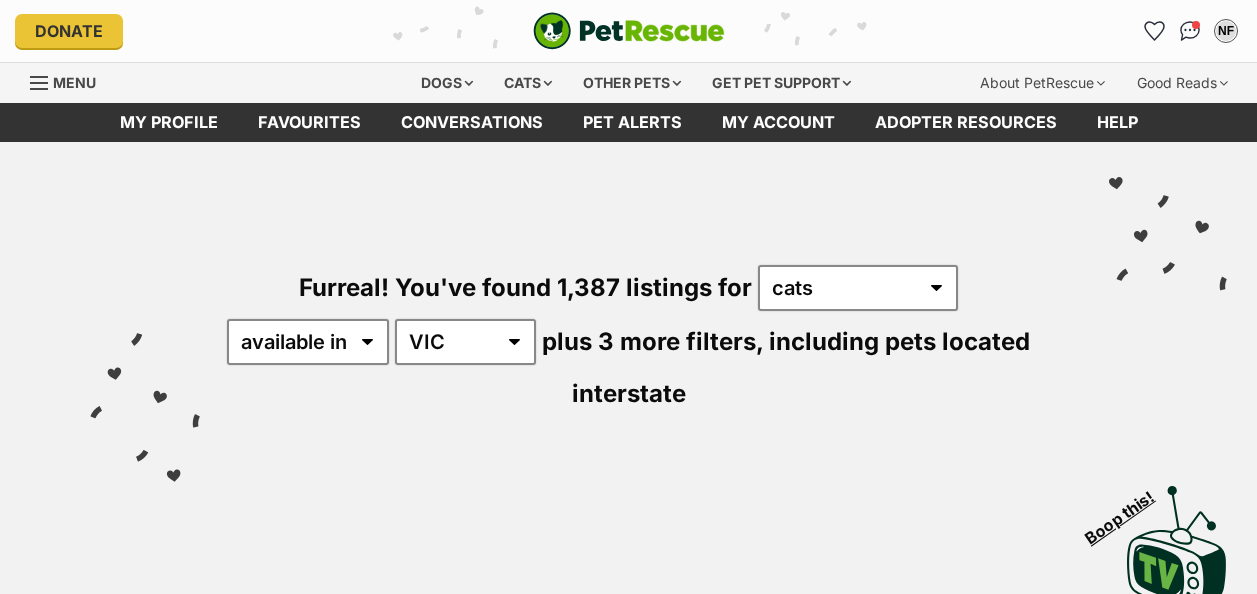 scroll, scrollTop: 40, scrollLeft: 0, axis: vertical 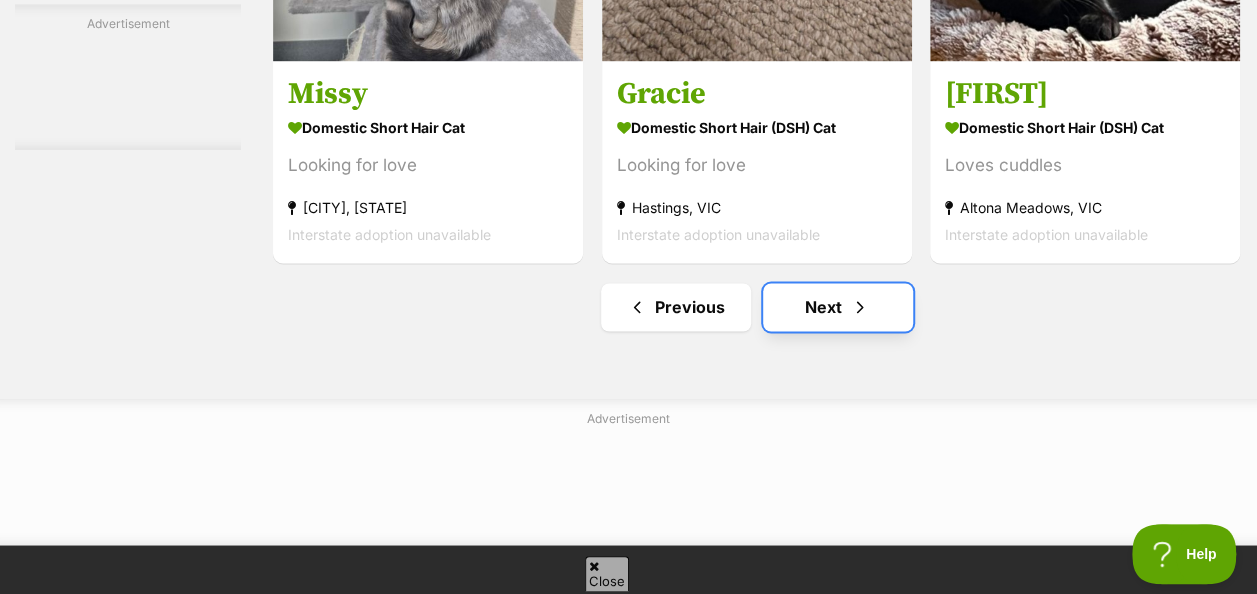click on "Next" at bounding box center (838, 307) 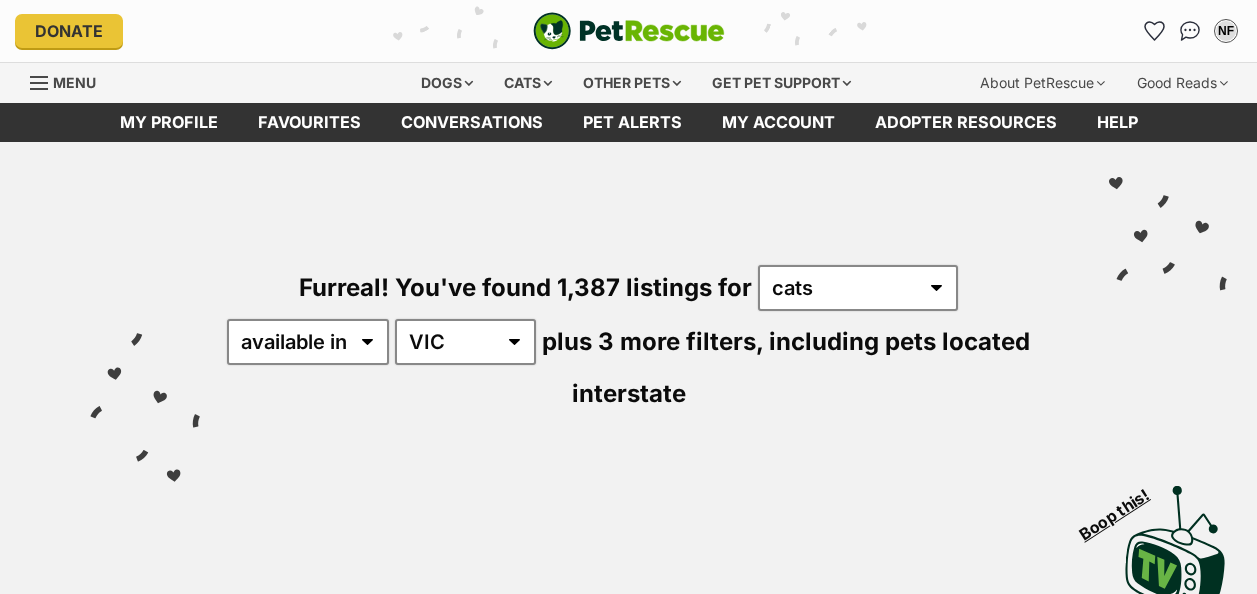scroll, scrollTop: 40, scrollLeft: 0, axis: vertical 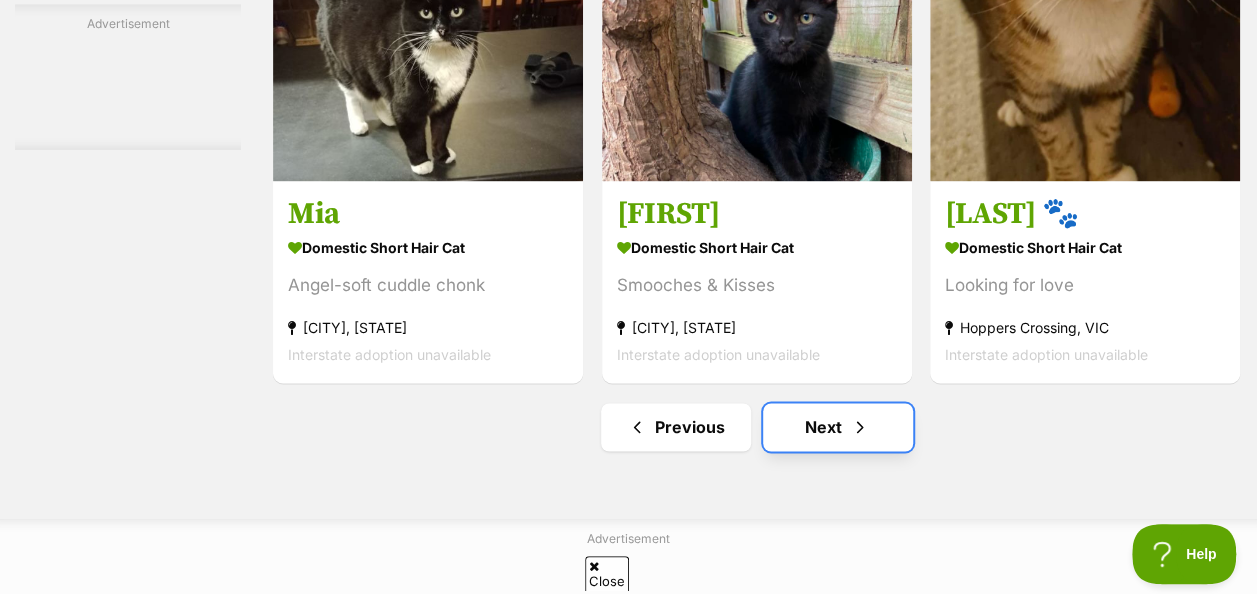 click at bounding box center [860, 427] 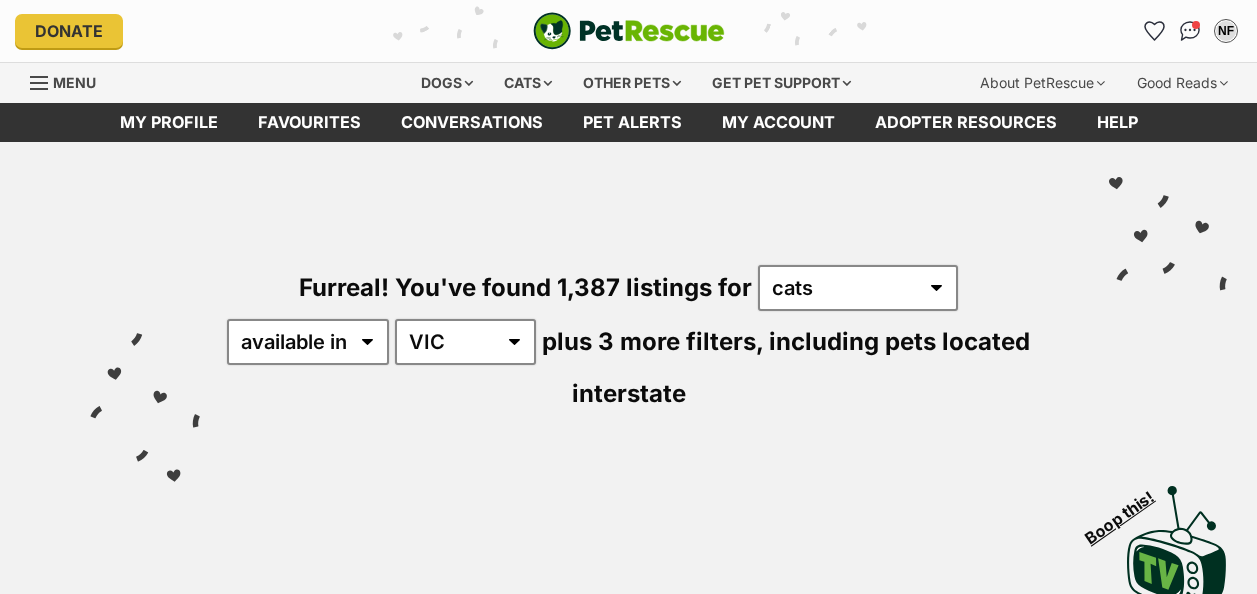scroll, scrollTop: 40, scrollLeft: 0, axis: vertical 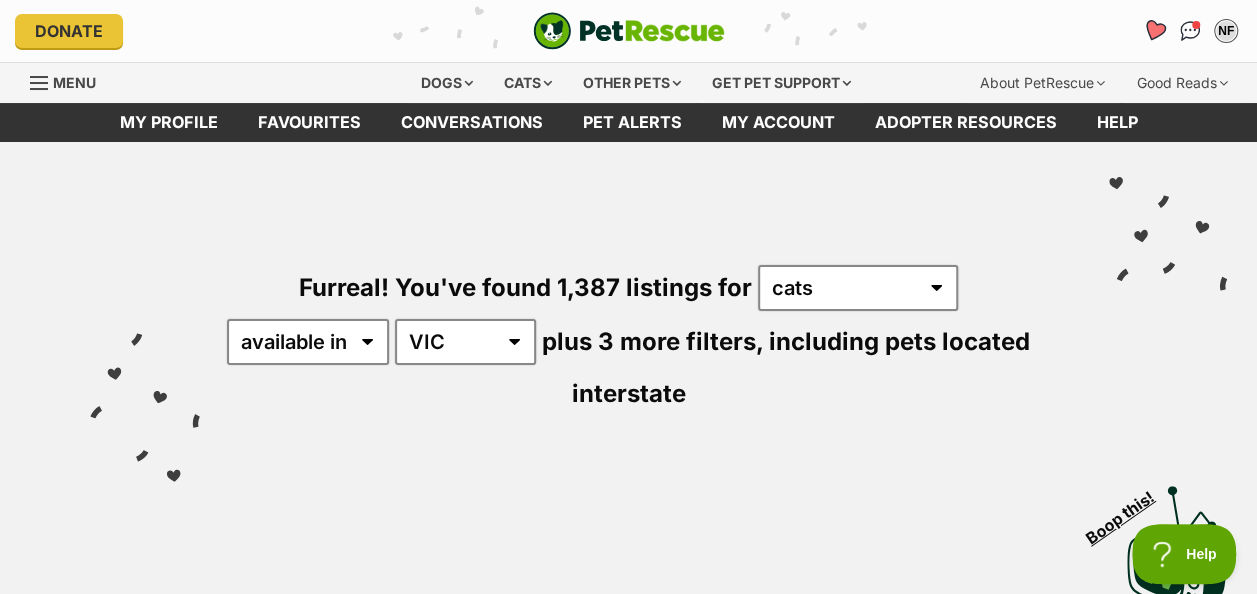 click 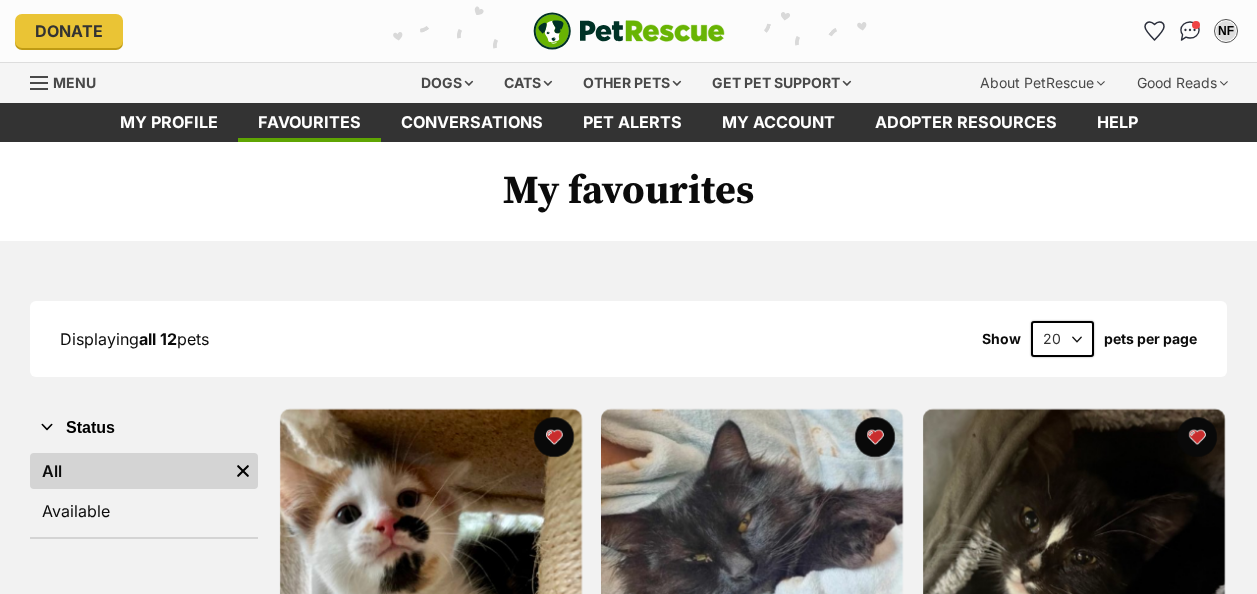 scroll, scrollTop: 0, scrollLeft: 0, axis: both 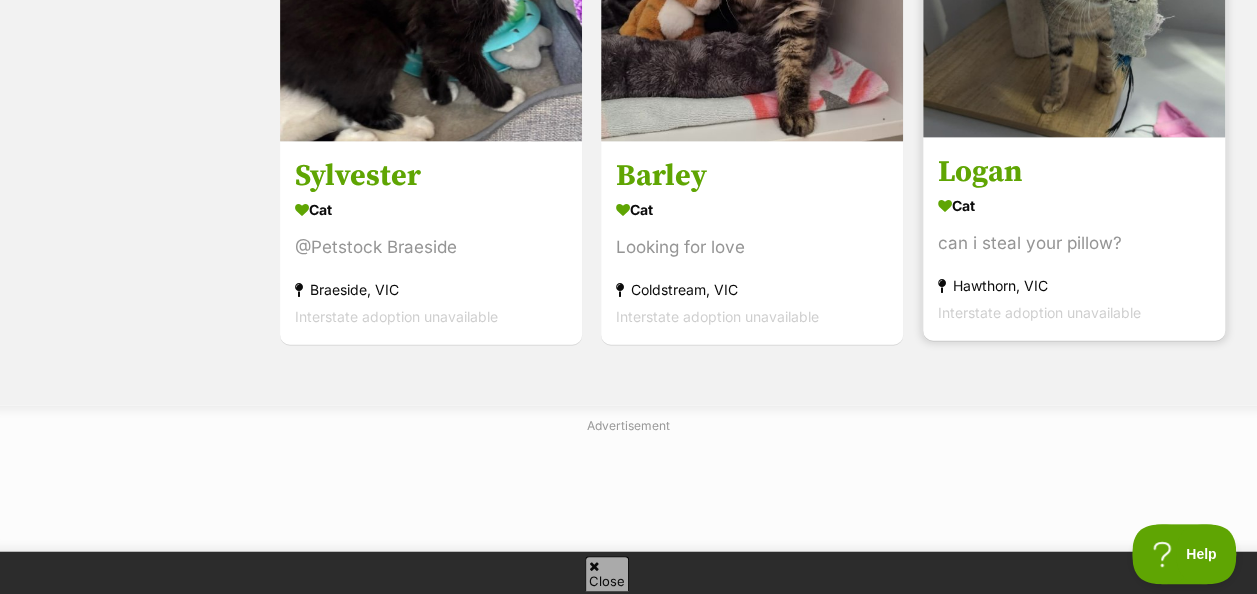 click on "Logan" at bounding box center [1074, 171] 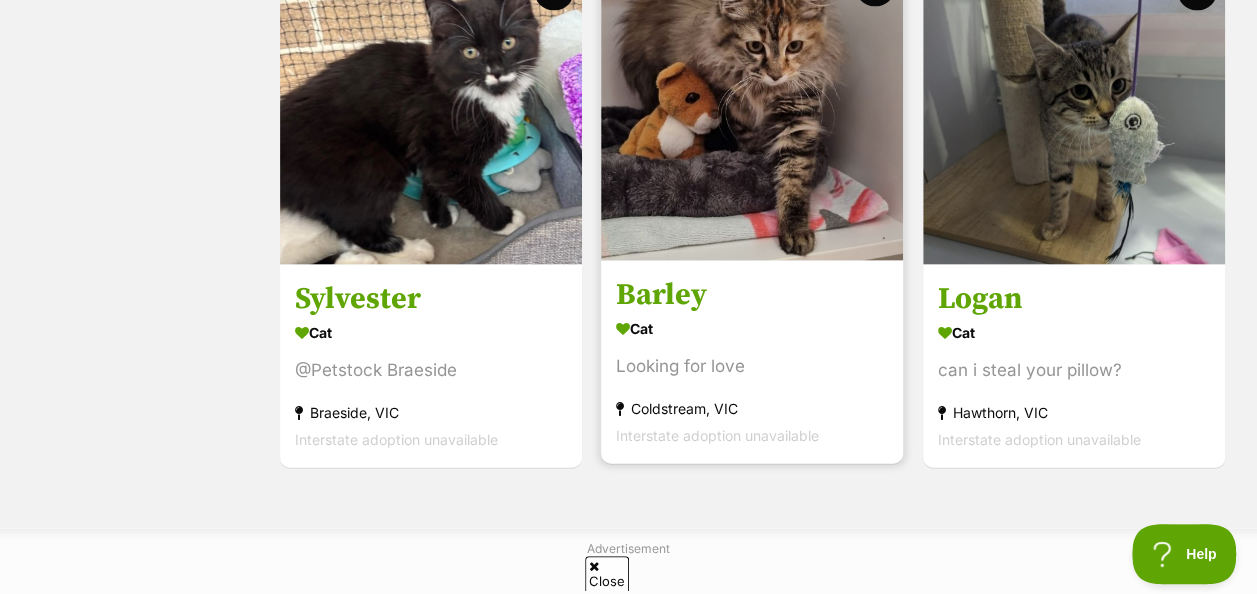 scroll, scrollTop: 2001, scrollLeft: 0, axis: vertical 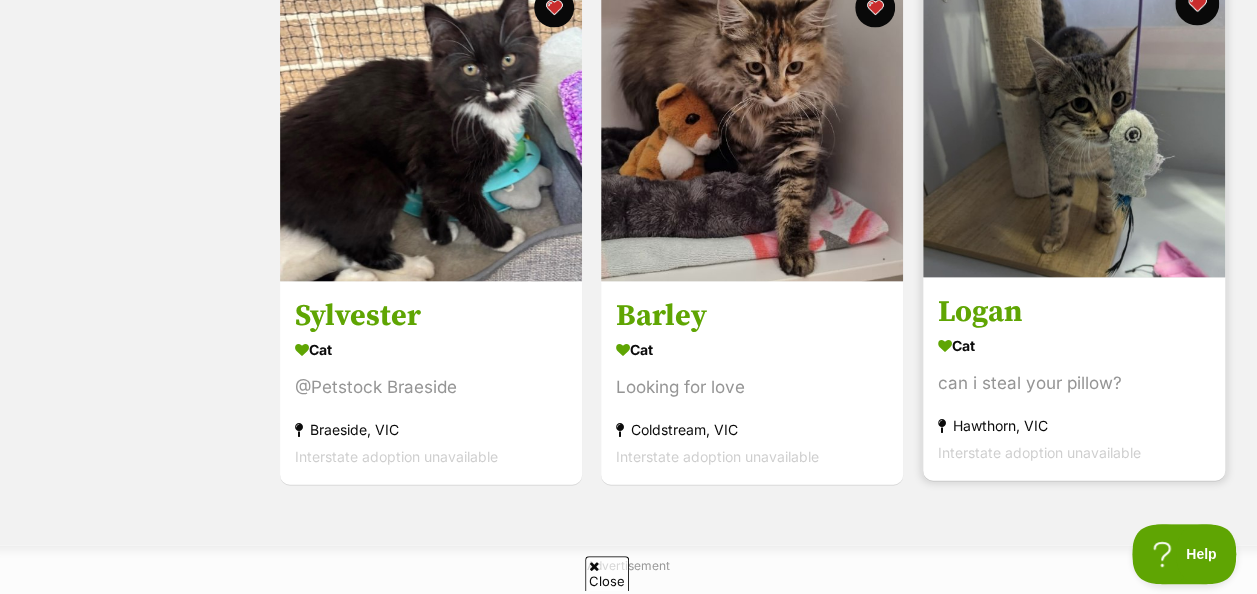 click at bounding box center (1197, 4) 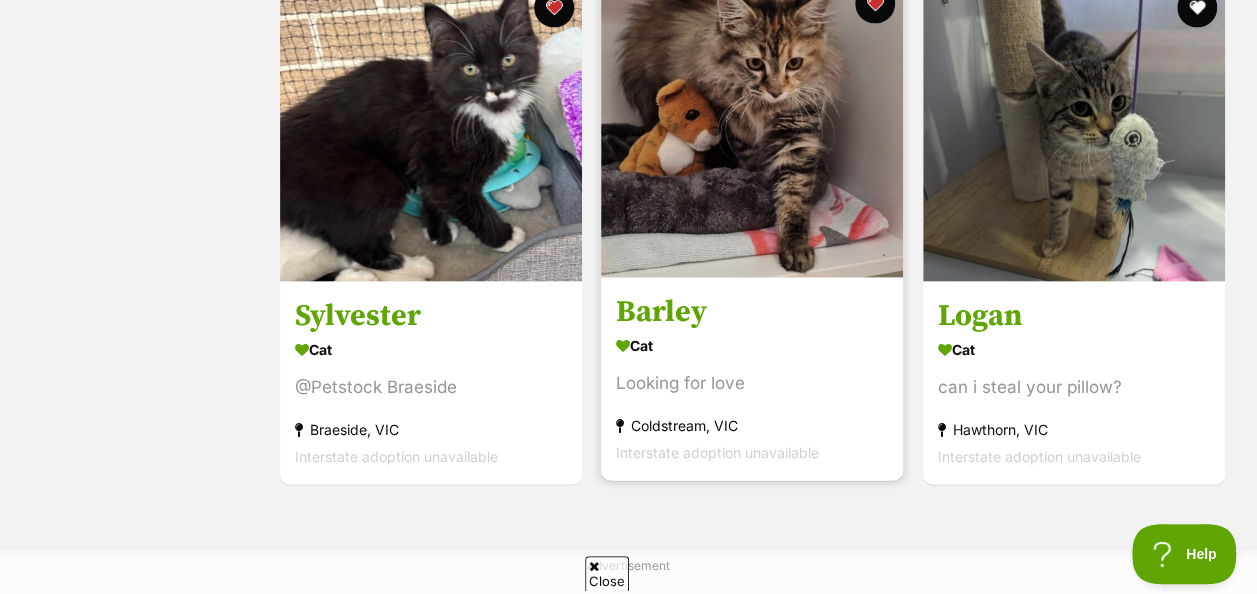 click on "Barley" at bounding box center (752, 311) 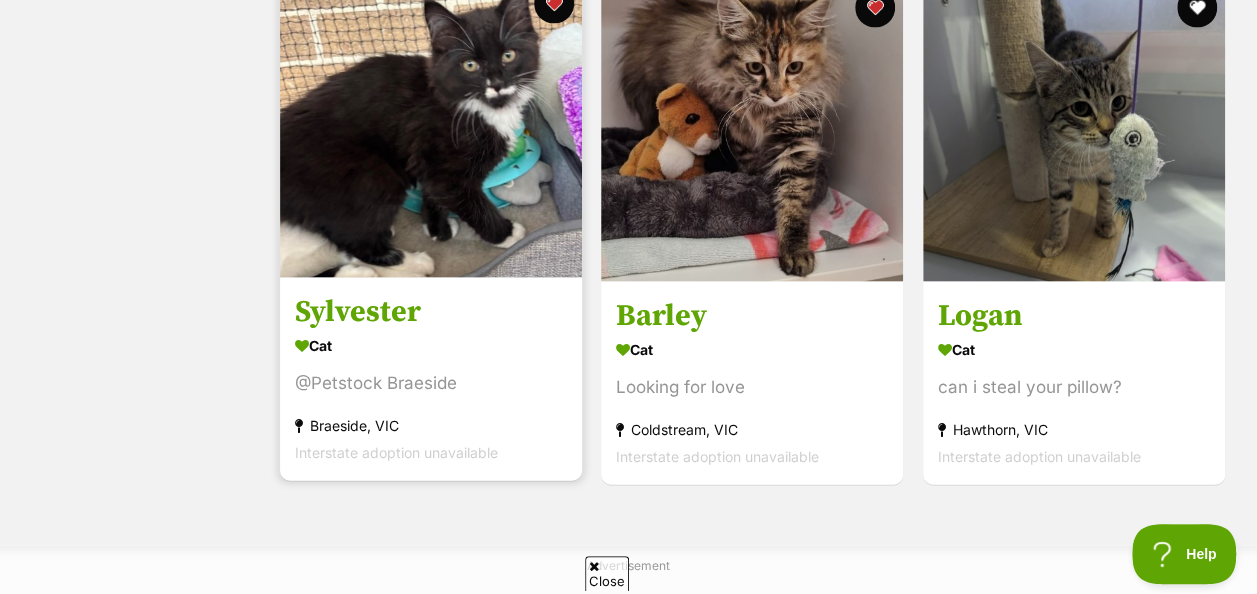 click on "Sylvester" at bounding box center (431, 311) 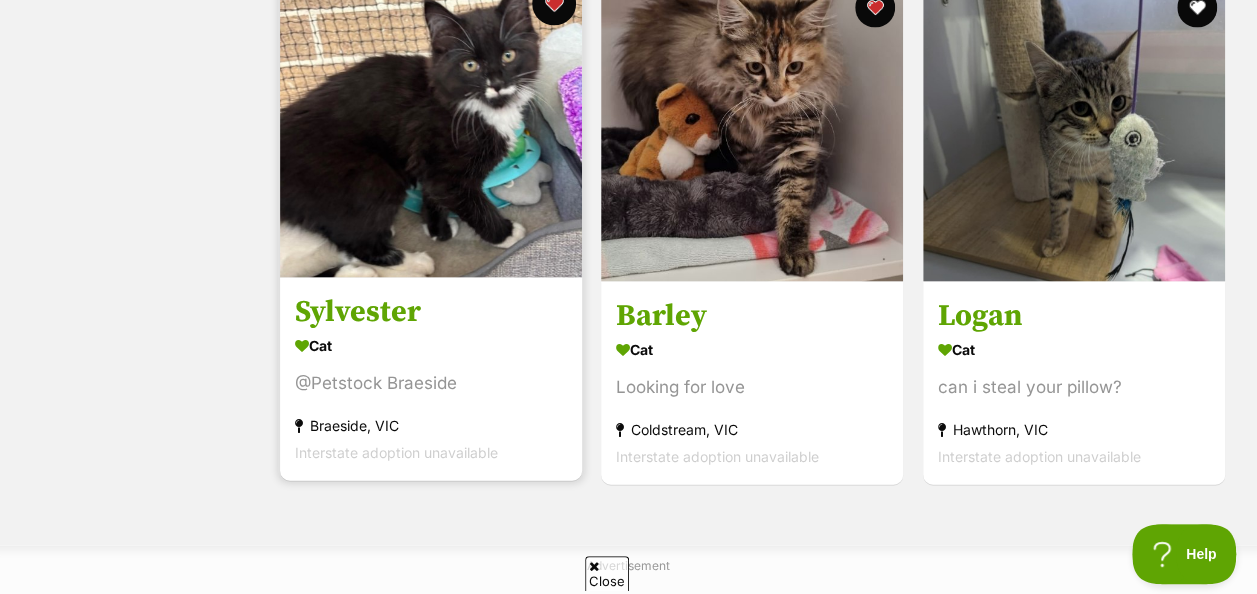 click at bounding box center (554, 4) 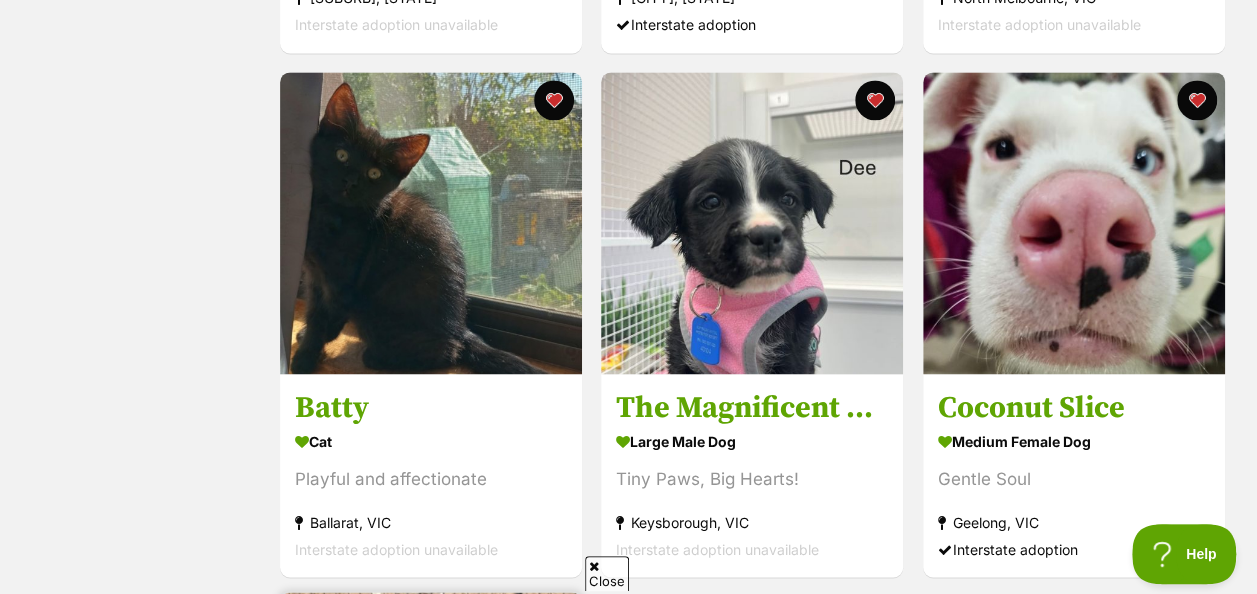 scroll, scrollTop: 1383, scrollLeft: 0, axis: vertical 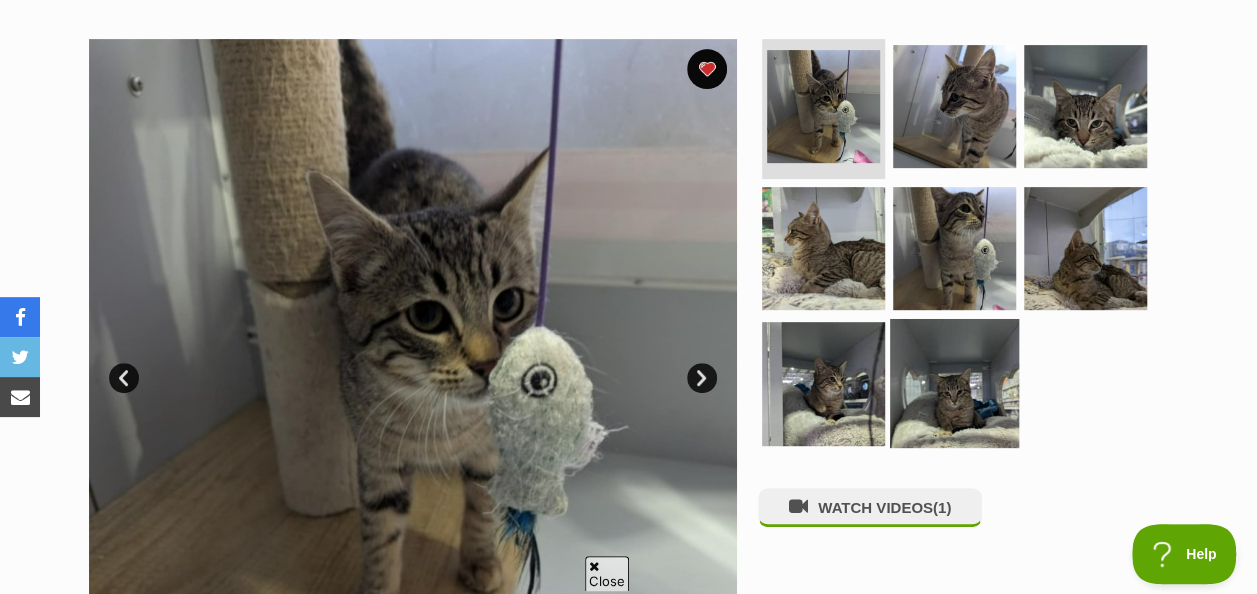click at bounding box center (954, 383) 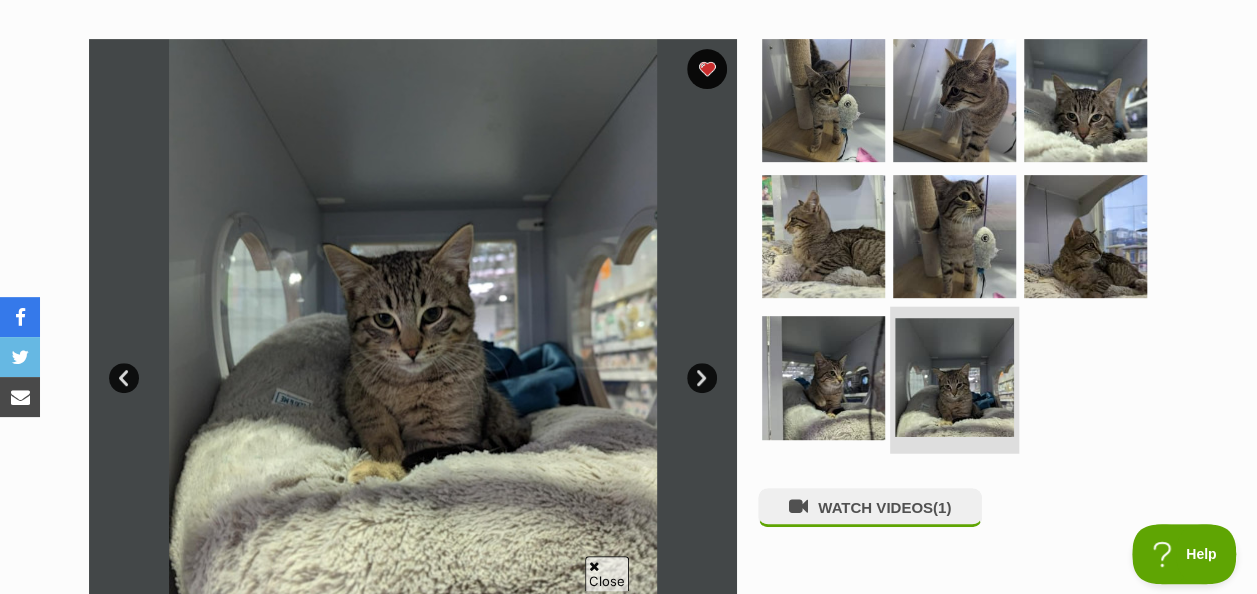 click at bounding box center (954, 377) 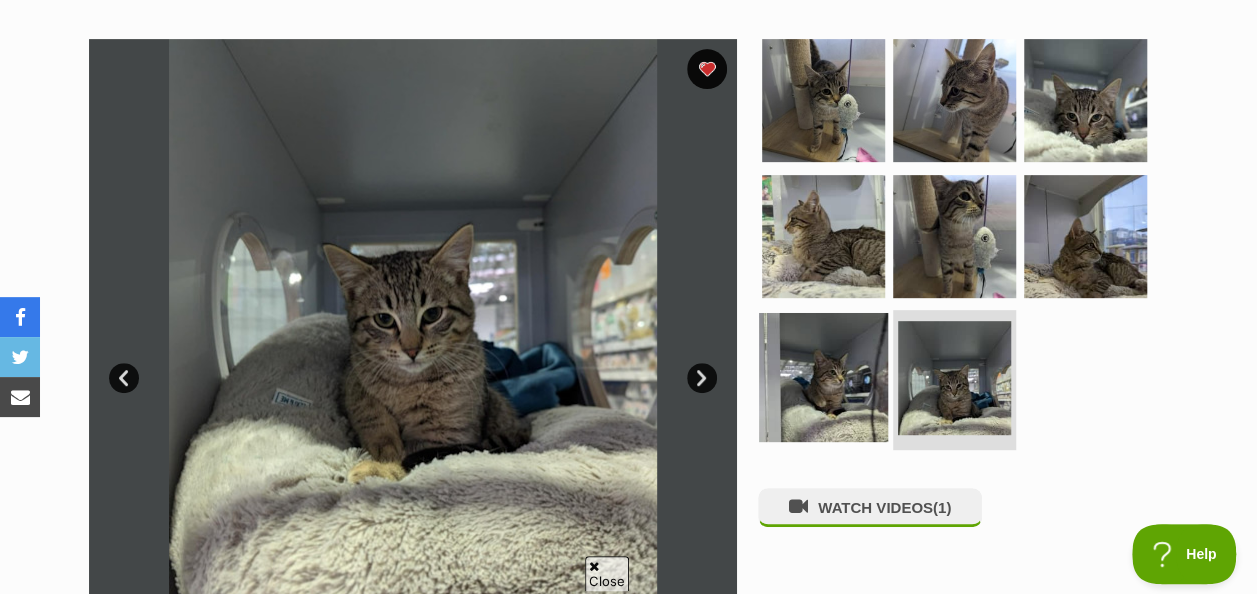 click at bounding box center [823, 377] 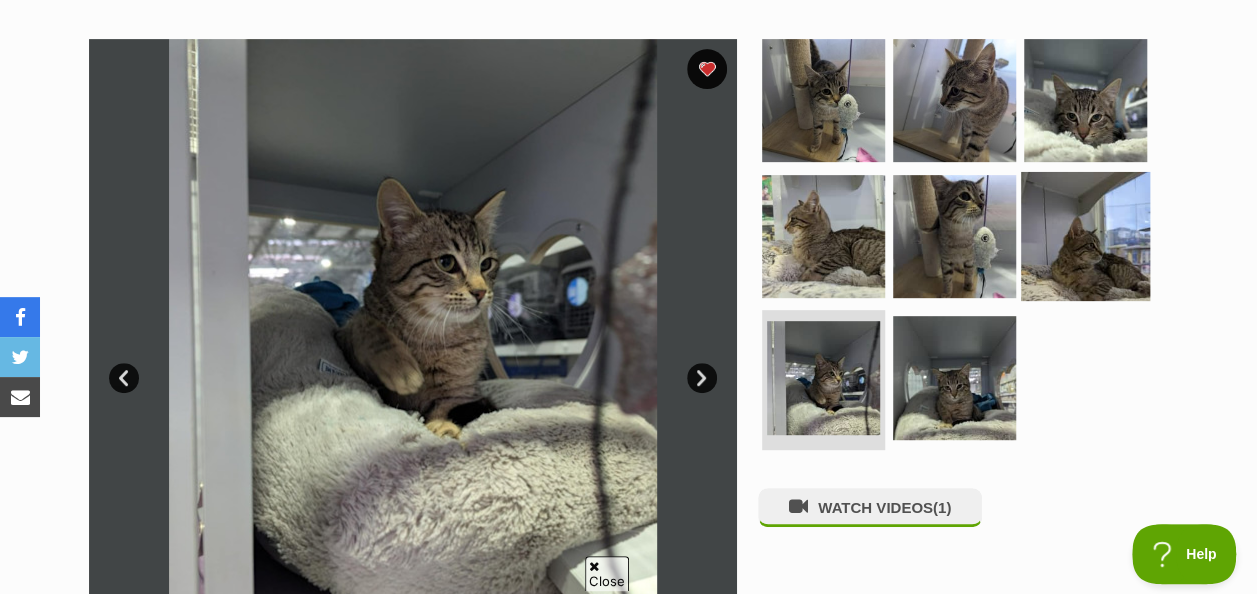 click at bounding box center [1085, 235] 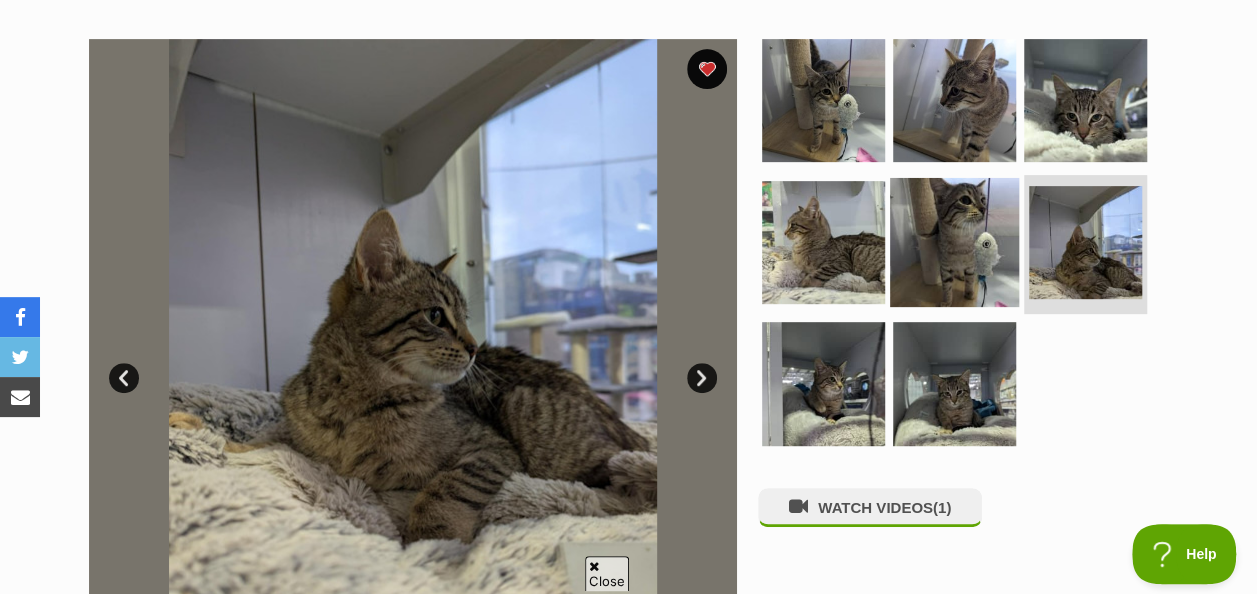 click at bounding box center [954, 241] 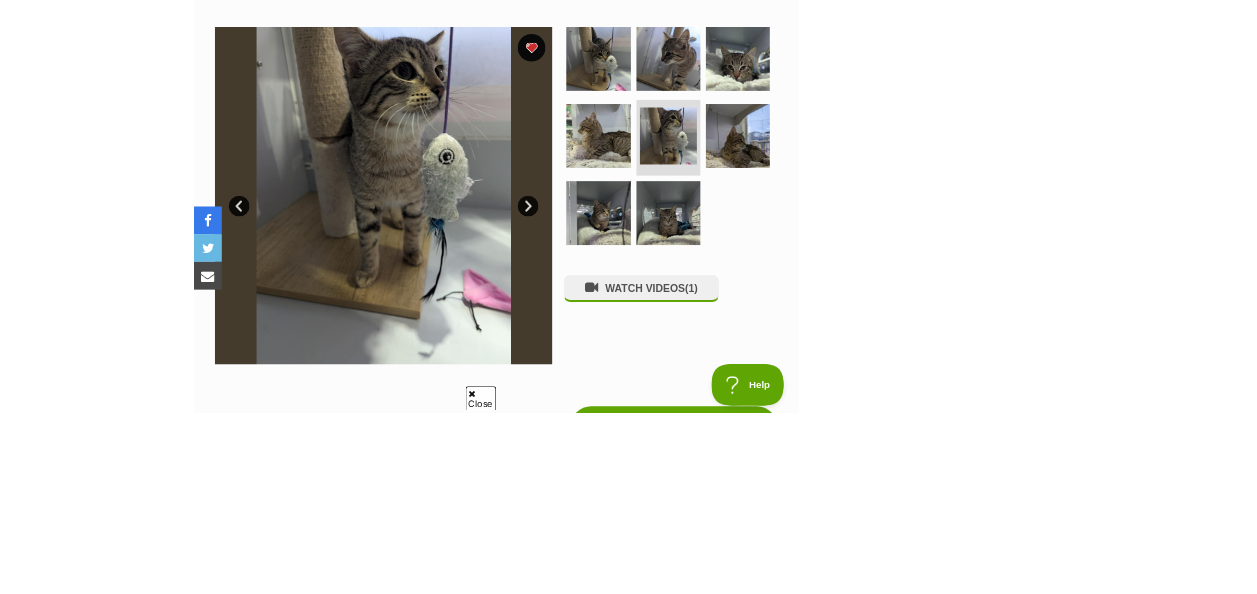 scroll, scrollTop: 337, scrollLeft: 0, axis: vertical 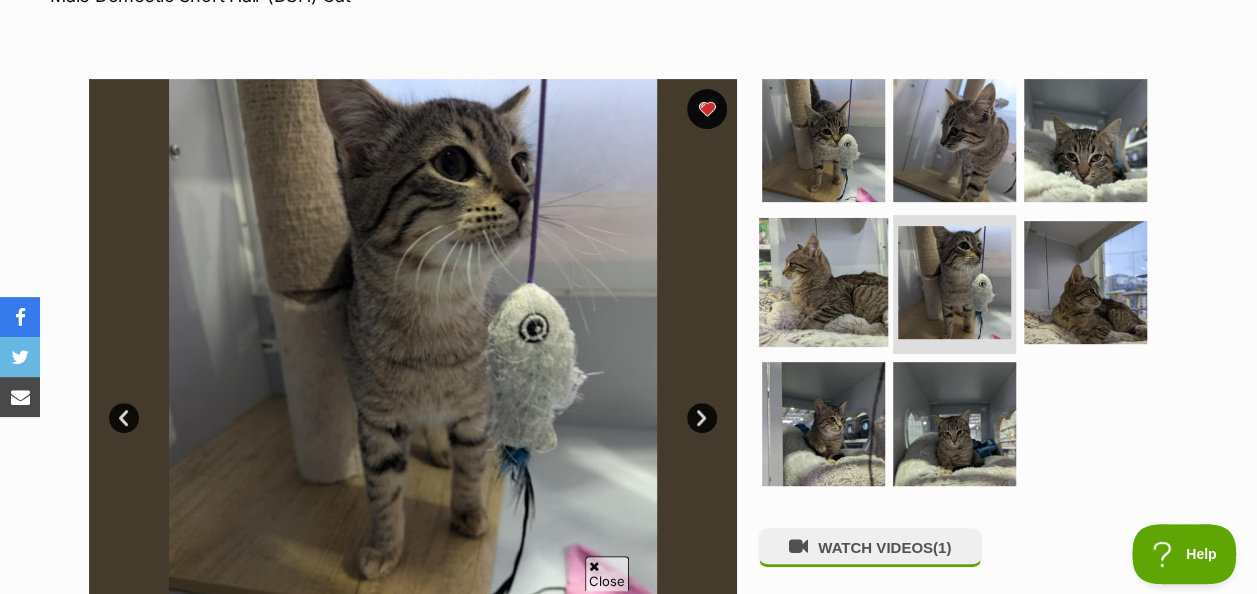 click at bounding box center [823, 281] 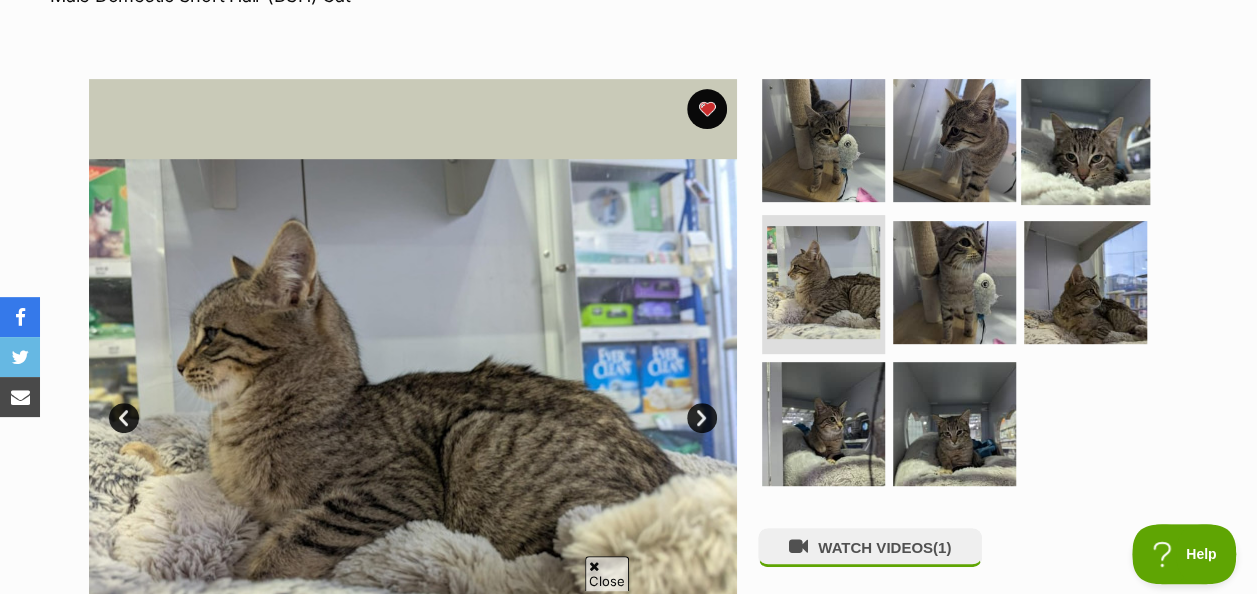 click at bounding box center (1085, 140) 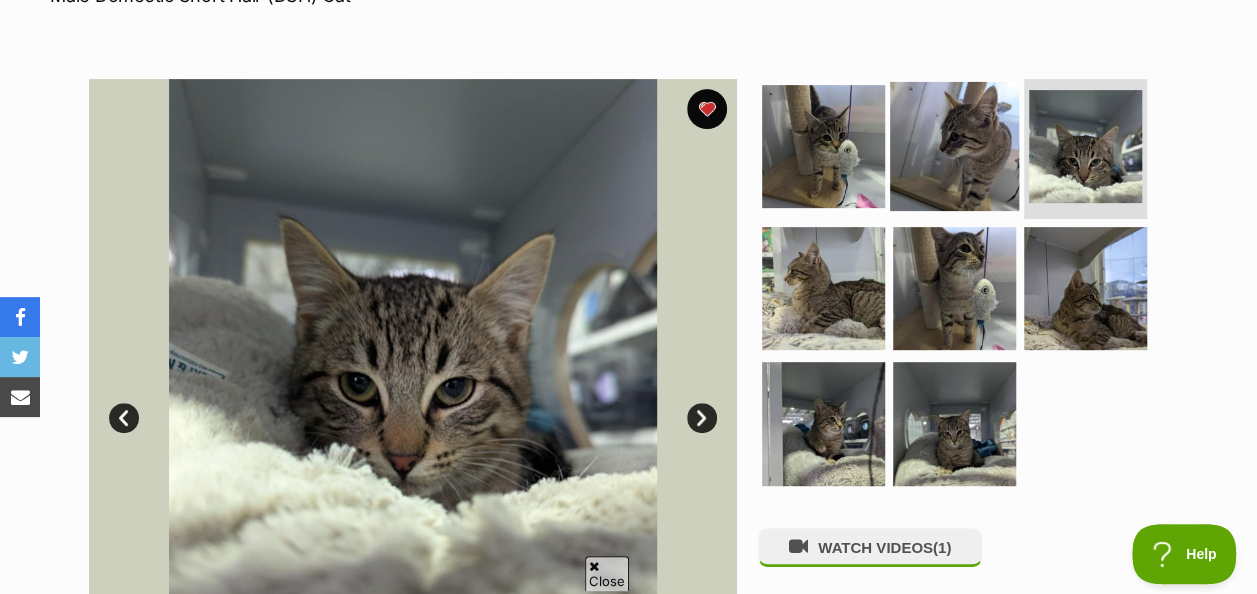 click at bounding box center (954, 146) 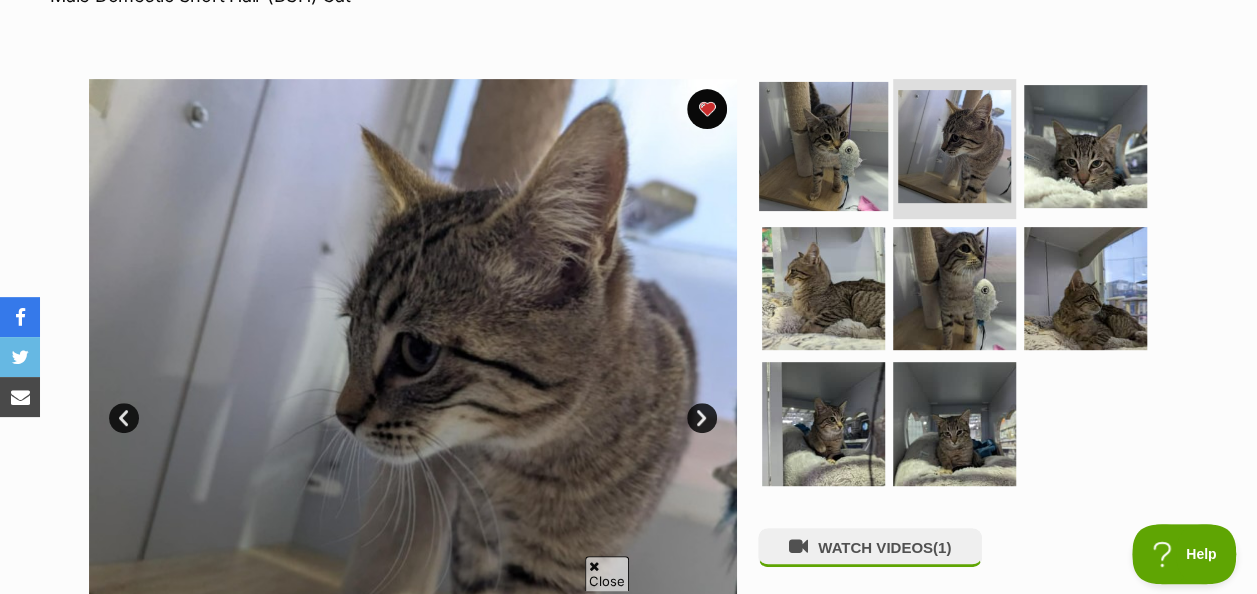 click at bounding box center [823, 146] 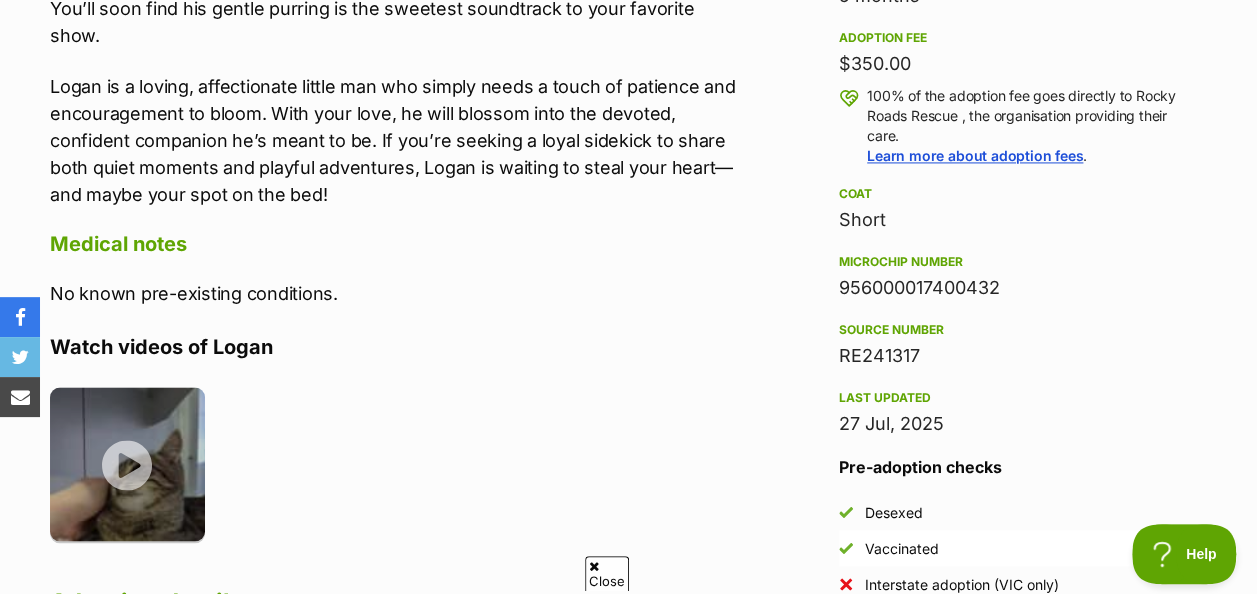 scroll, scrollTop: 1441, scrollLeft: 0, axis: vertical 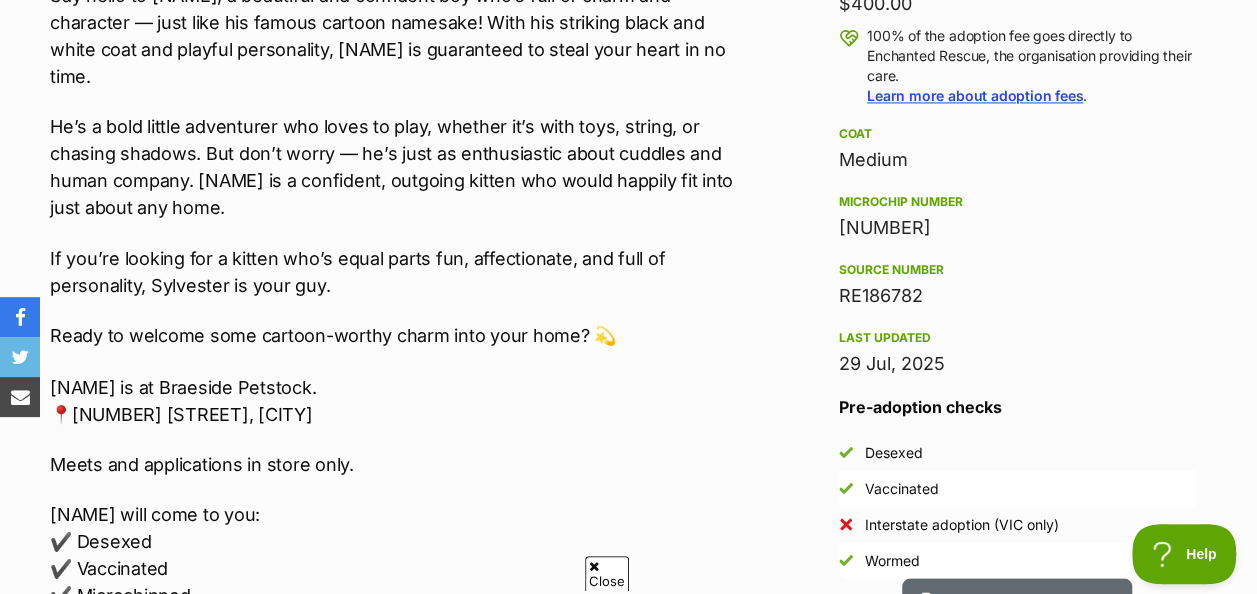 click on "Ready to welcome some cartoon-worthy charm into your home? 💫" at bounding box center [399, 335] 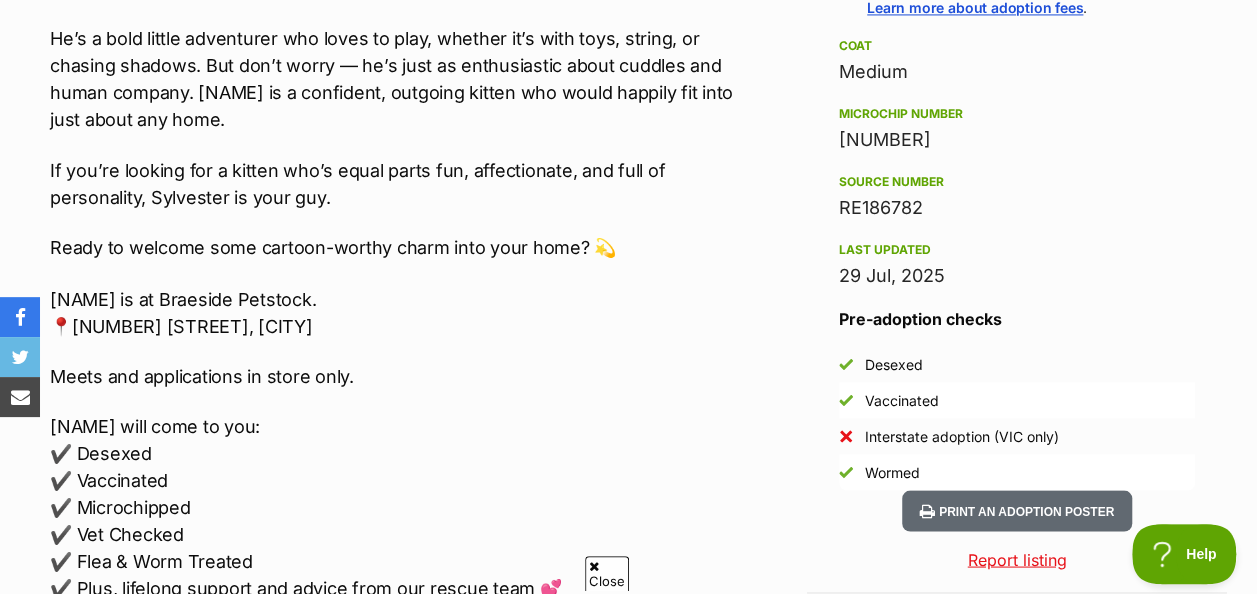 scroll, scrollTop: 1591, scrollLeft: 0, axis: vertical 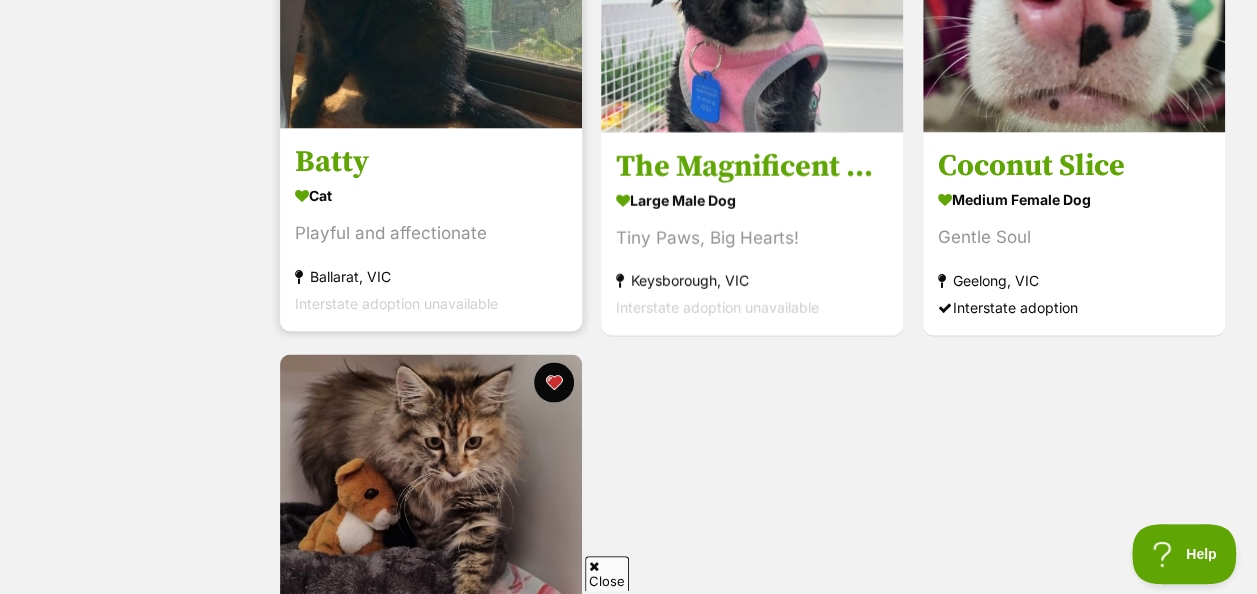 click on "Batty" at bounding box center [431, 162] 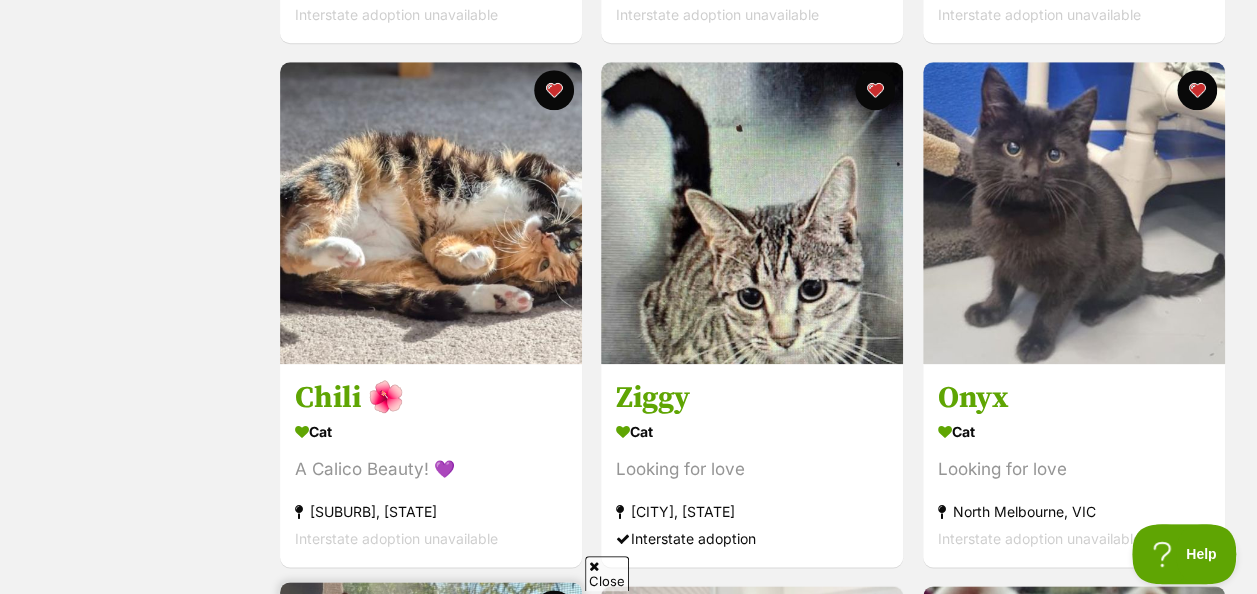 scroll, scrollTop: 869, scrollLeft: 0, axis: vertical 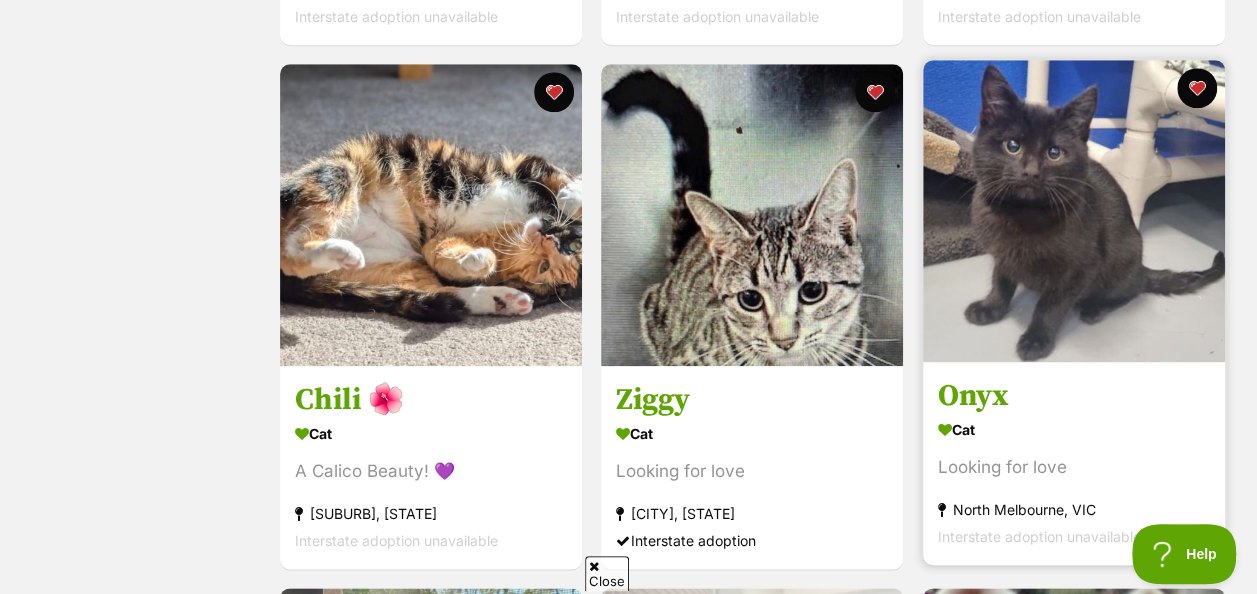 click on "Onyx" at bounding box center (1074, 396) 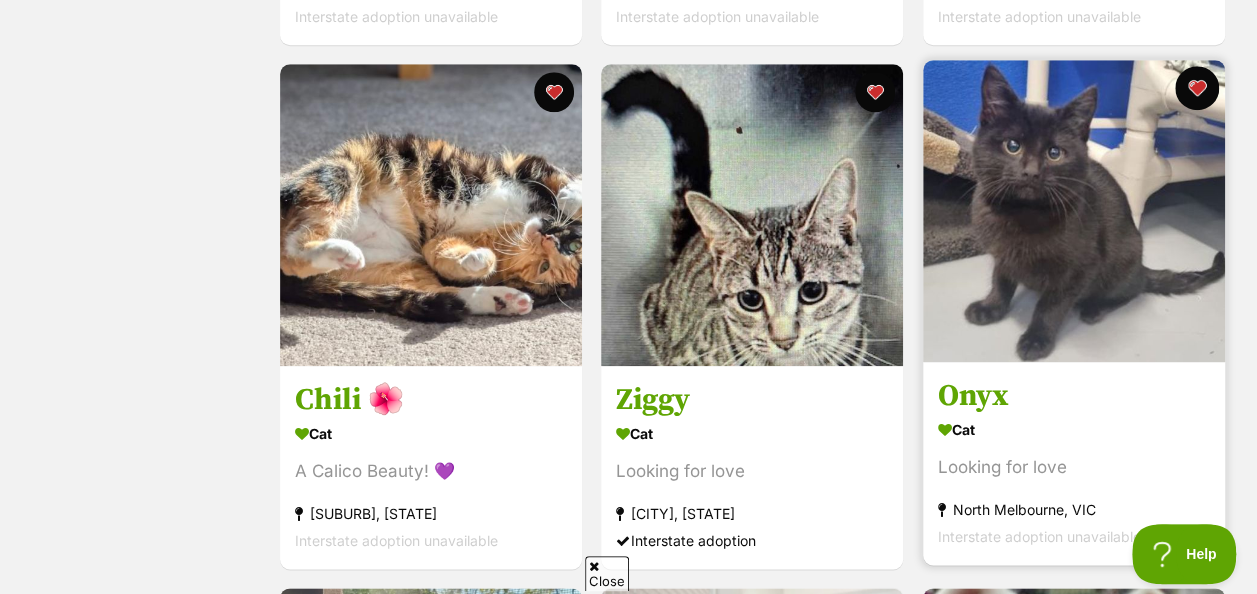 click at bounding box center [1197, 88] 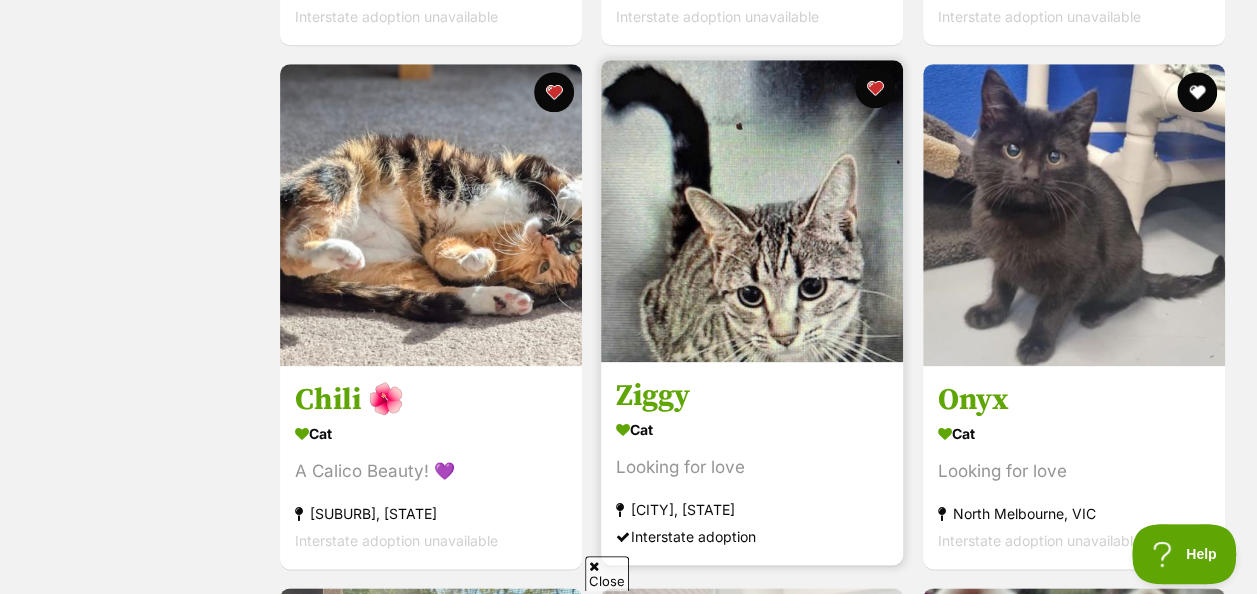 click on "Ziggy" at bounding box center [752, 396] 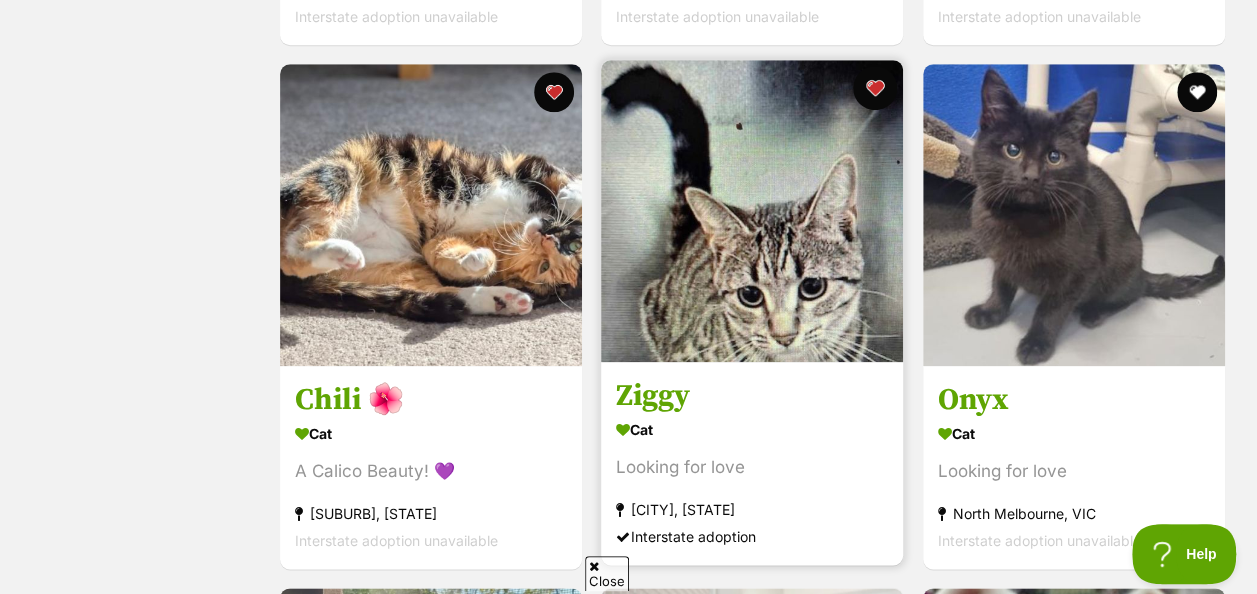 click at bounding box center (876, 88) 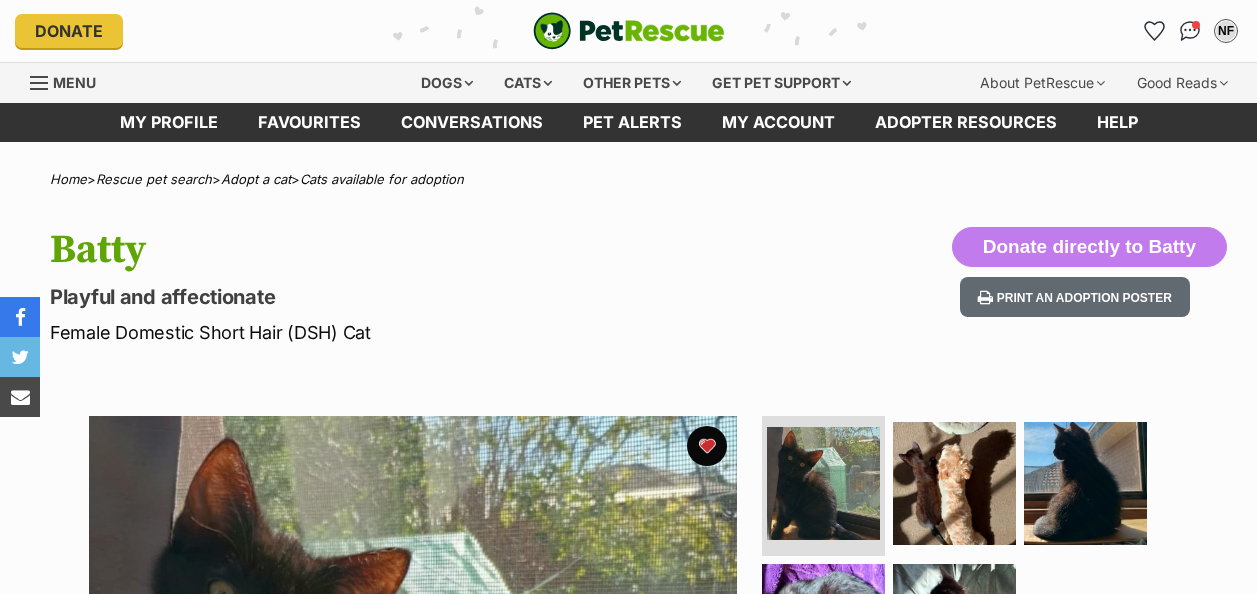 scroll, scrollTop: 147, scrollLeft: 0, axis: vertical 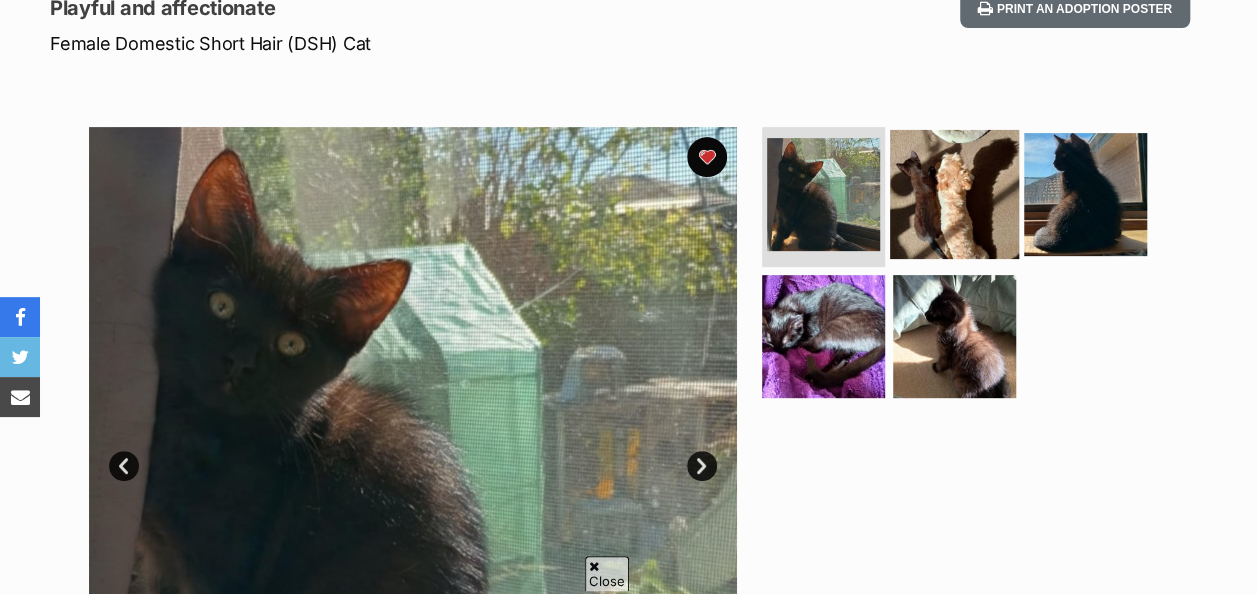 click at bounding box center [954, 194] 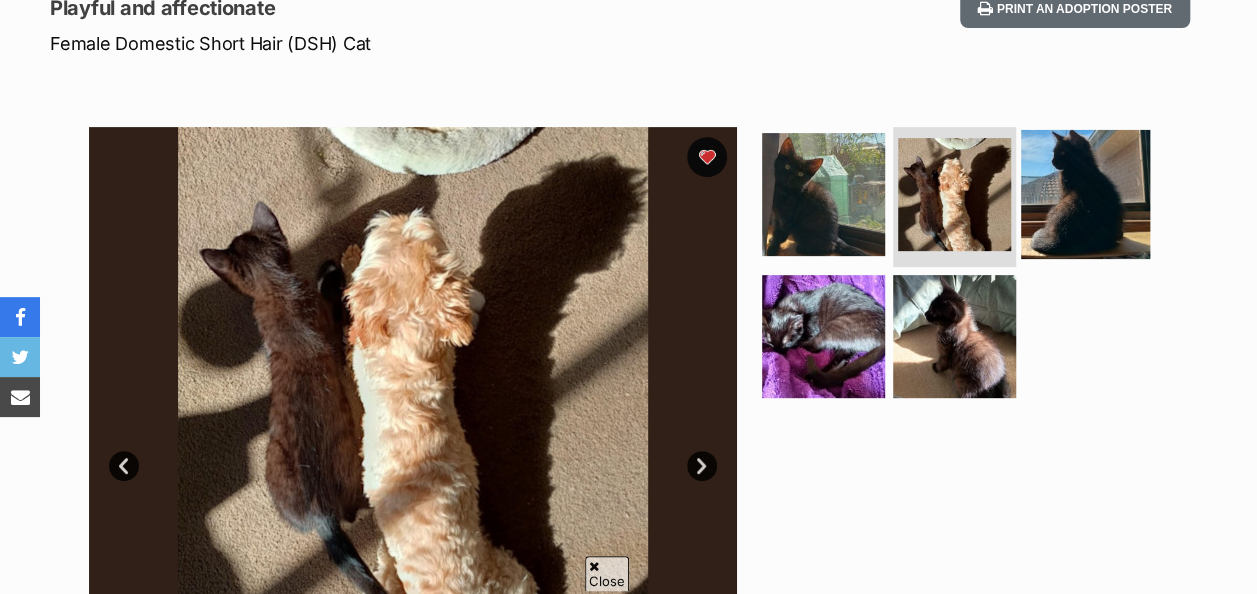 click at bounding box center (1085, 194) 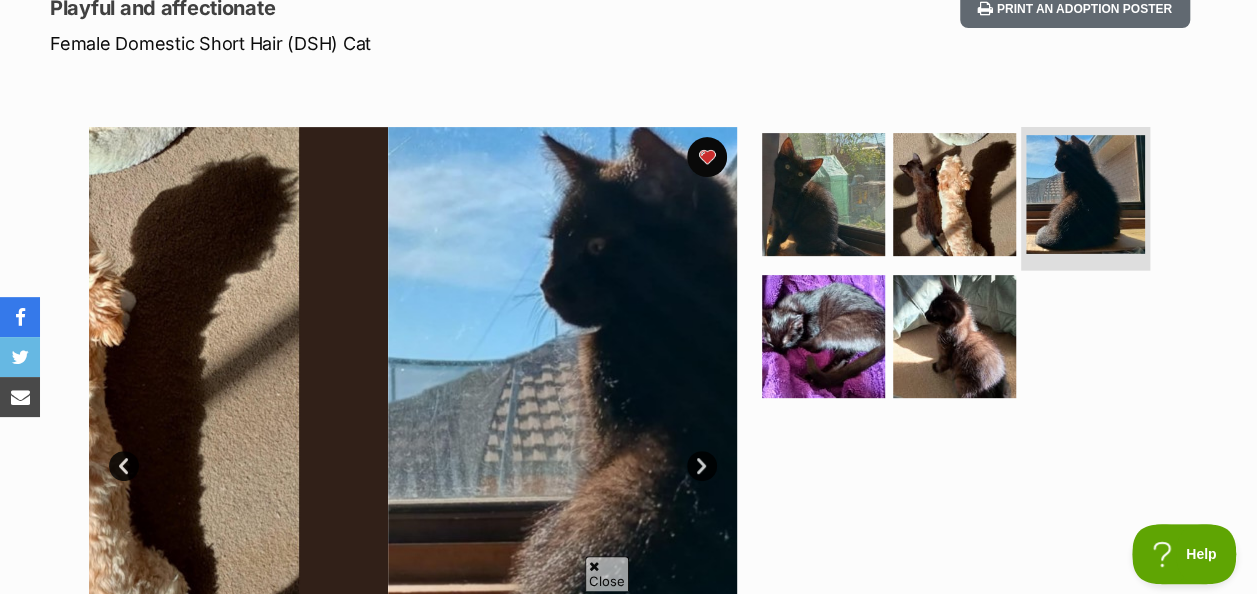 scroll, scrollTop: 0, scrollLeft: 0, axis: both 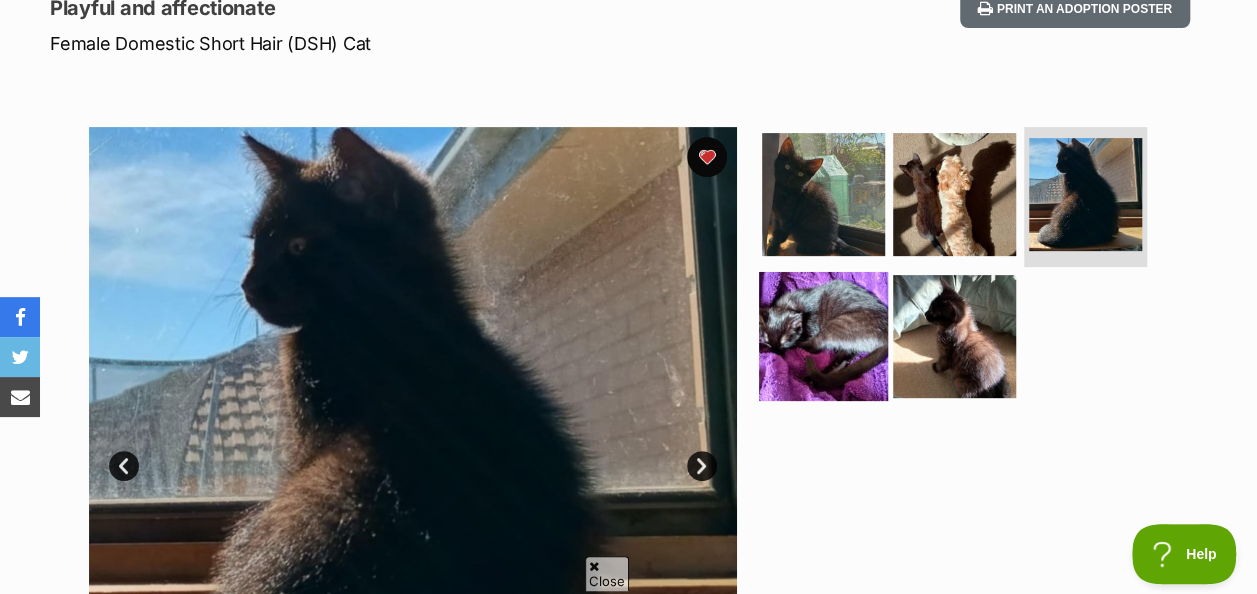 click at bounding box center (823, 335) 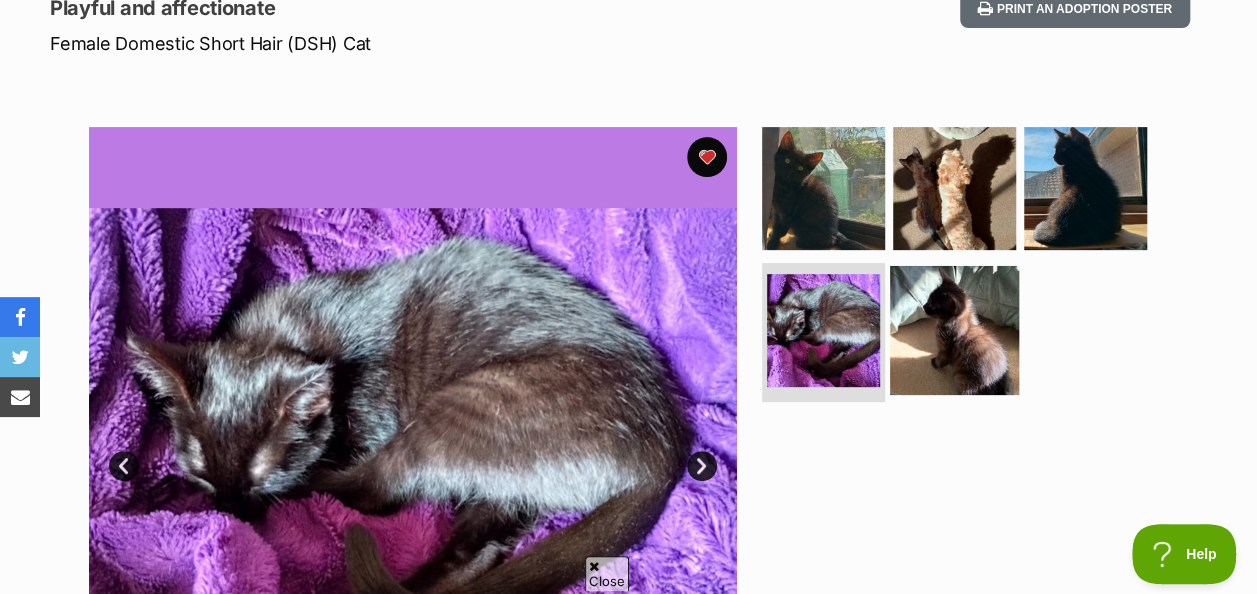 click at bounding box center (954, 329) 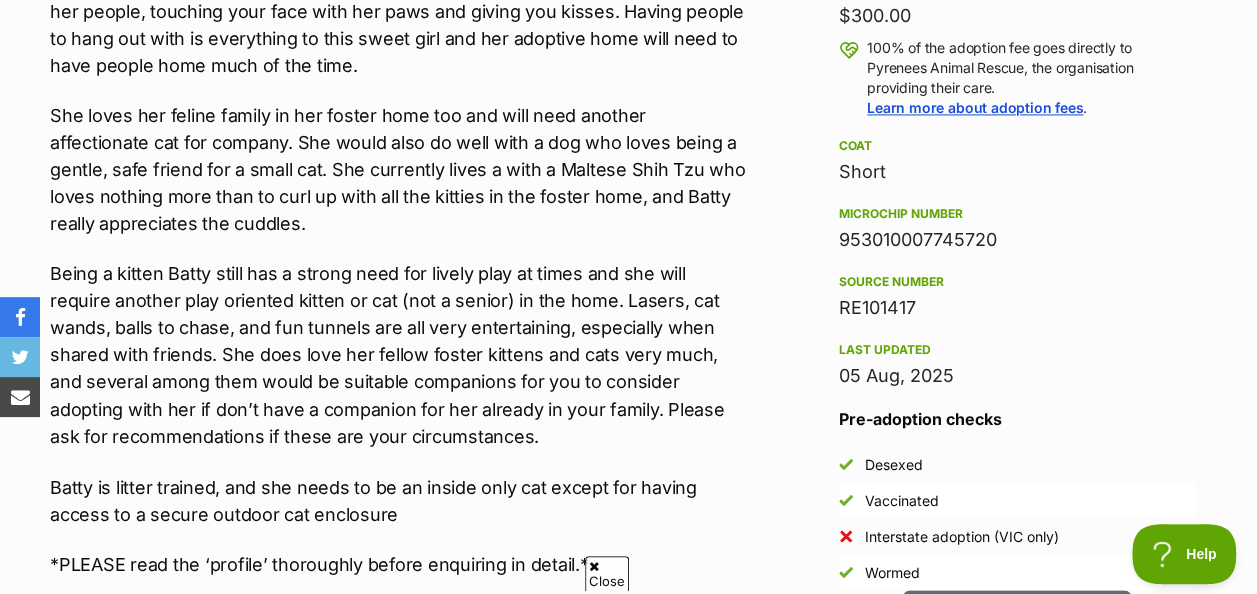 scroll, scrollTop: 1489, scrollLeft: 0, axis: vertical 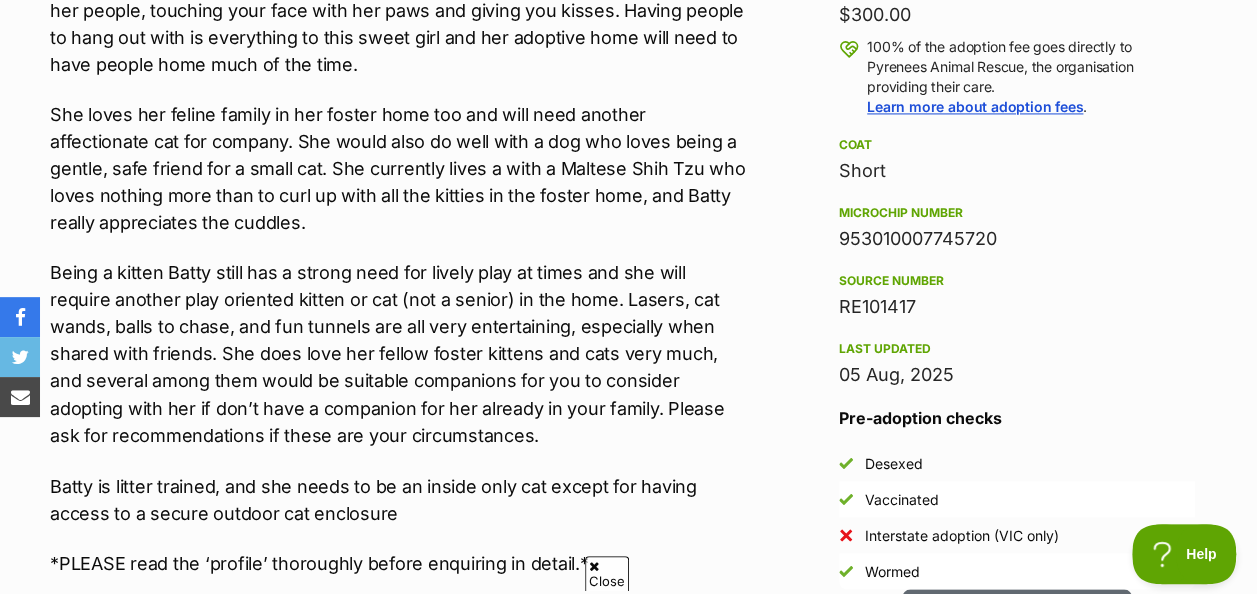 click on "Last updated" at bounding box center [1017, 349] 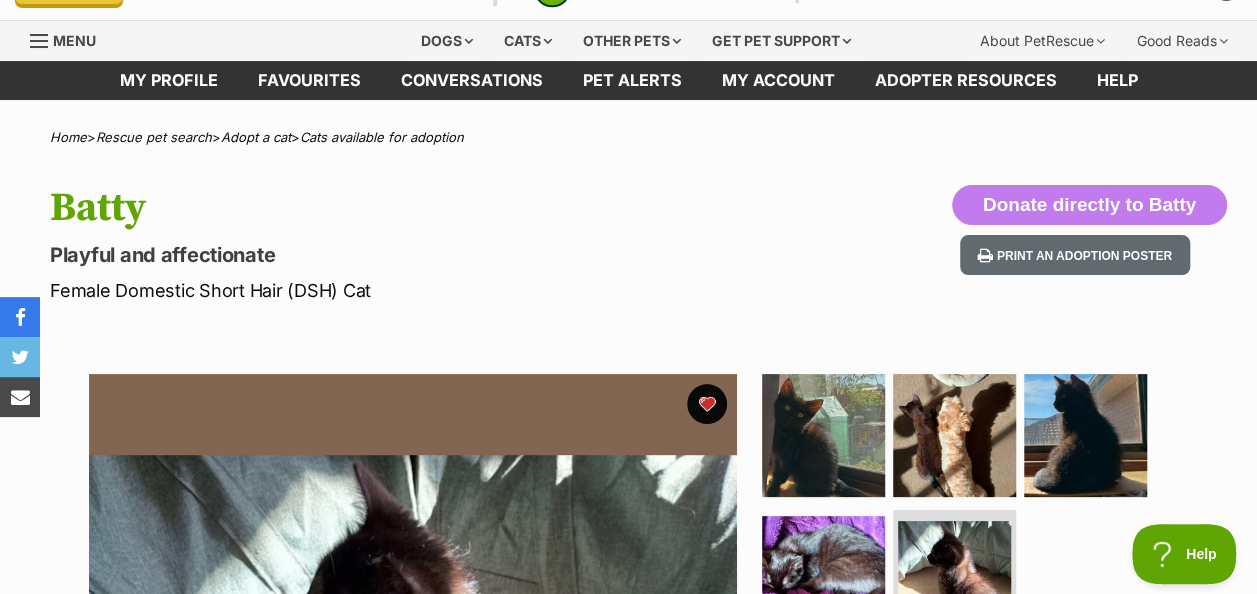 scroll, scrollTop: 41, scrollLeft: 0, axis: vertical 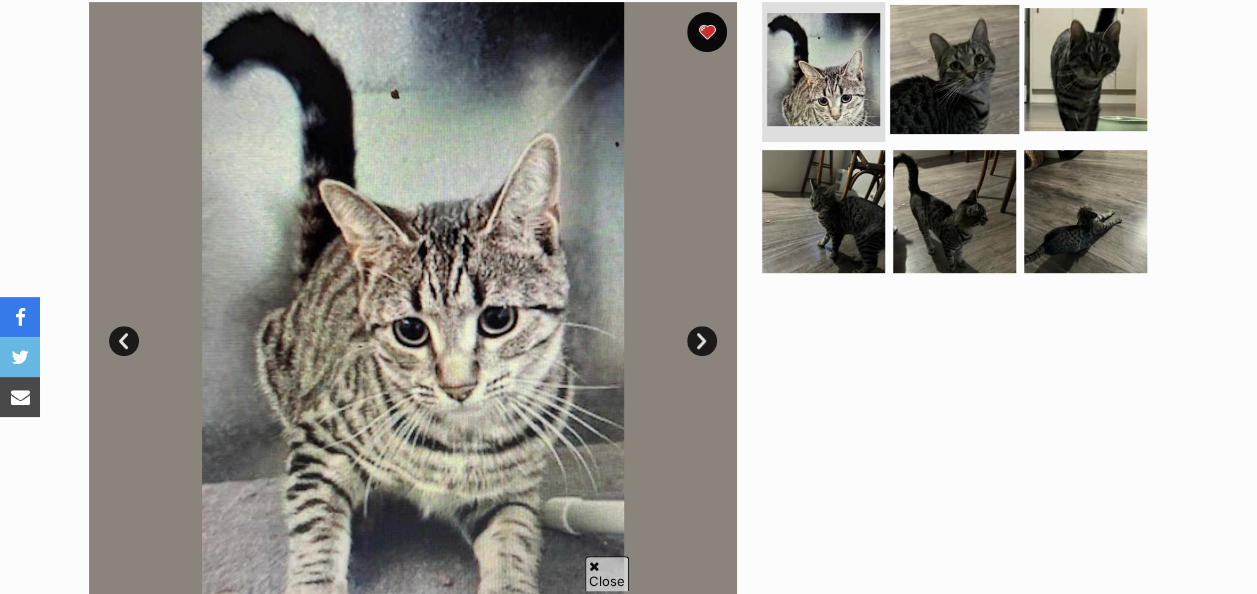 click at bounding box center [954, 69] 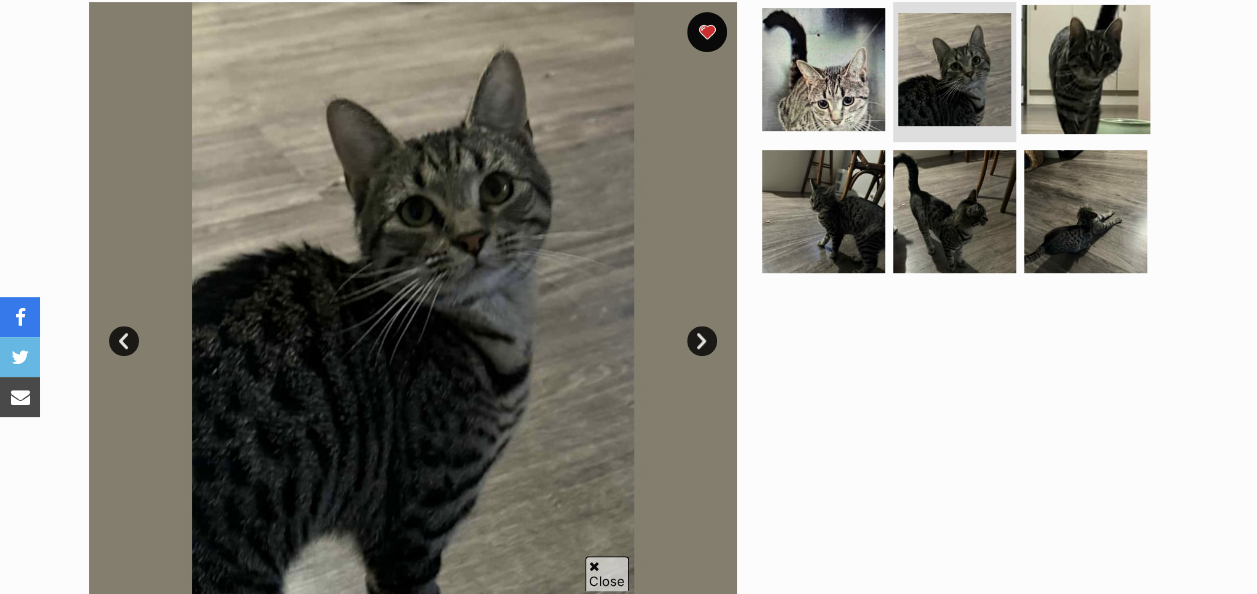 click at bounding box center [1085, 69] 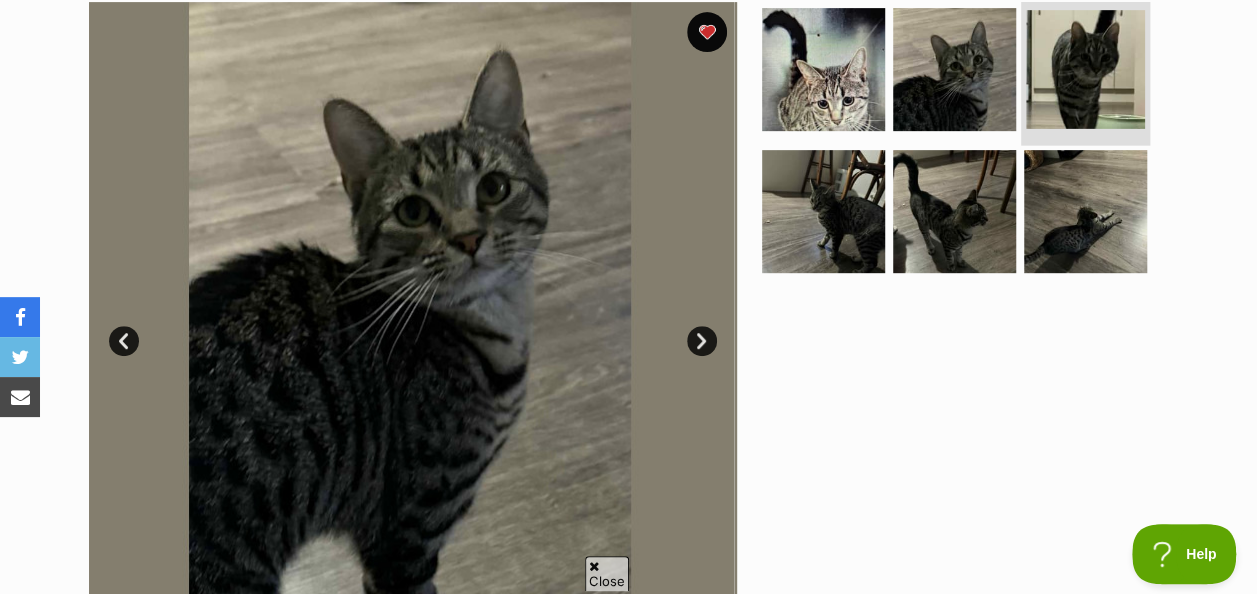 scroll, scrollTop: 0, scrollLeft: 0, axis: both 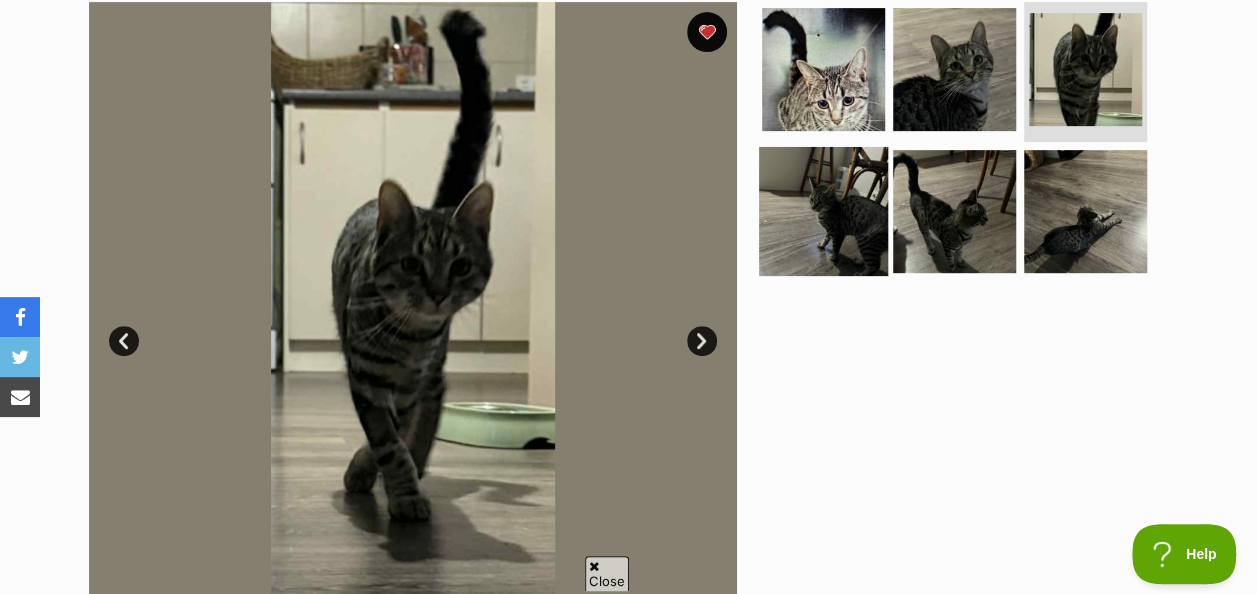 click at bounding box center (823, 210) 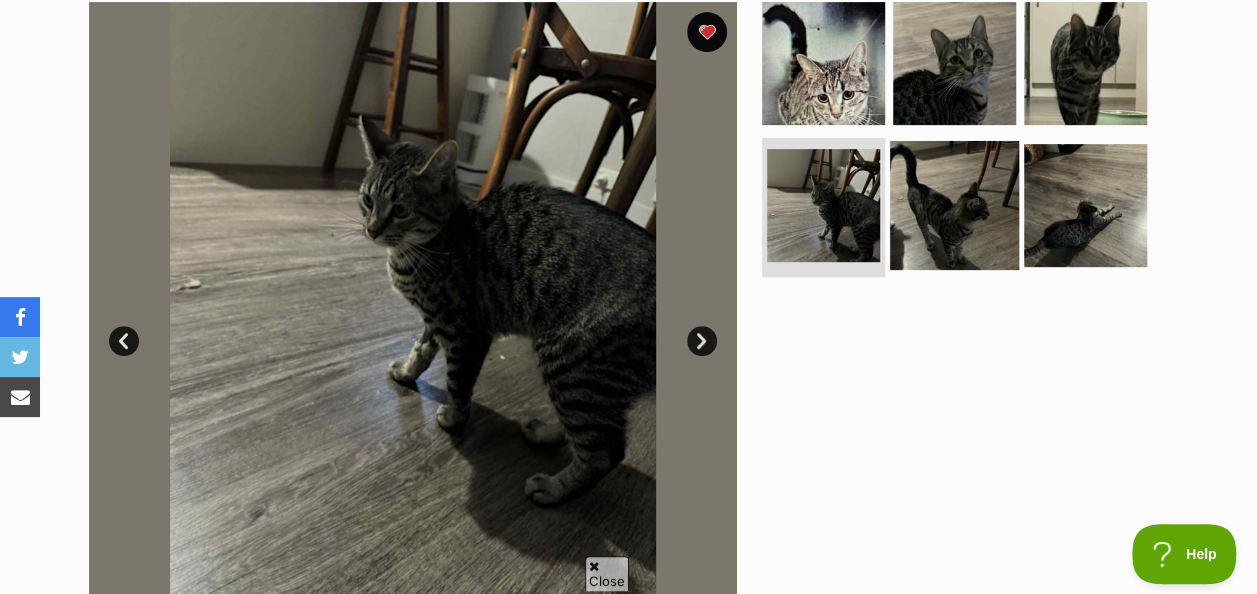 click at bounding box center [954, 204] 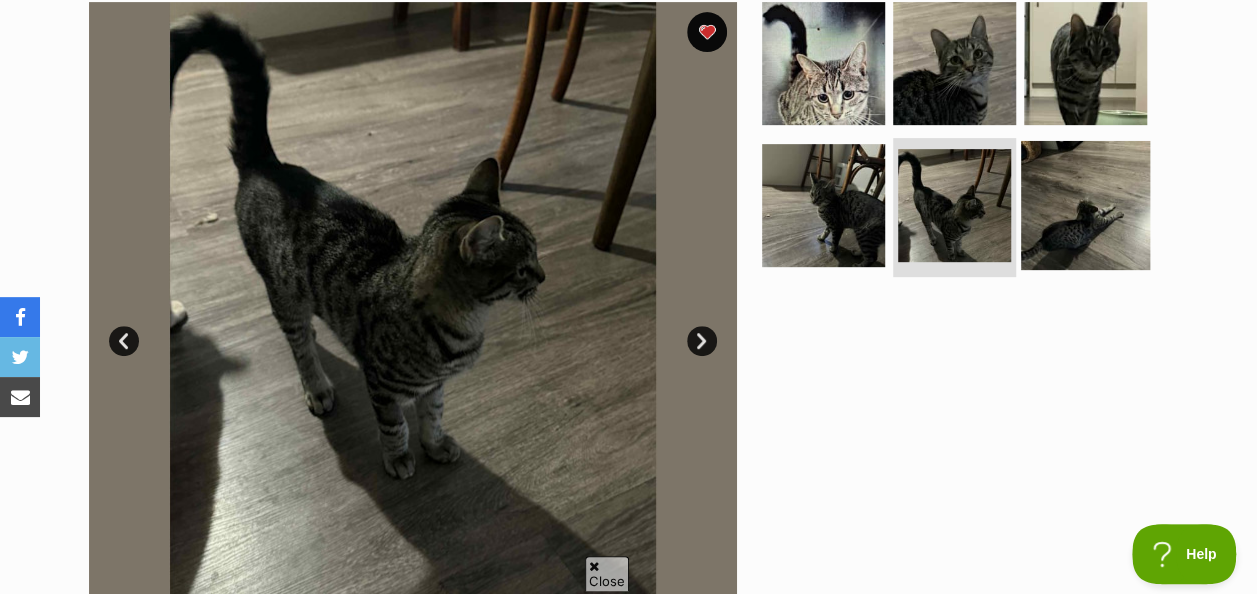 click at bounding box center [1085, 204] 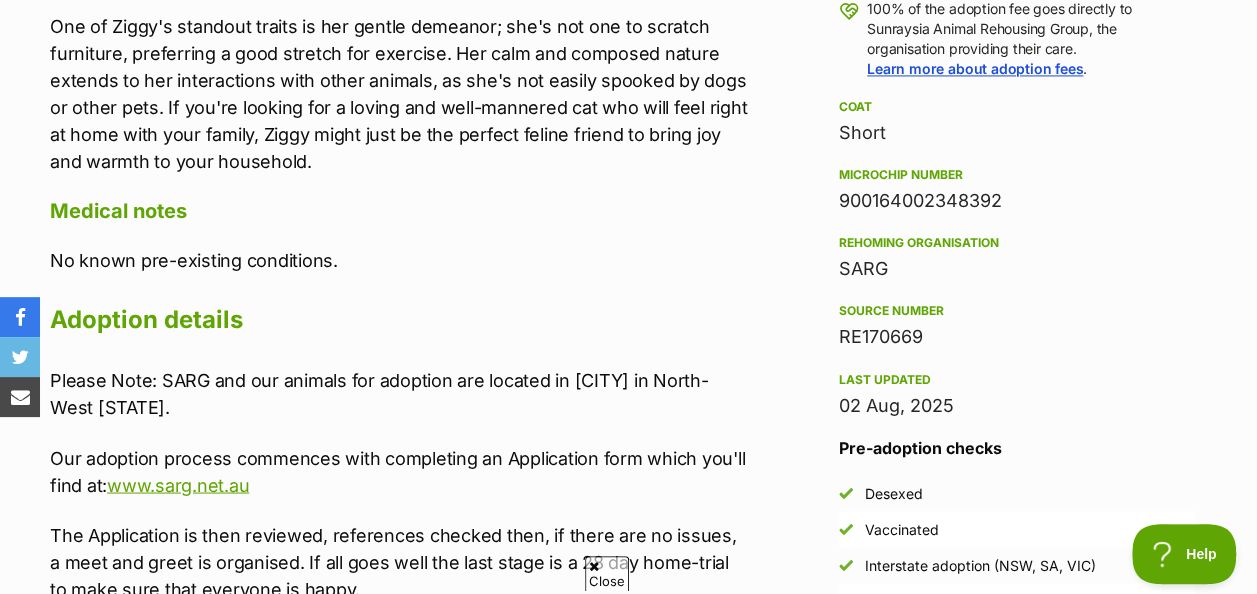scroll, scrollTop: 1528, scrollLeft: 0, axis: vertical 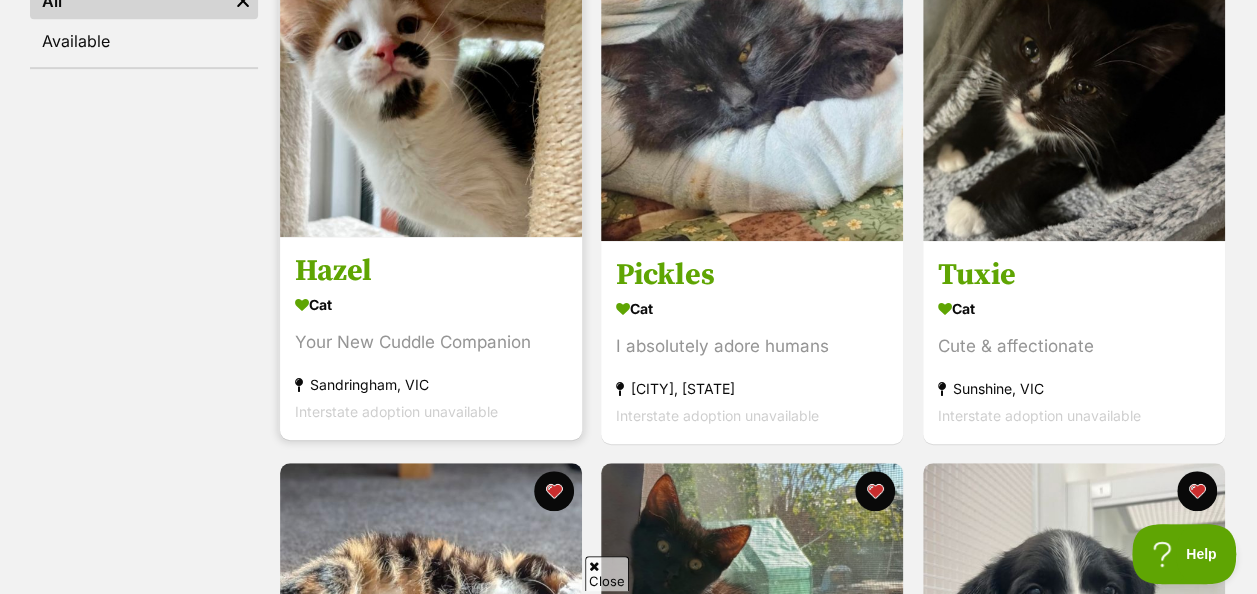 click on "Hazel" at bounding box center (431, 271) 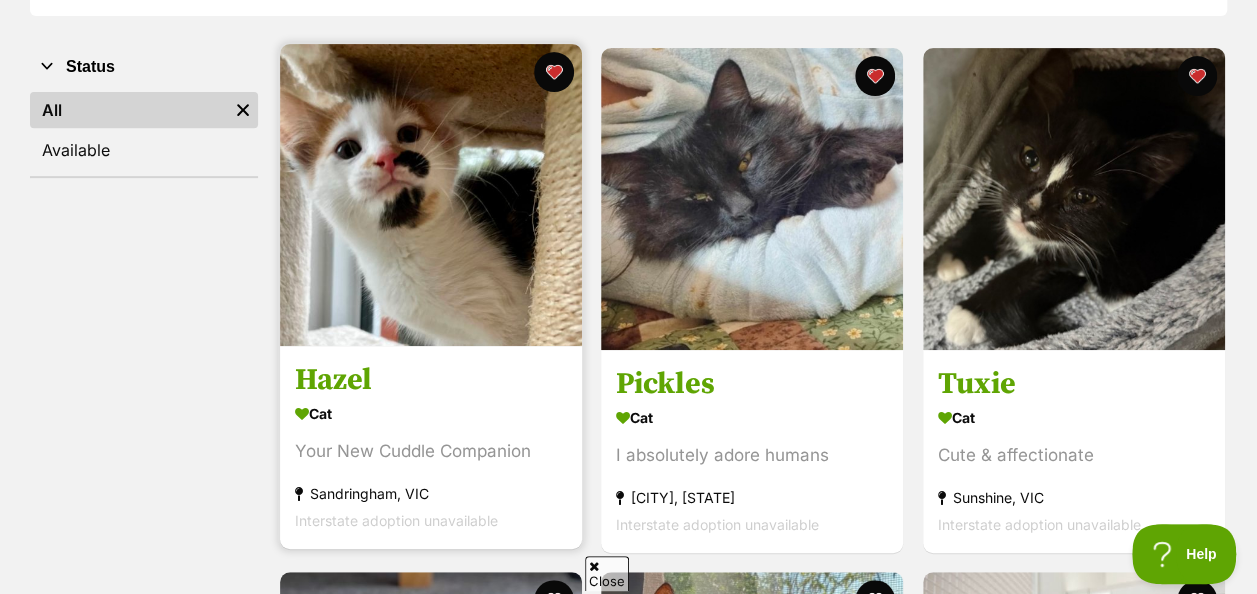 scroll, scrollTop: 360, scrollLeft: 0, axis: vertical 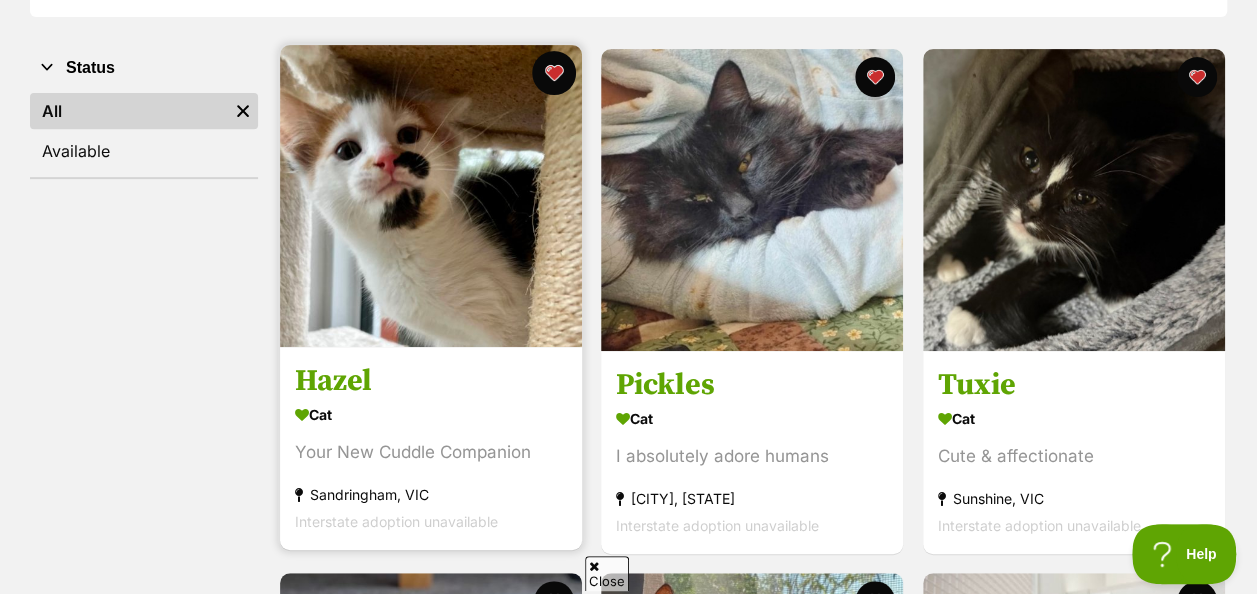 click at bounding box center [554, 73] 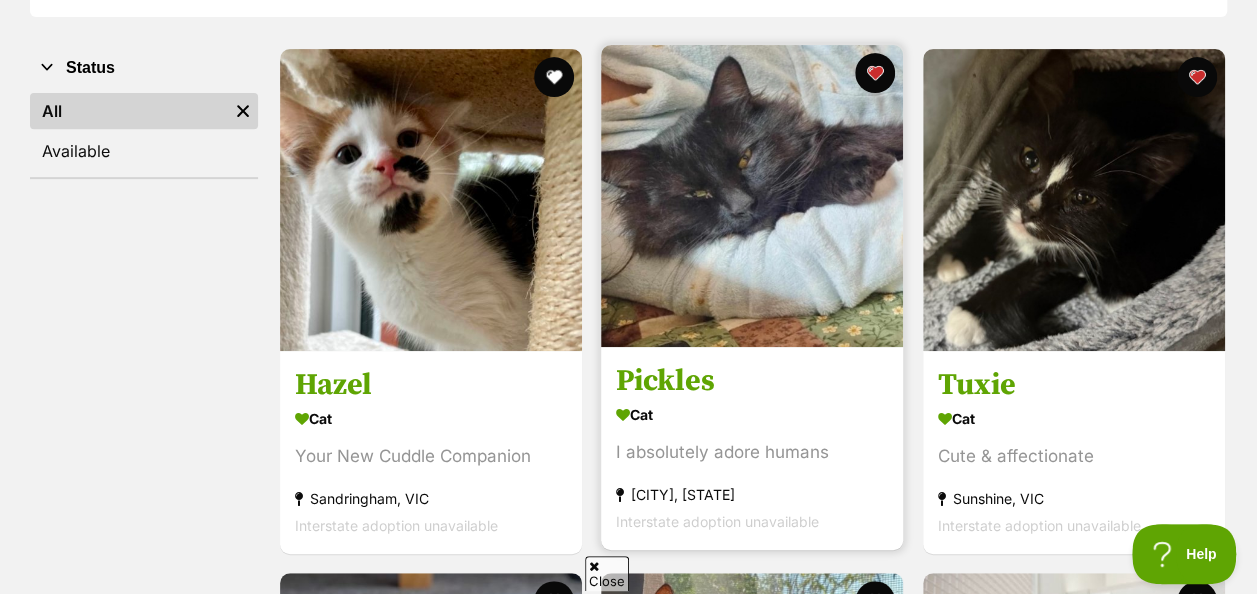 click on "Cat" at bounding box center [752, 414] 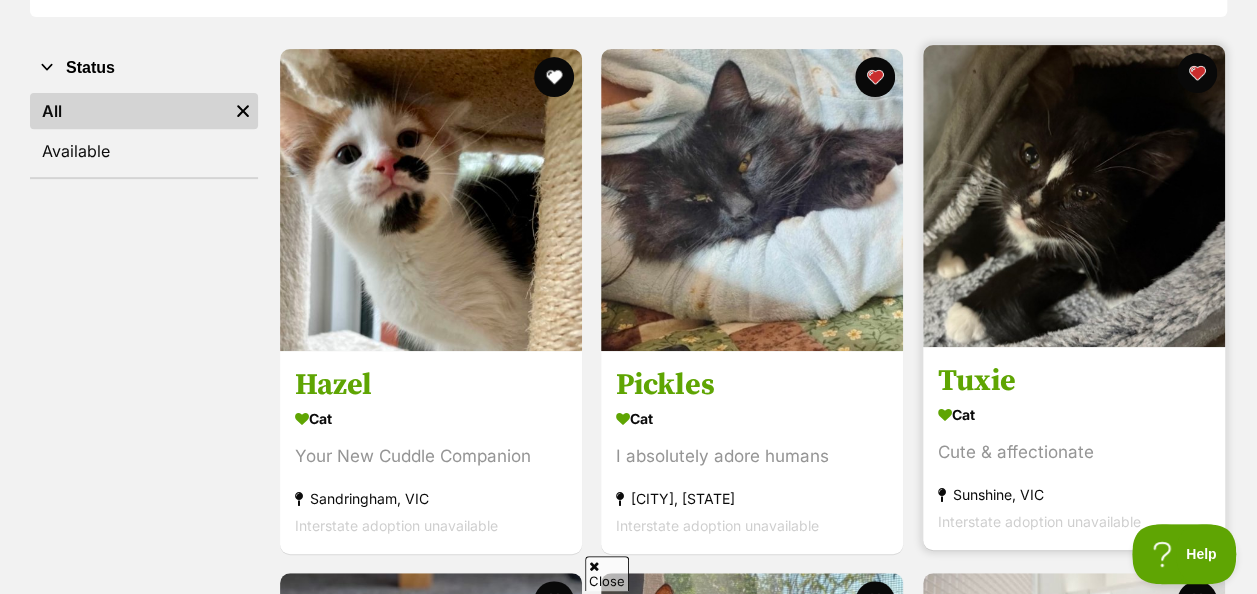 click on "Tuxie" at bounding box center (1074, 381) 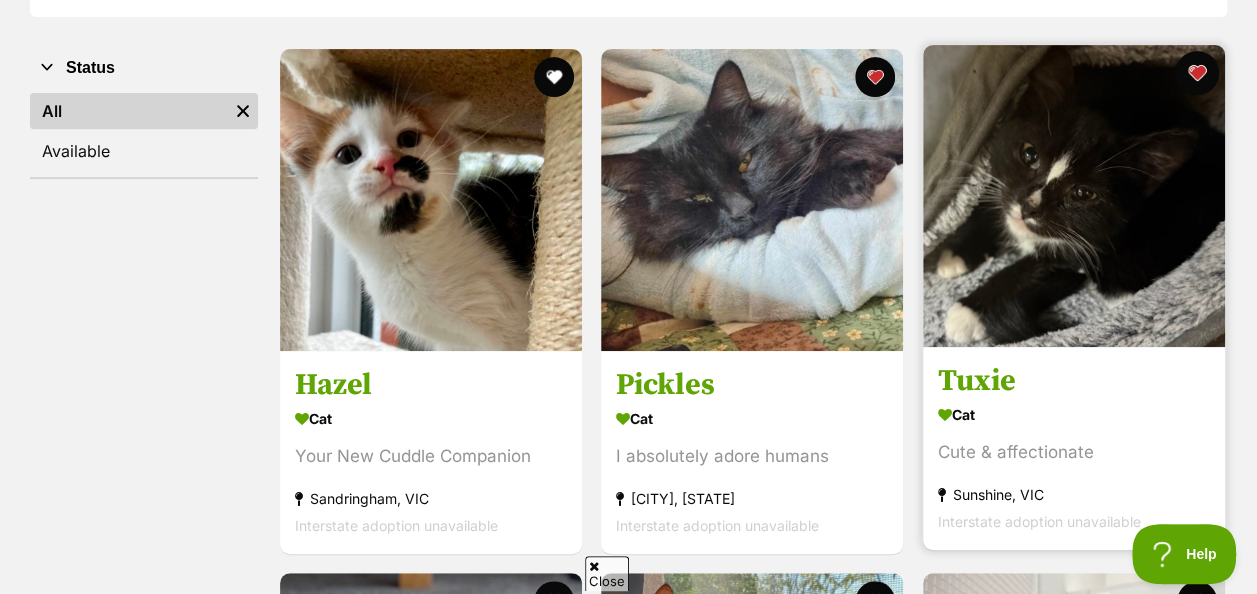 click at bounding box center (1197, 73) 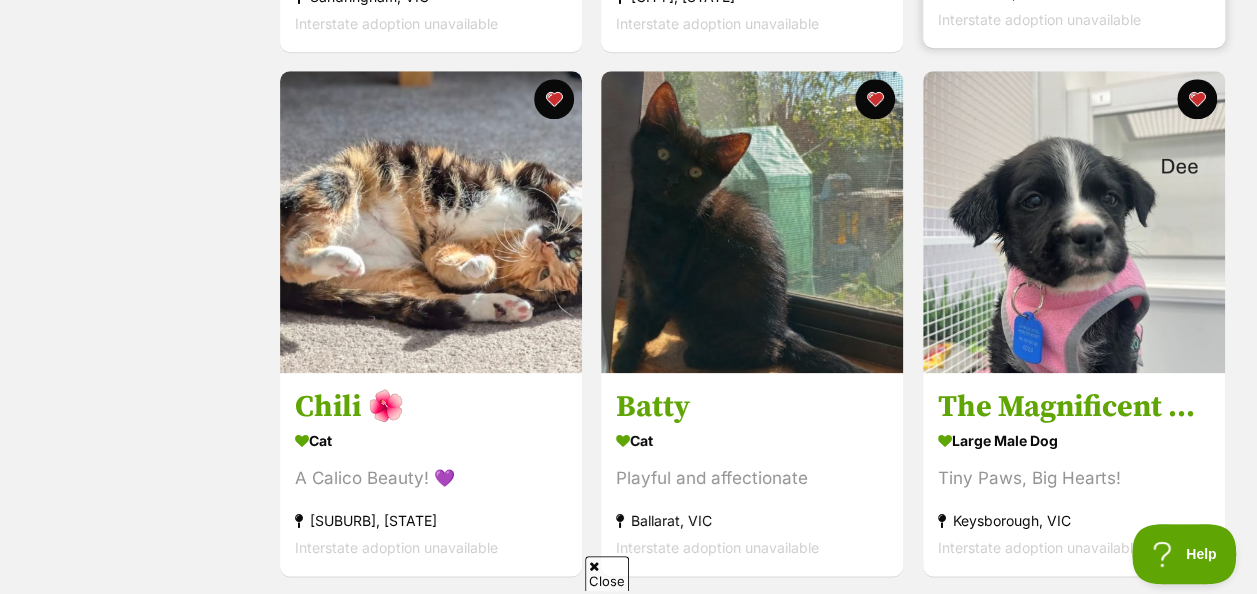 scroll, scrollTop: 868, scrollLeft: 0, axis: vertical 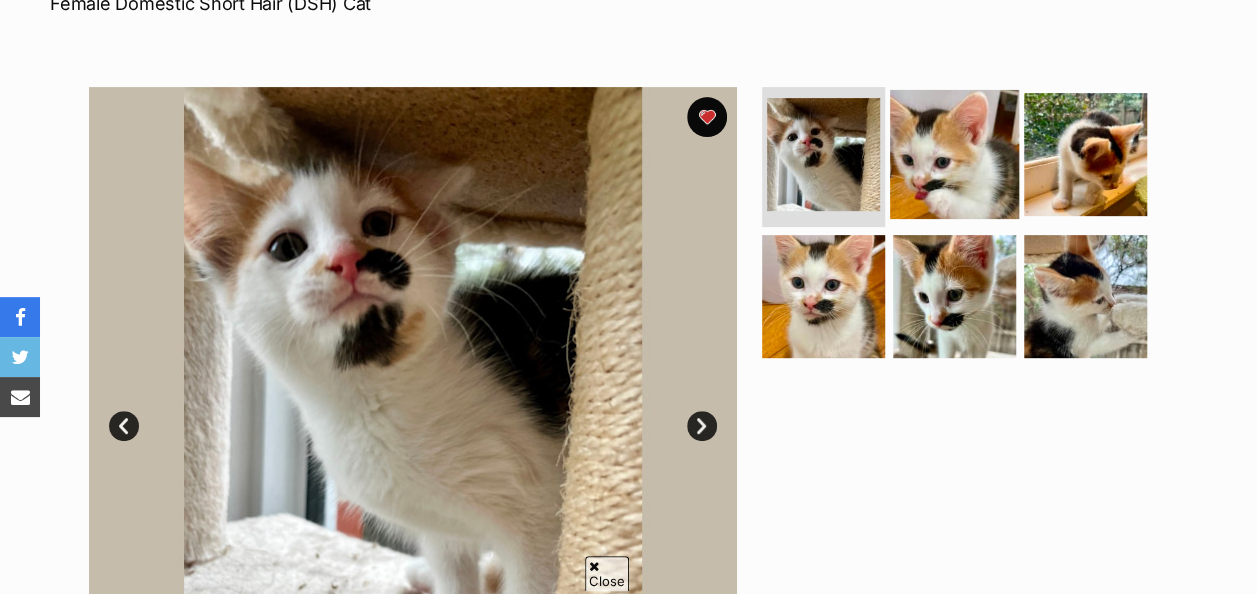click at bounding box center [954, 154] 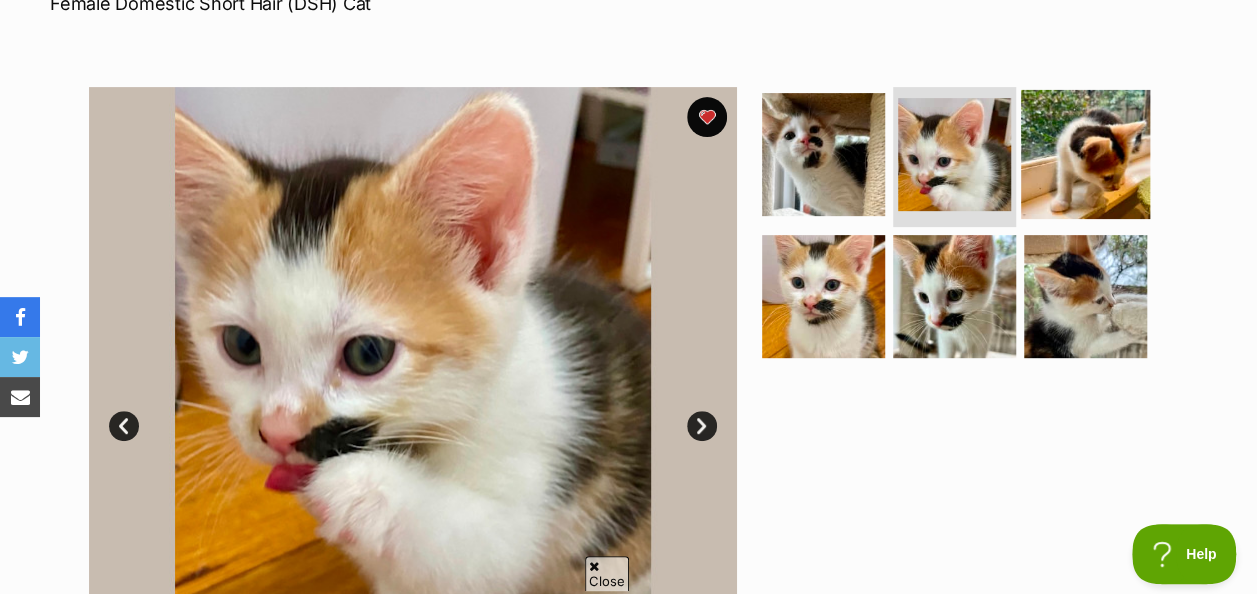 drag, startPoint x: 1156, startPoint y: 158, endPoint x: 1098, endPoint y: 134, distance: 62.76942 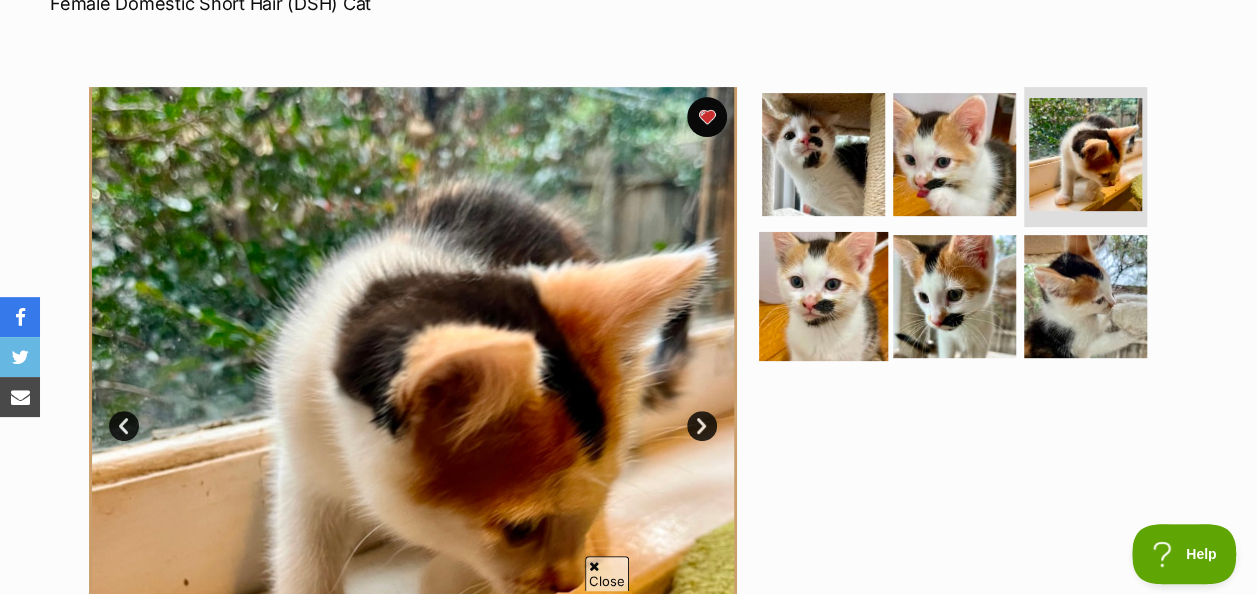 click at bounding box center [823, 295] 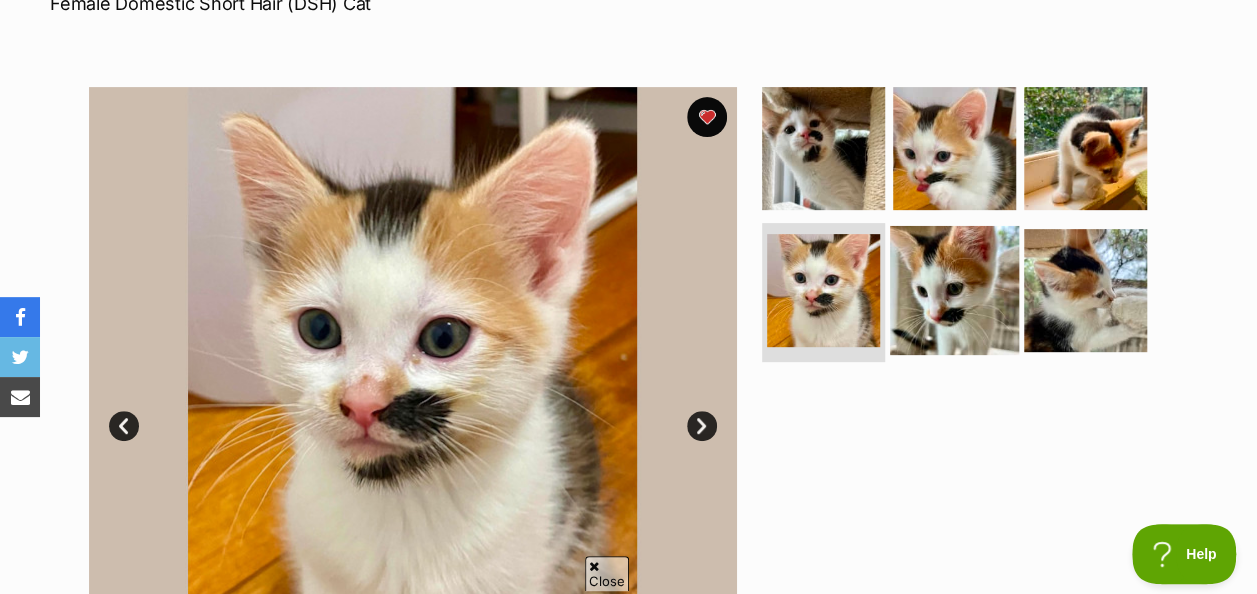 click at bounding box center (954, 289) 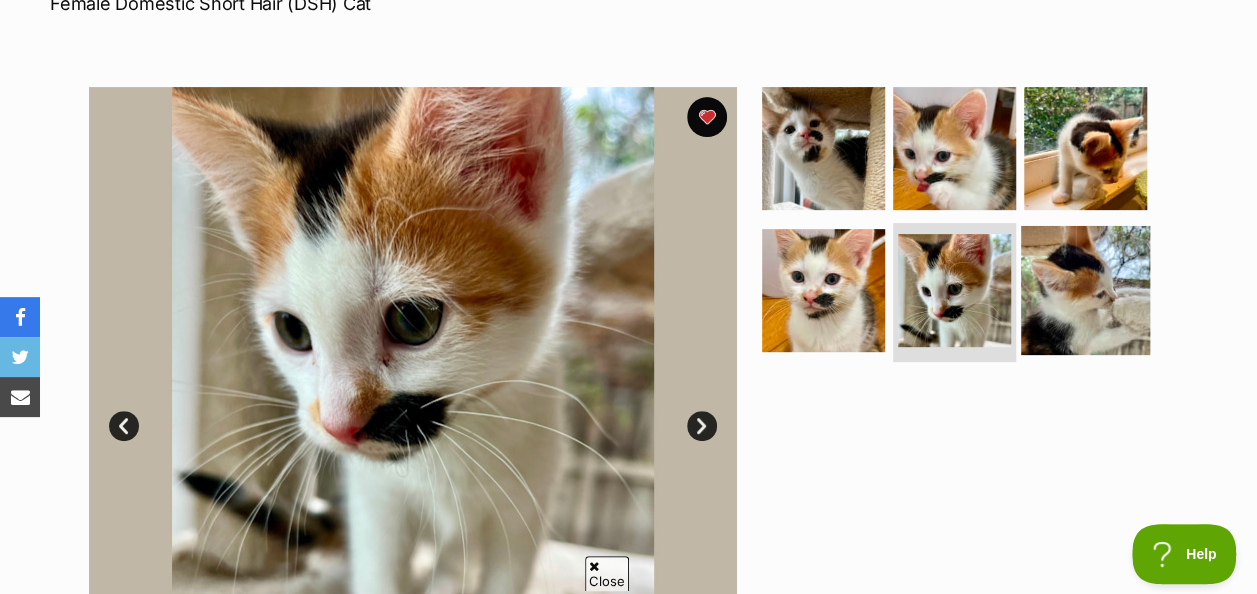click at bounding box center [1085, 289] 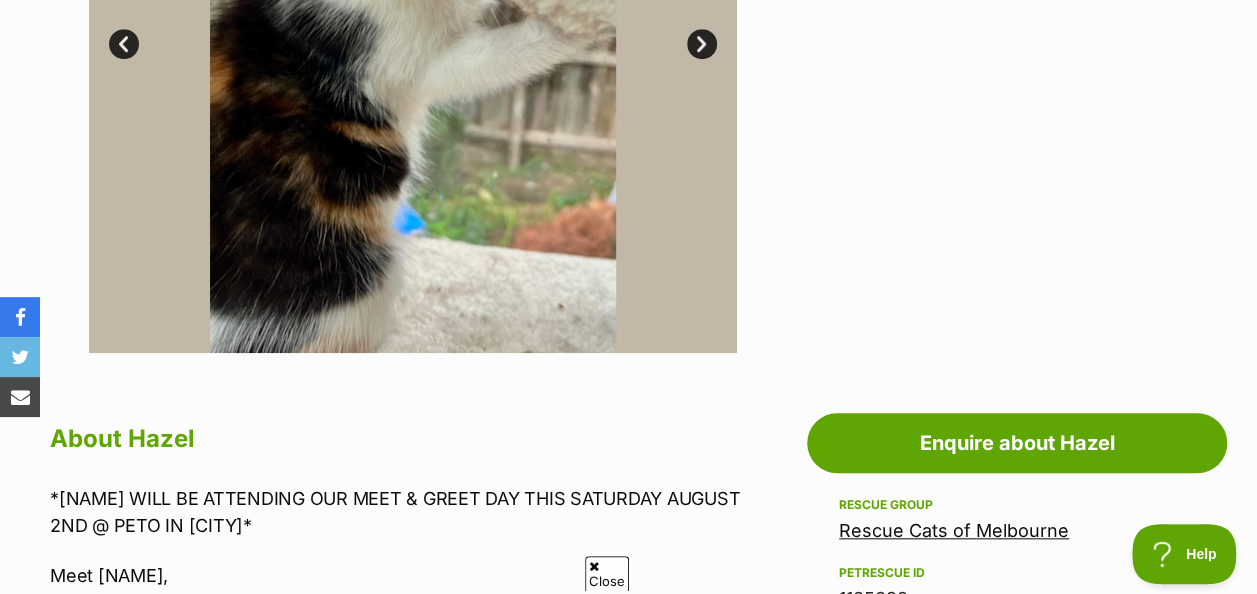 scroll, scrollTop: 675, scrollLeft: 0, axis: vertical 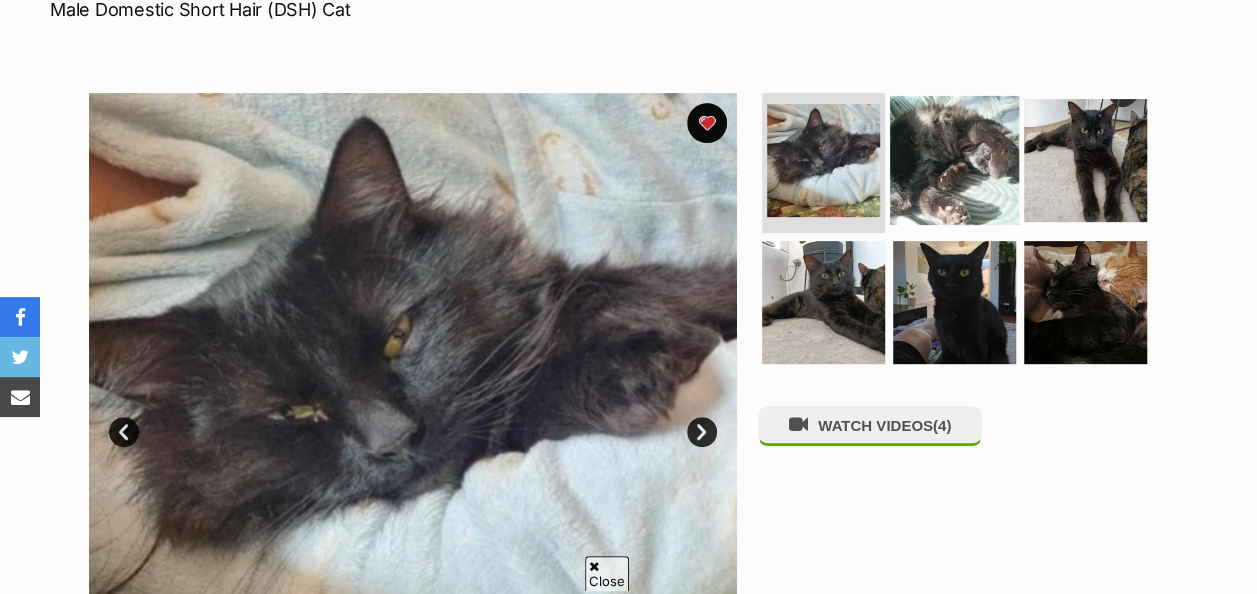 click at bounding box center [954, 160] 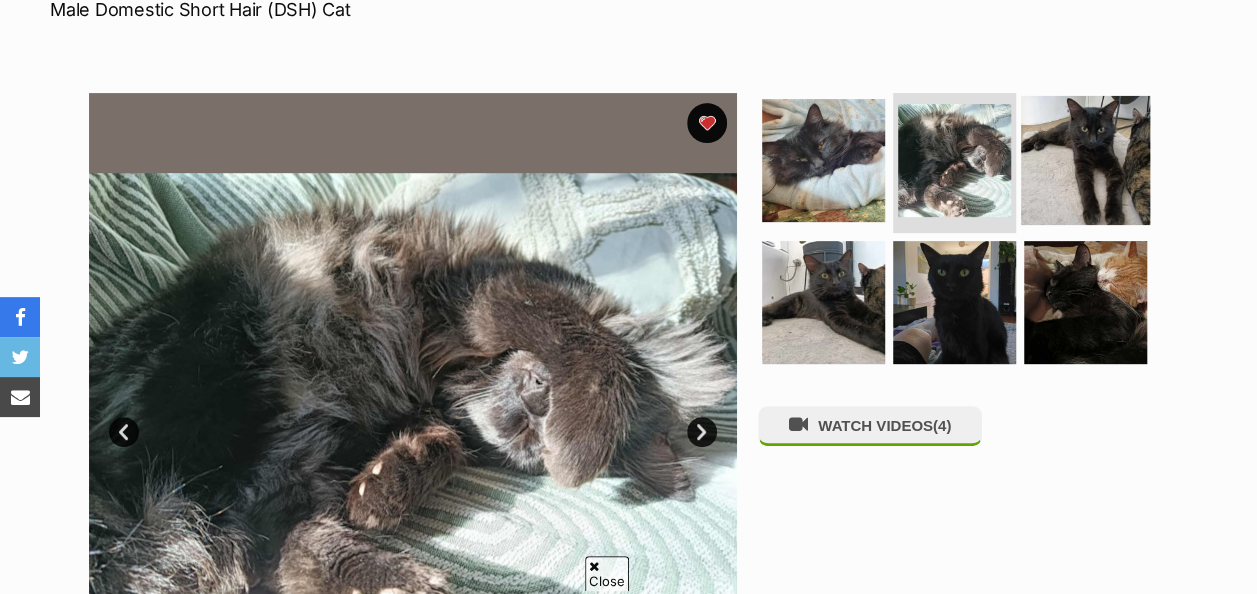 click at bounding box center (1085, 160) 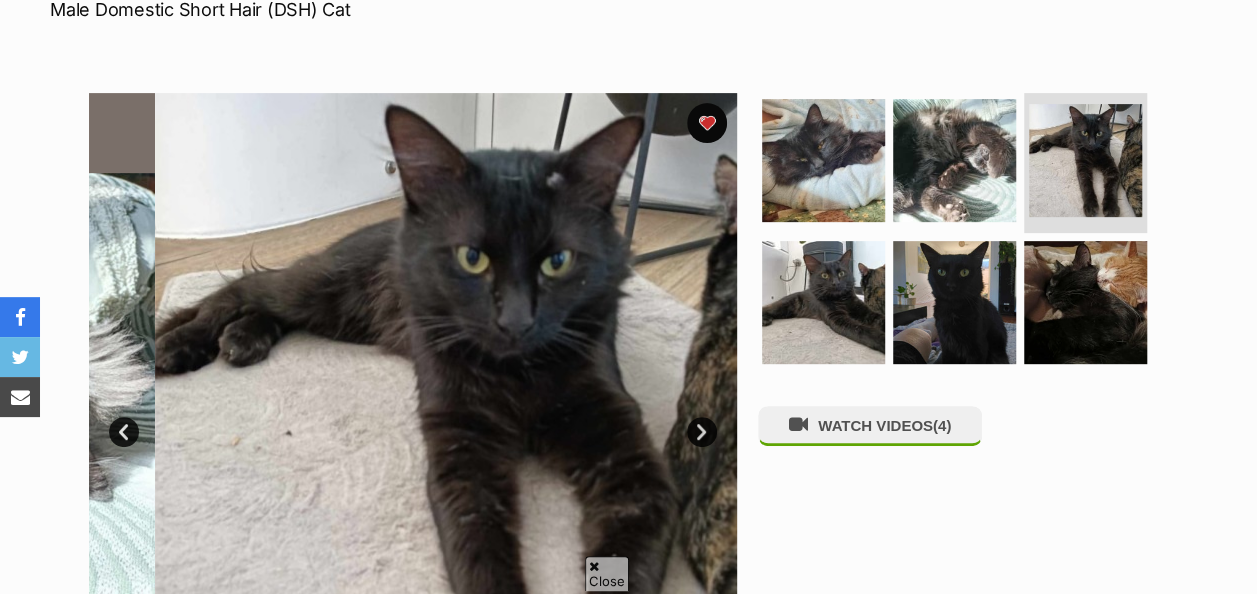 scroll, scrollTop: 0, scrollLeft: 0, axis: both 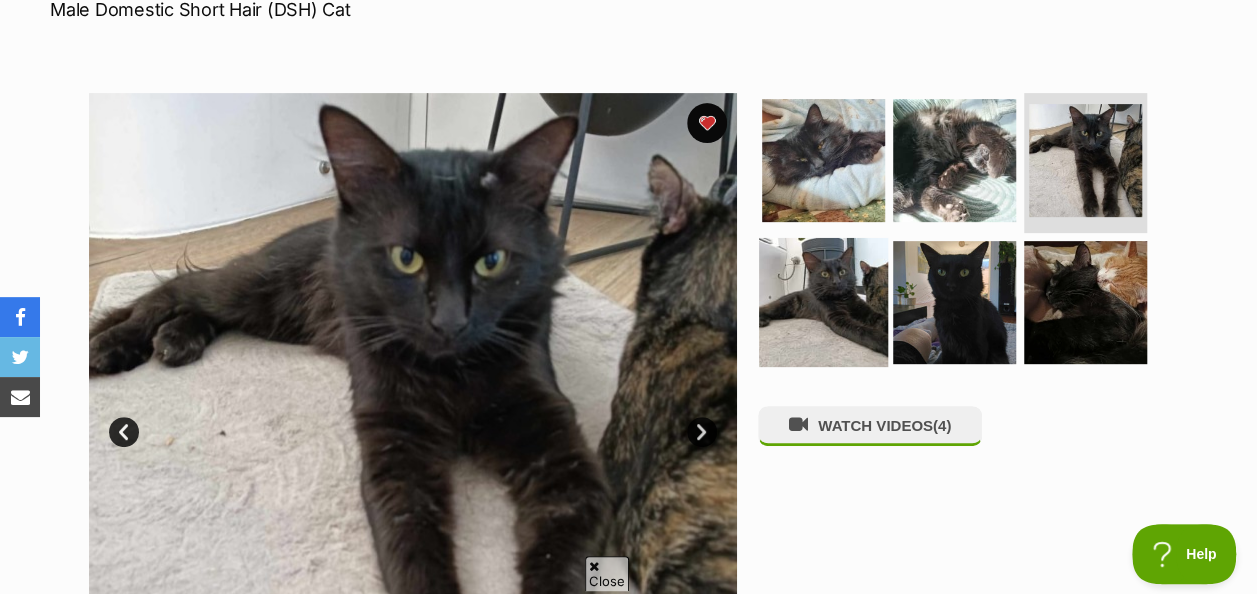click at bounding box center [823, 301] 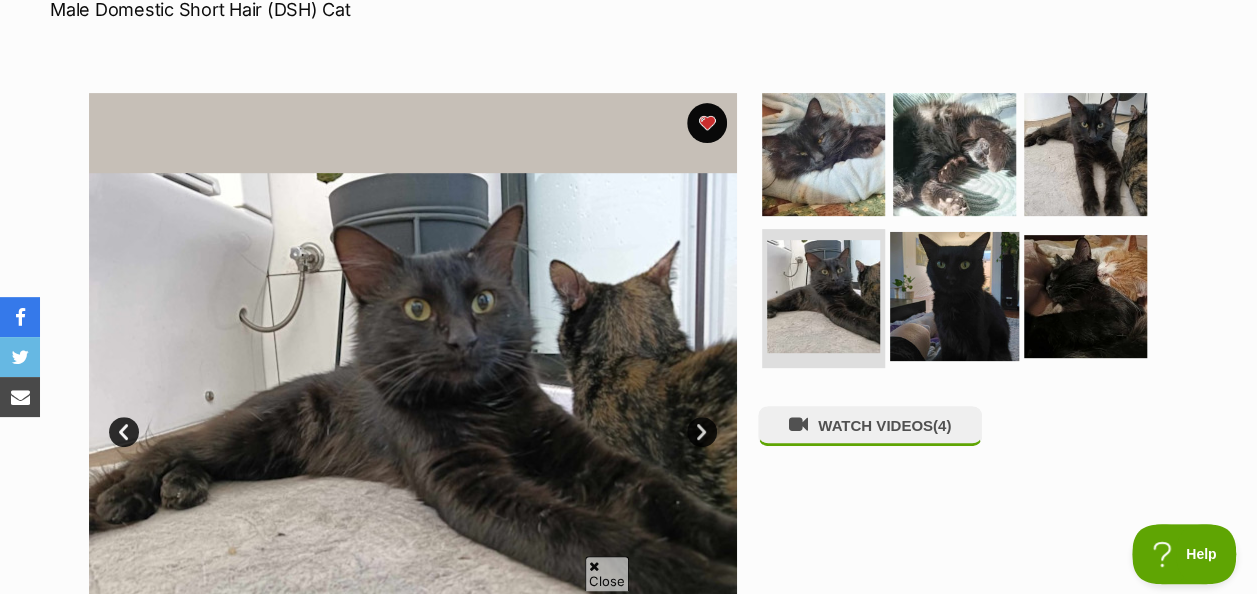 click at bounding box center [954, 295] 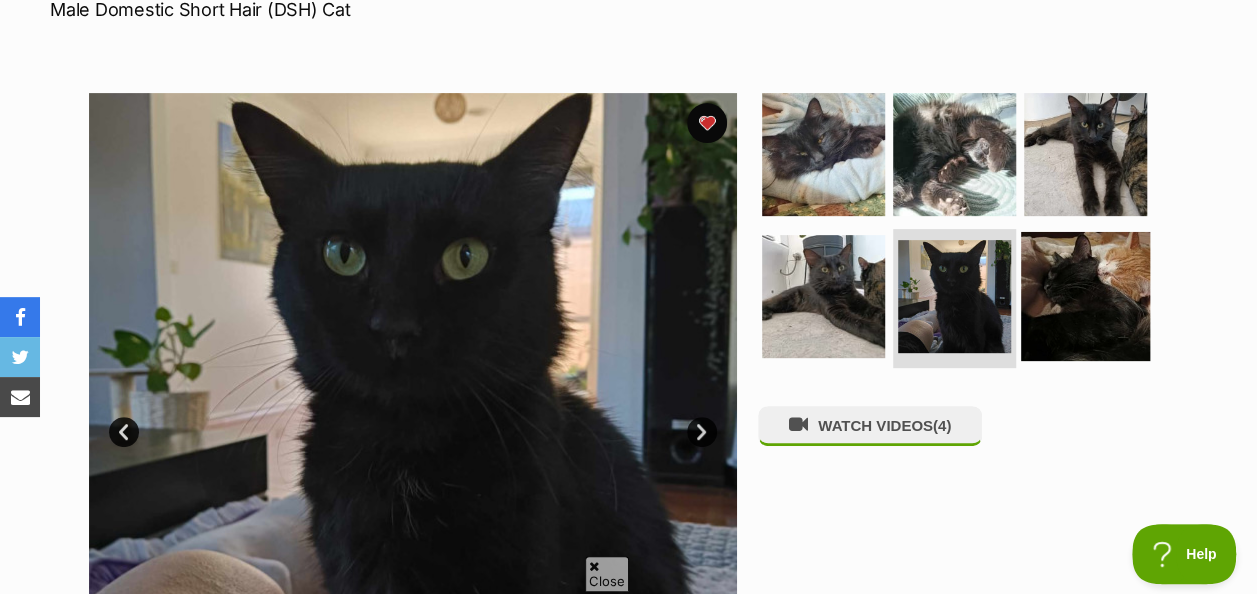 click at bounding box center [1085, 295] 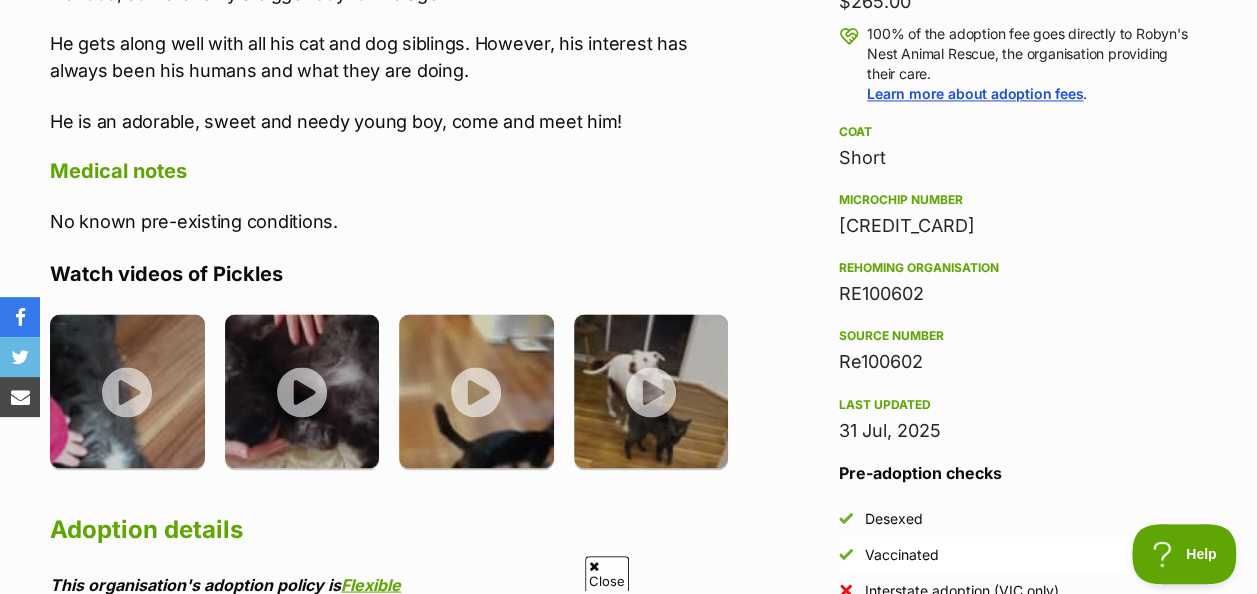 scroll, scrollTop: 1505, scrollLeft: 0, axis: vertical 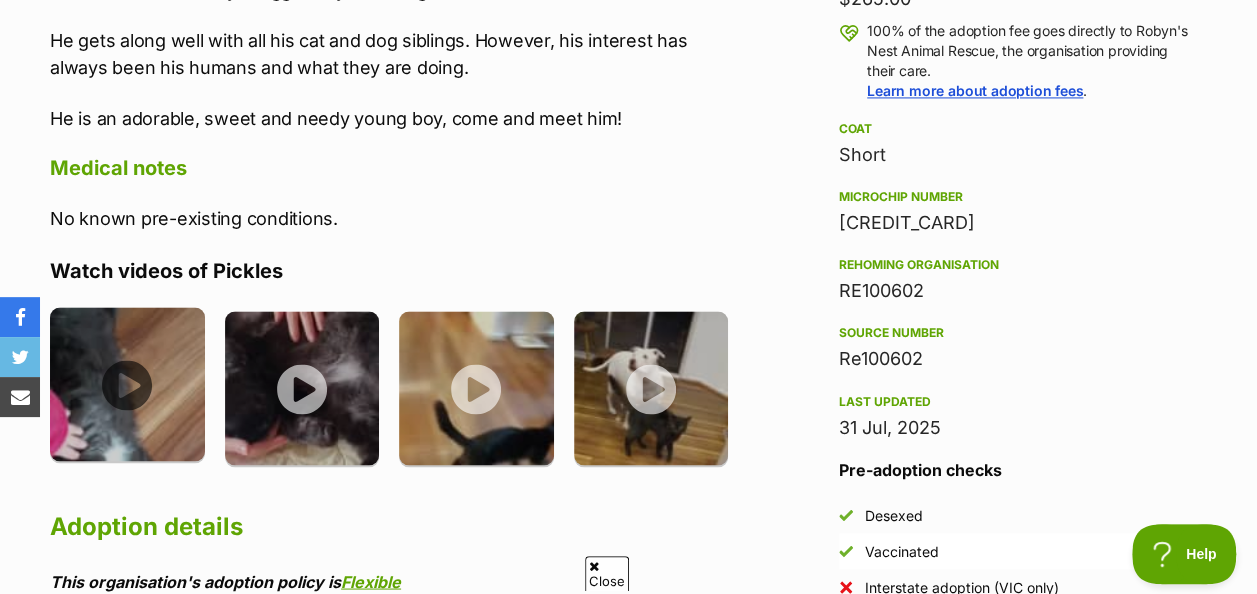 click at bounding box center (127, 384) 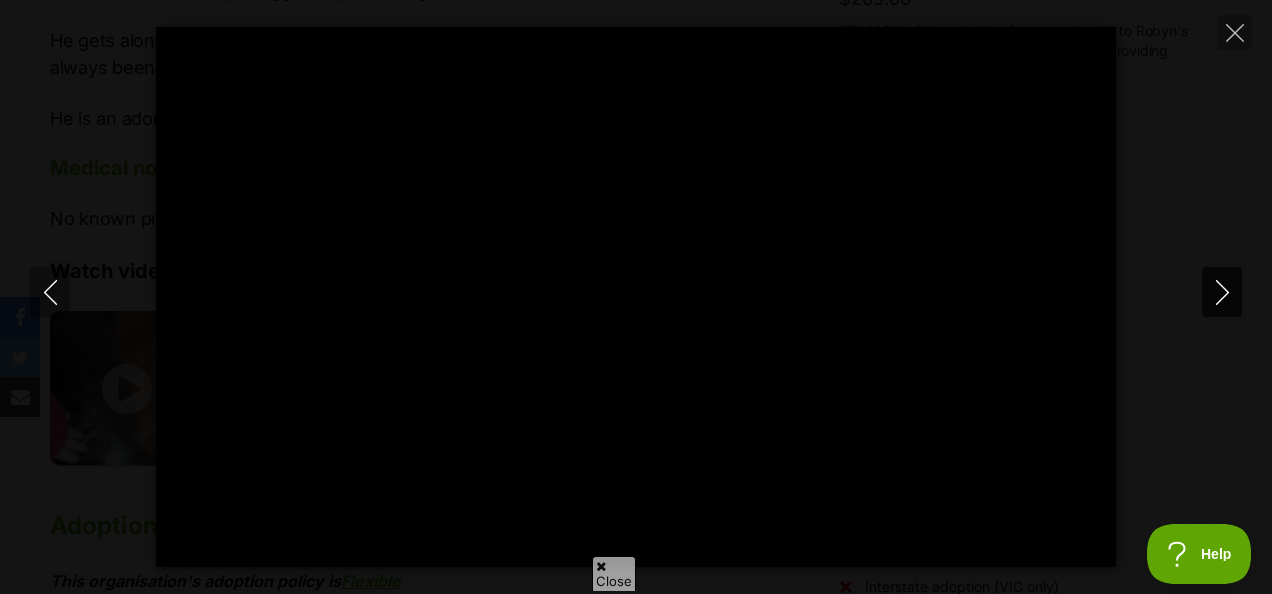 click 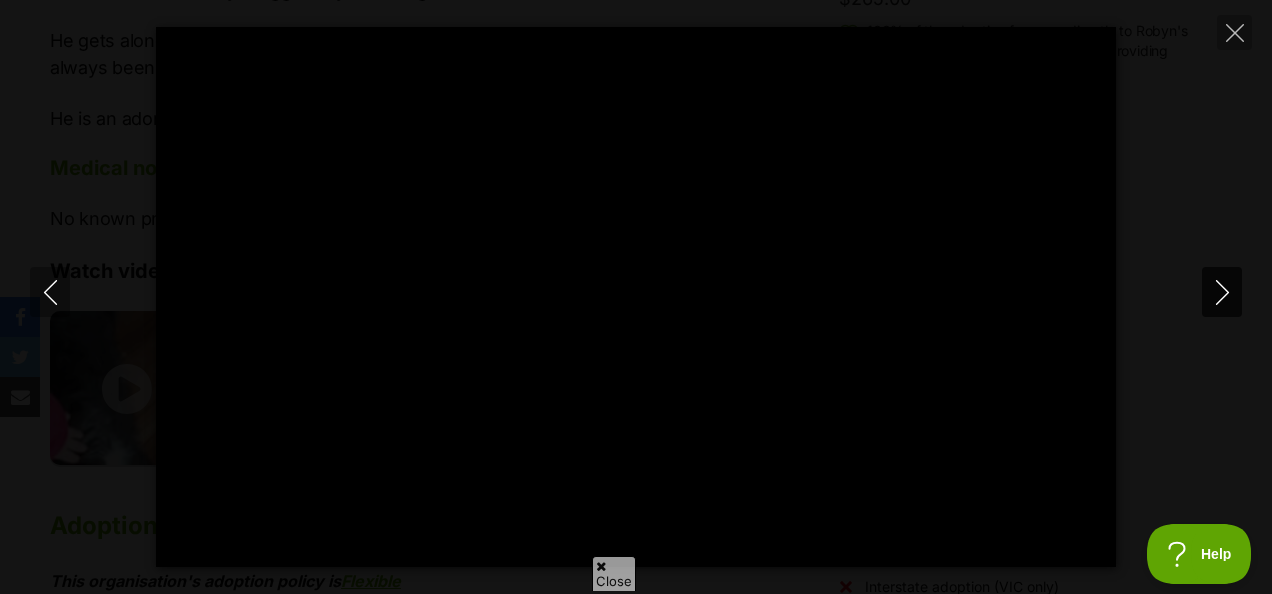 click 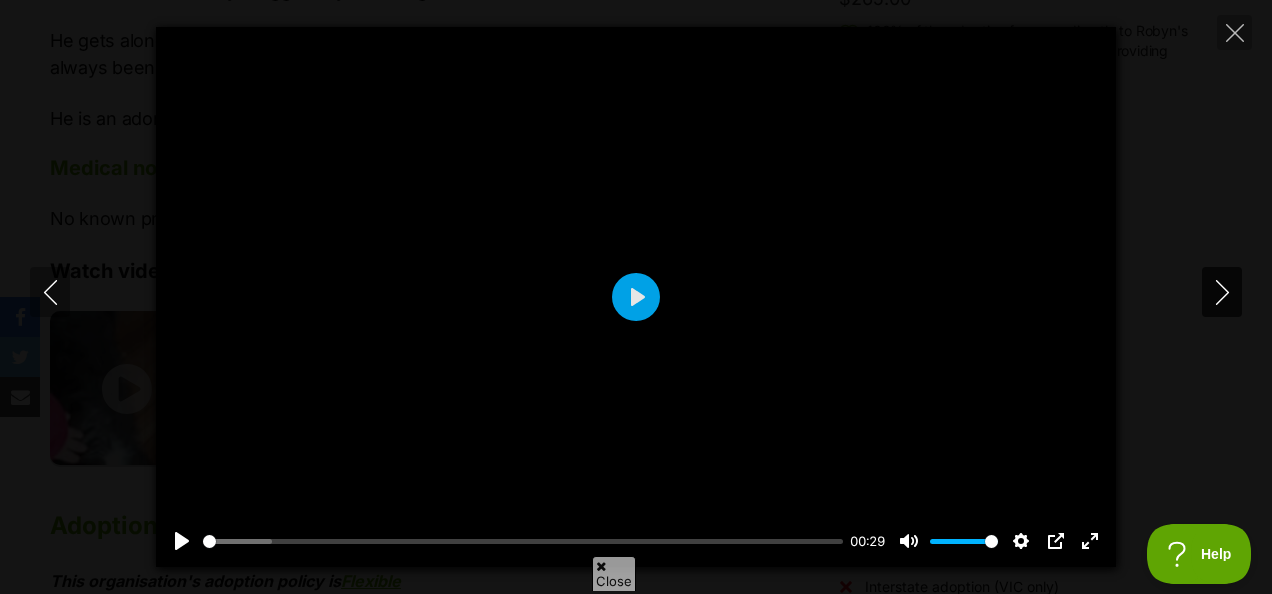type on "38.79" 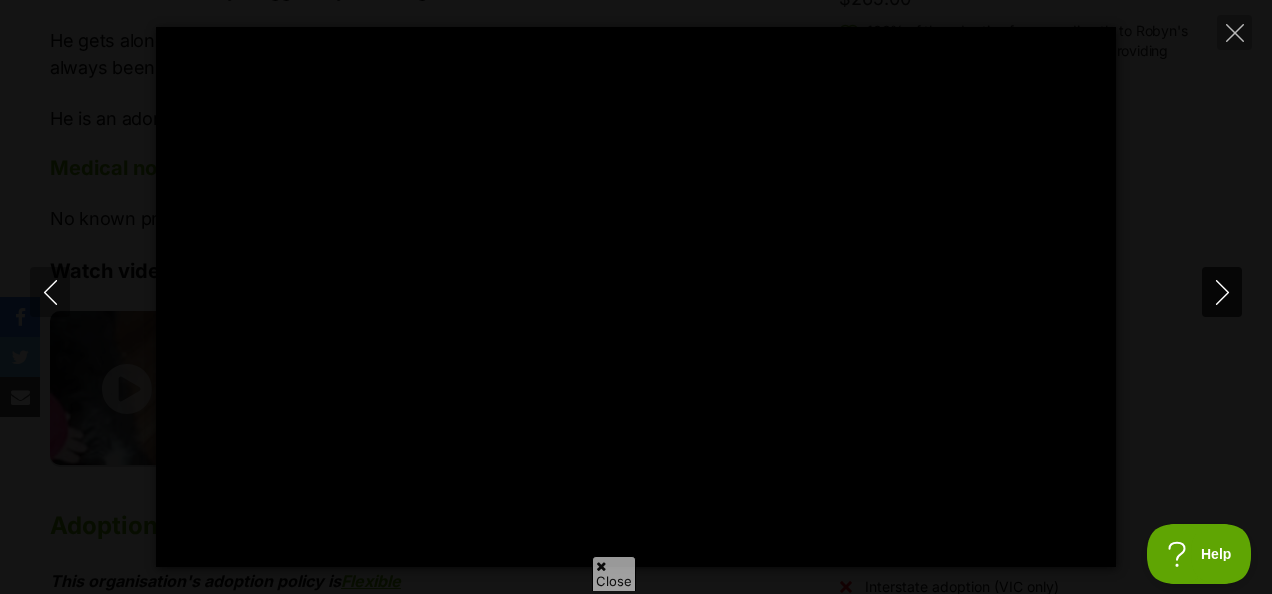 click 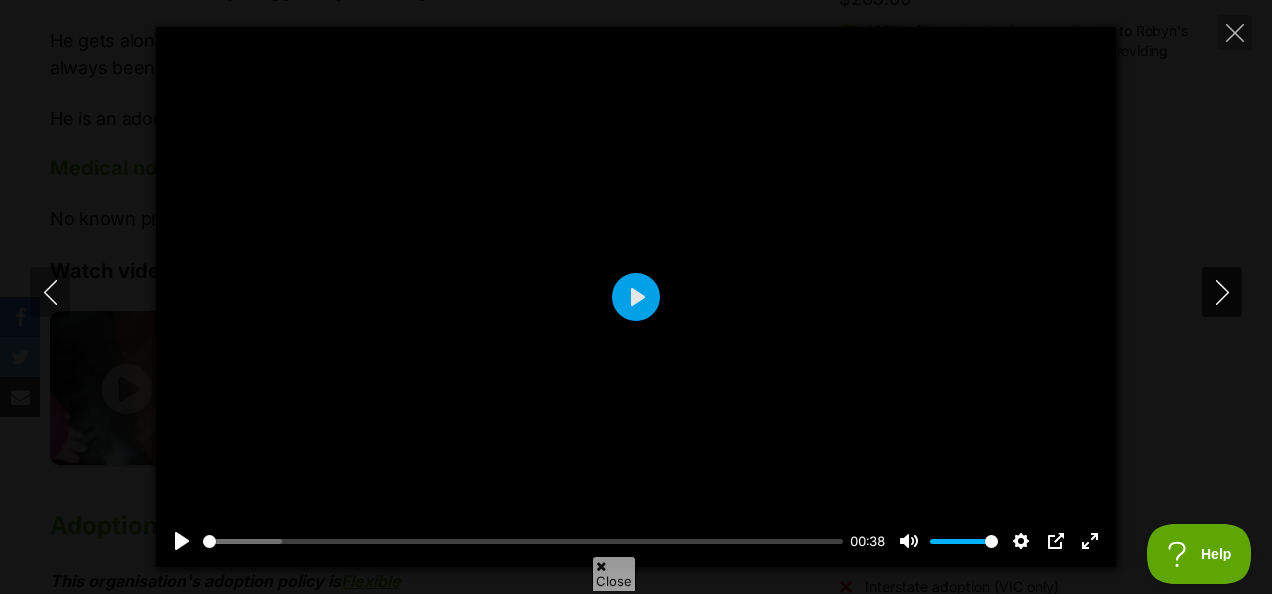 type on "28.84" 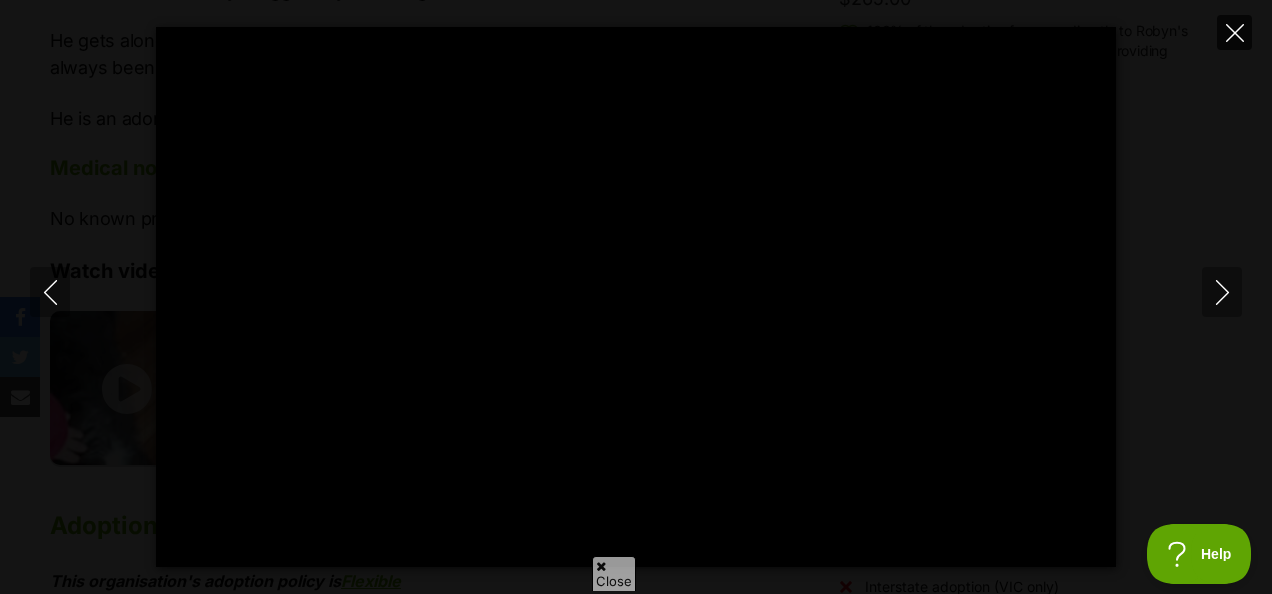 click 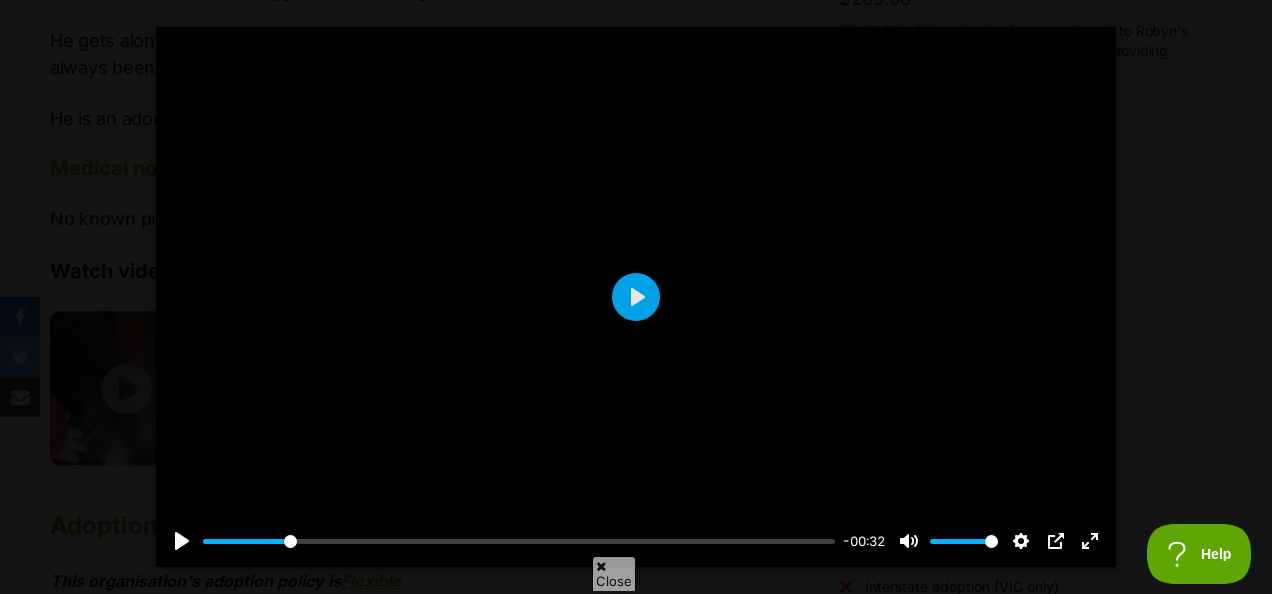 type on "13.42" 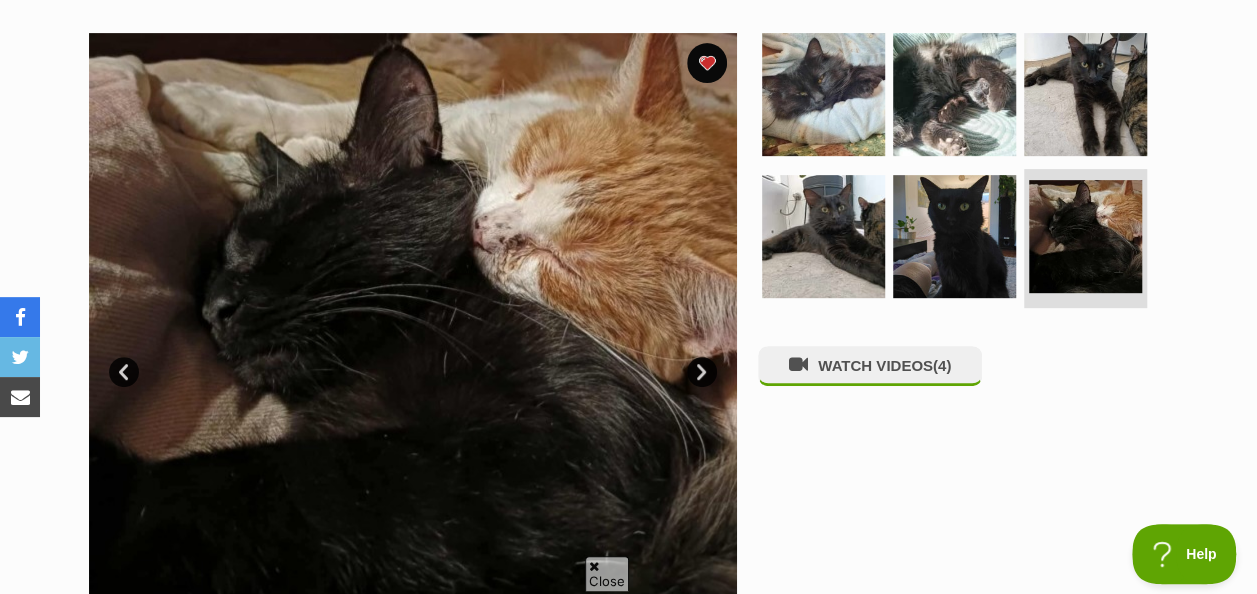 scroll, scrollTop: 380, scrollLeft: 0, axis: vertical 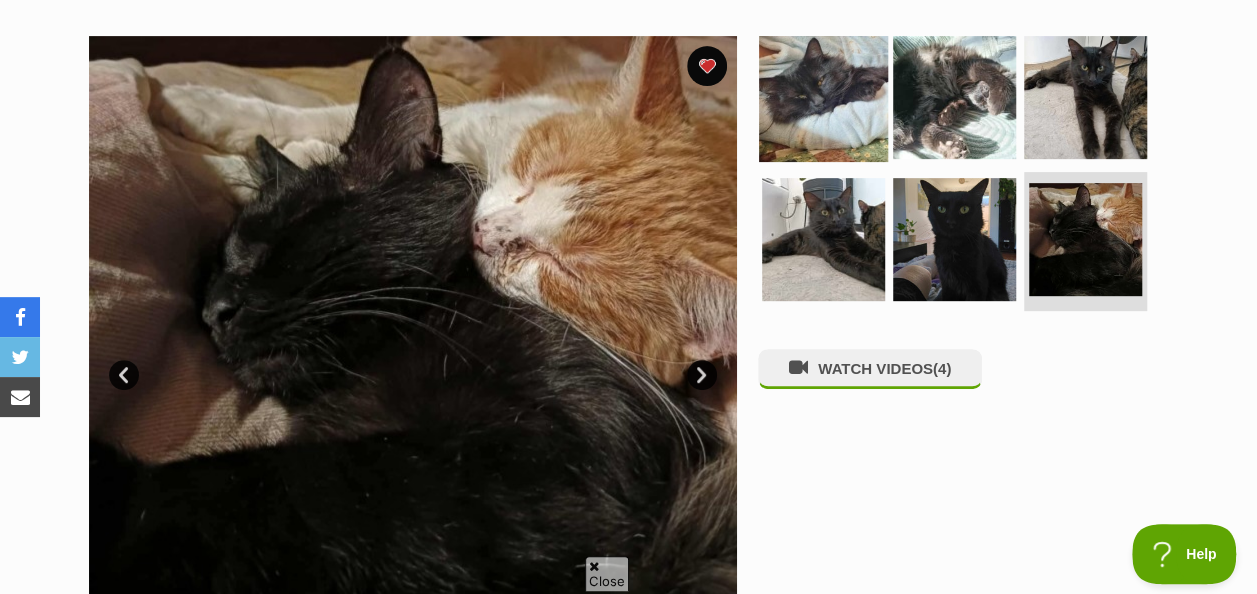 click at bounding box center (823, 97) 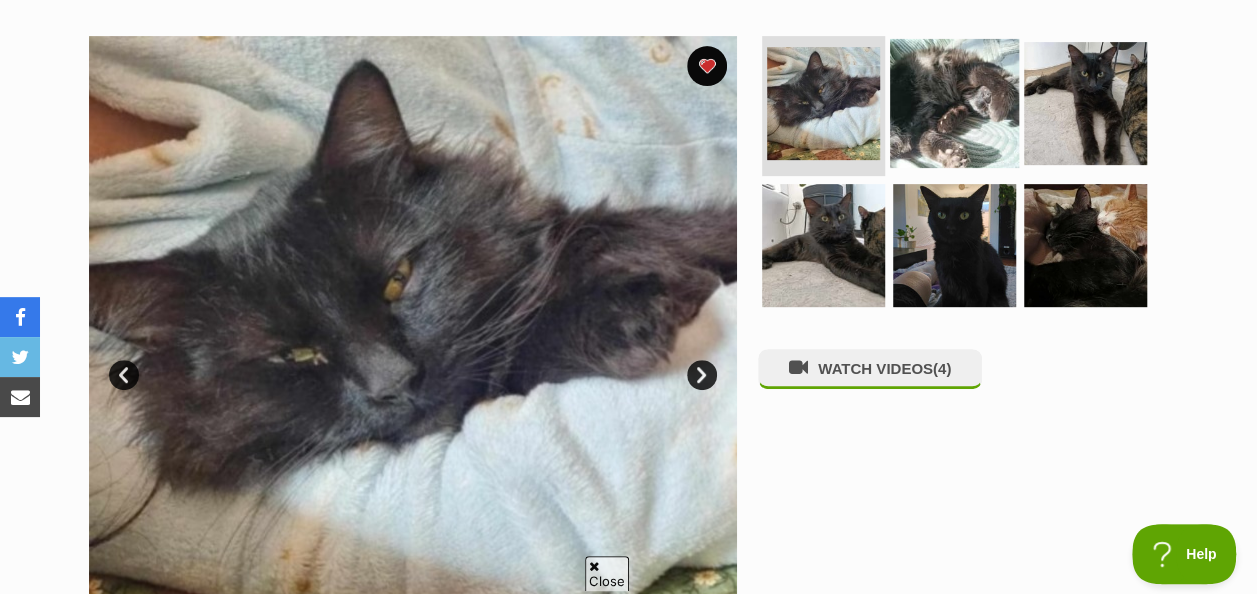 click at bounding box center (954, 103) 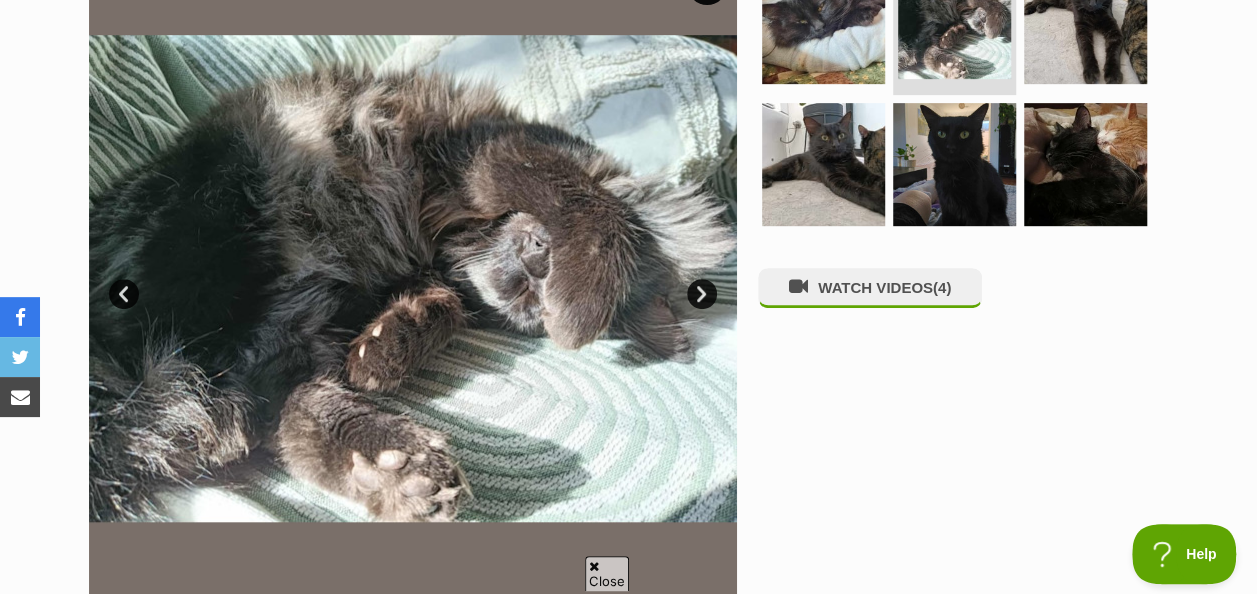 scroll, scrollTop: 497, scrollLeft: 0, axis: vertical 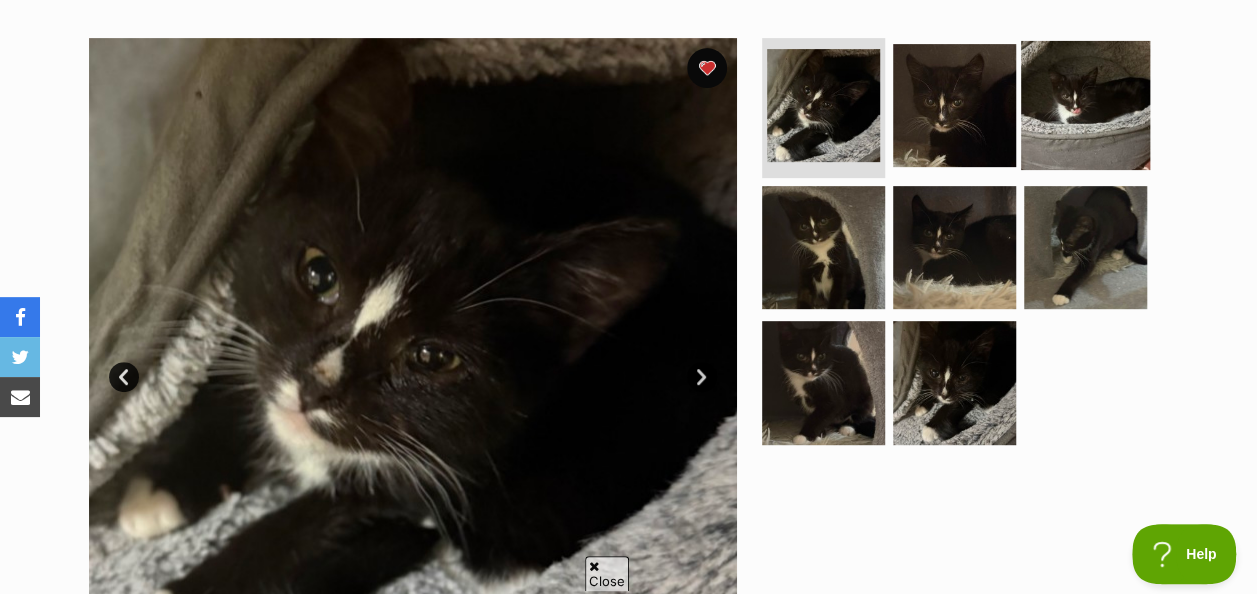 click at bounding box center (1085, 105) 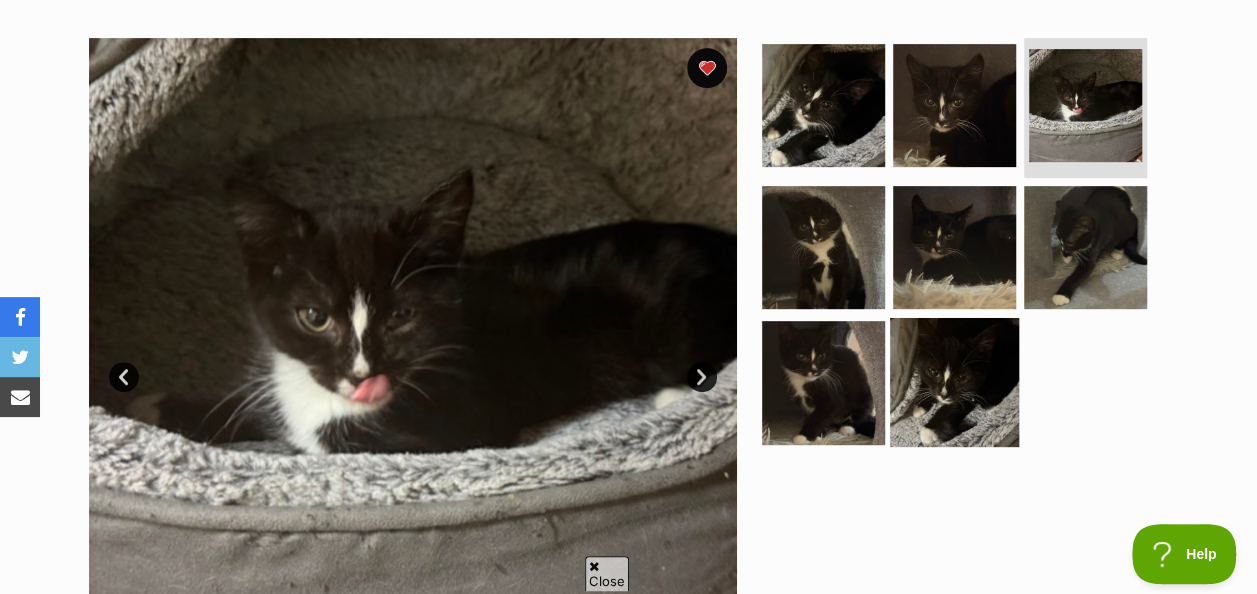 click at bounding box center (954, 382) 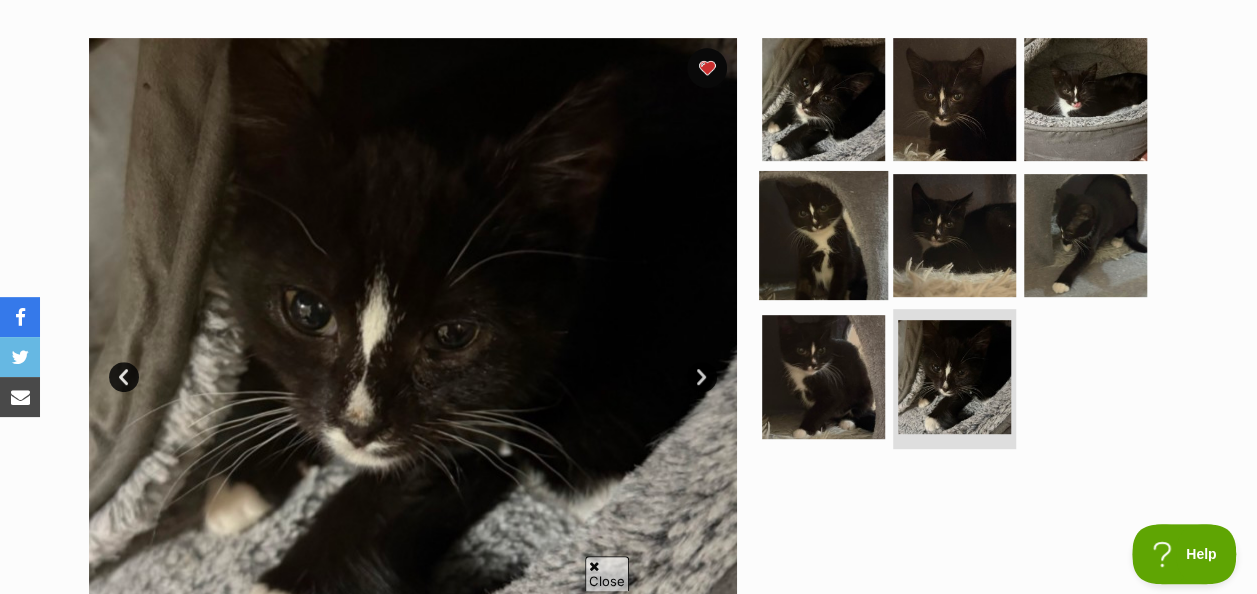 click at bounding box center (823, 234) 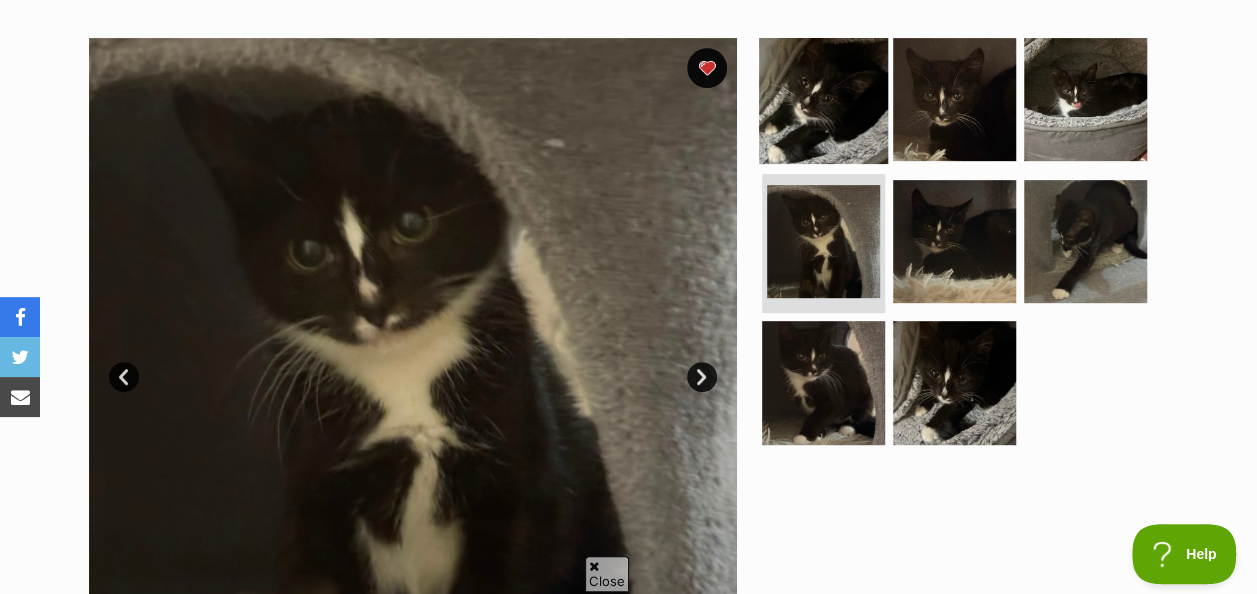 click at bounding box center (823, 99) 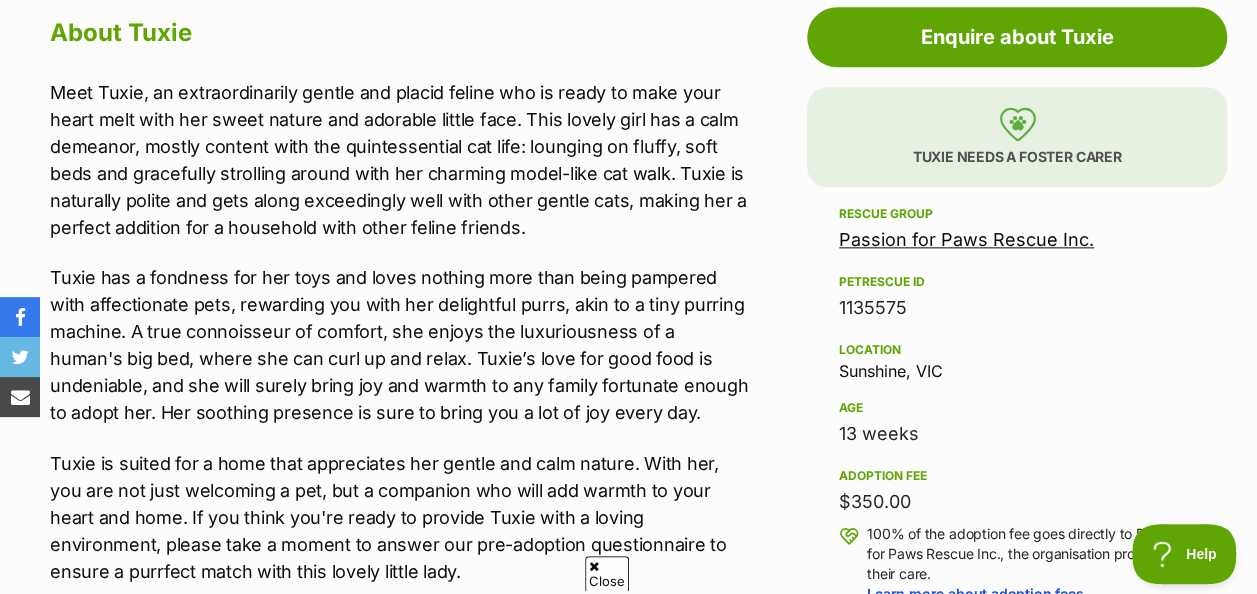 scroll, scrollTop: 1126, scrollLeft: 0, axis: vertical 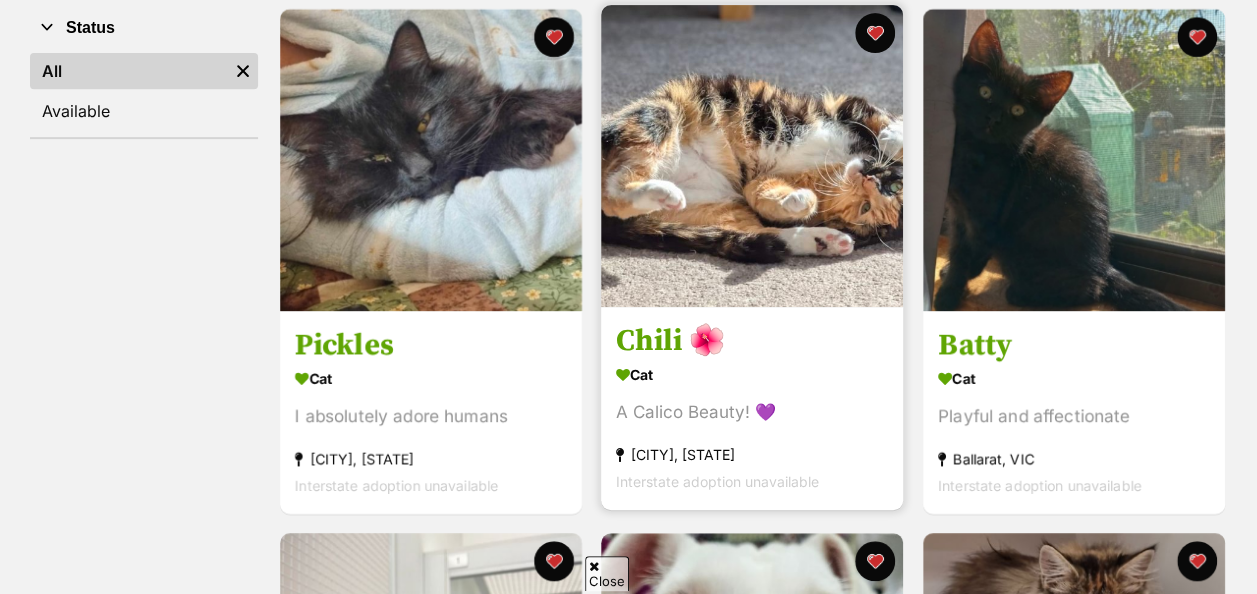 click on "Chili 🌺" at bounding box center [752, 341] 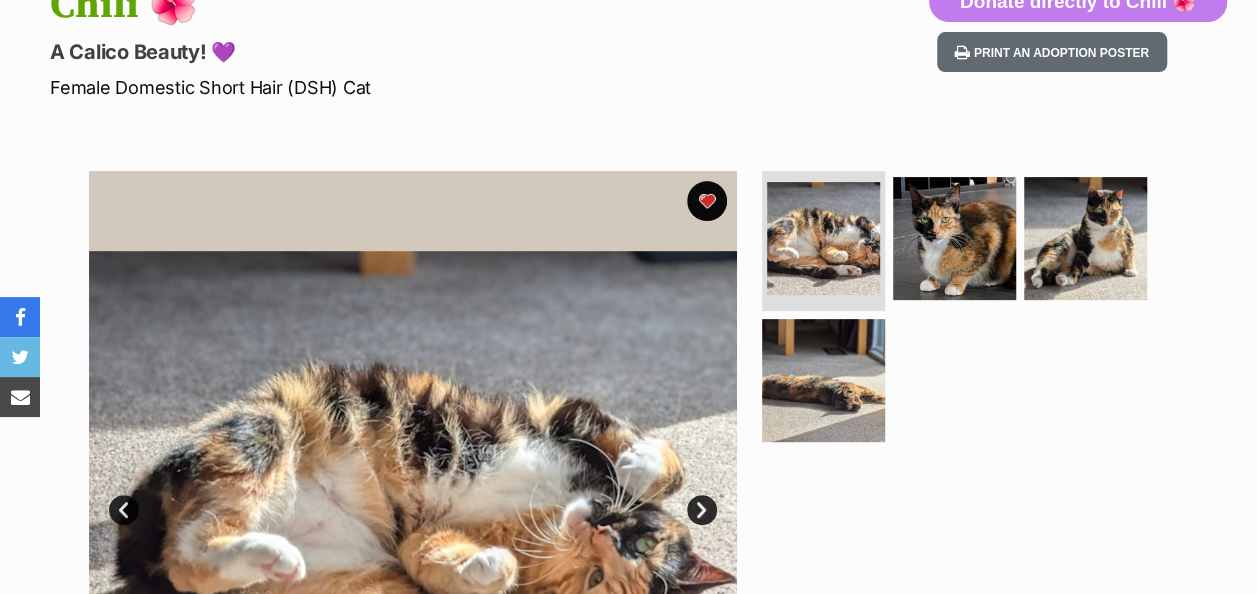 scroll, scrollTop: 0, scrollLeft: 0, axis: both 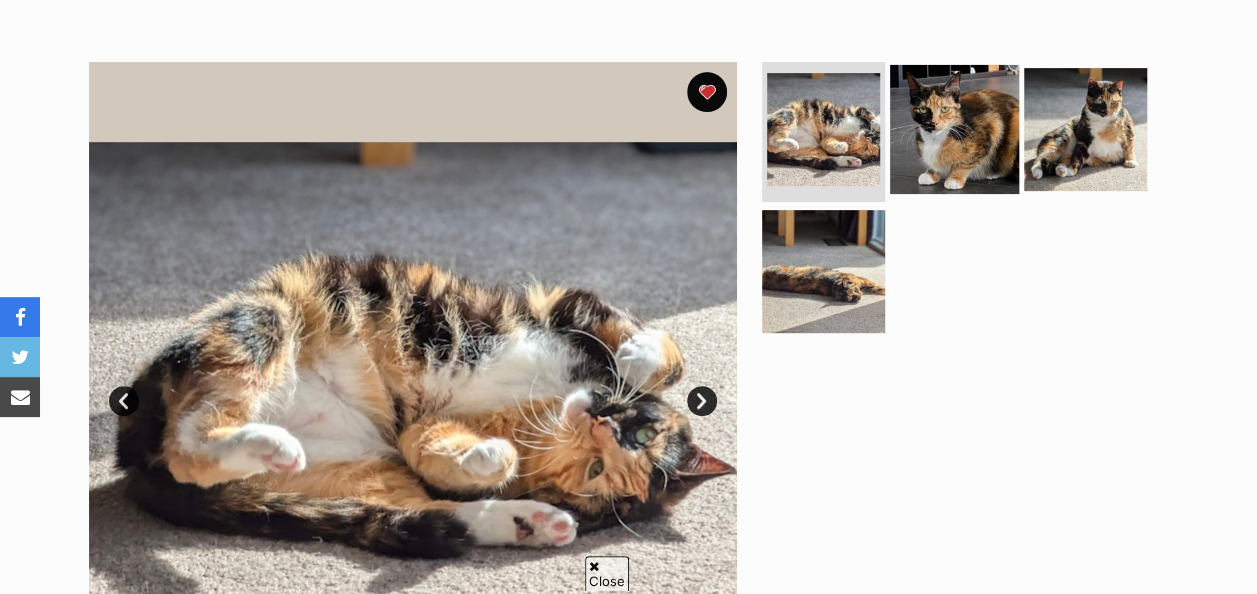 click at bounding box center [954, 129] 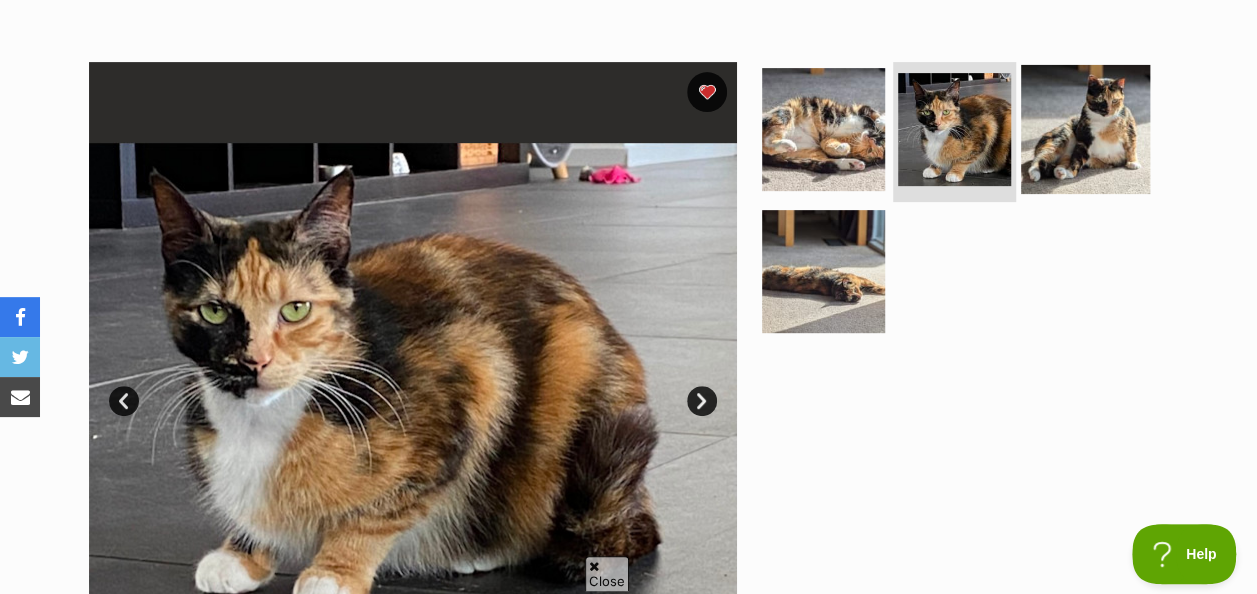 scroll, scrollTop: 0, scrollLeft: 0, axis: both 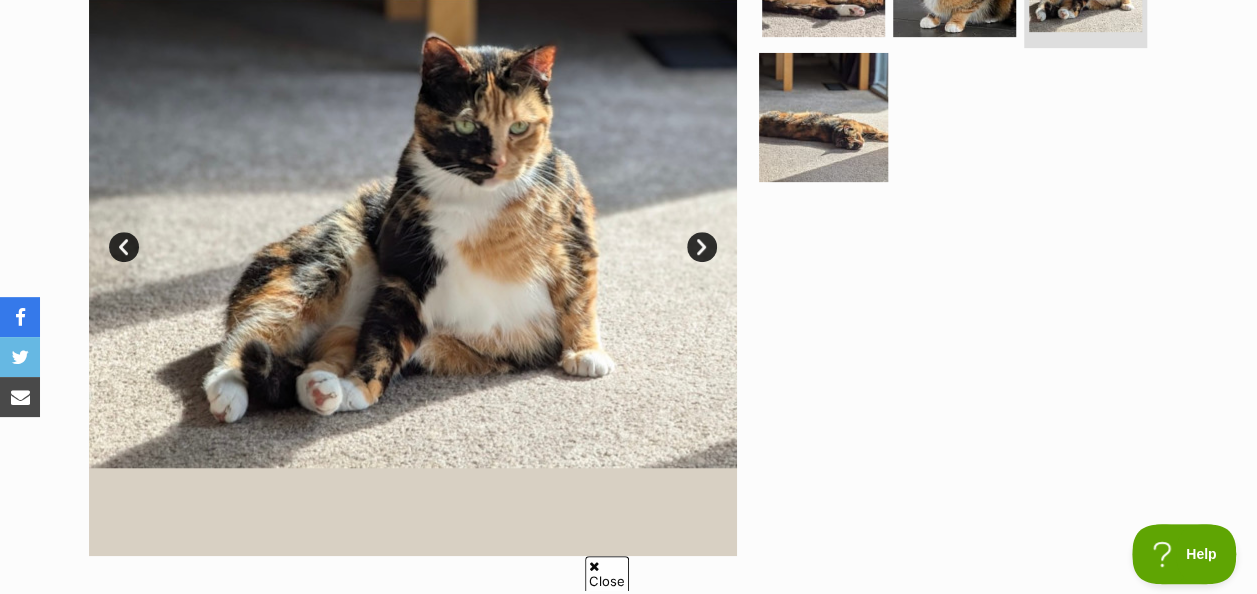click at bounding box center [823, 116] 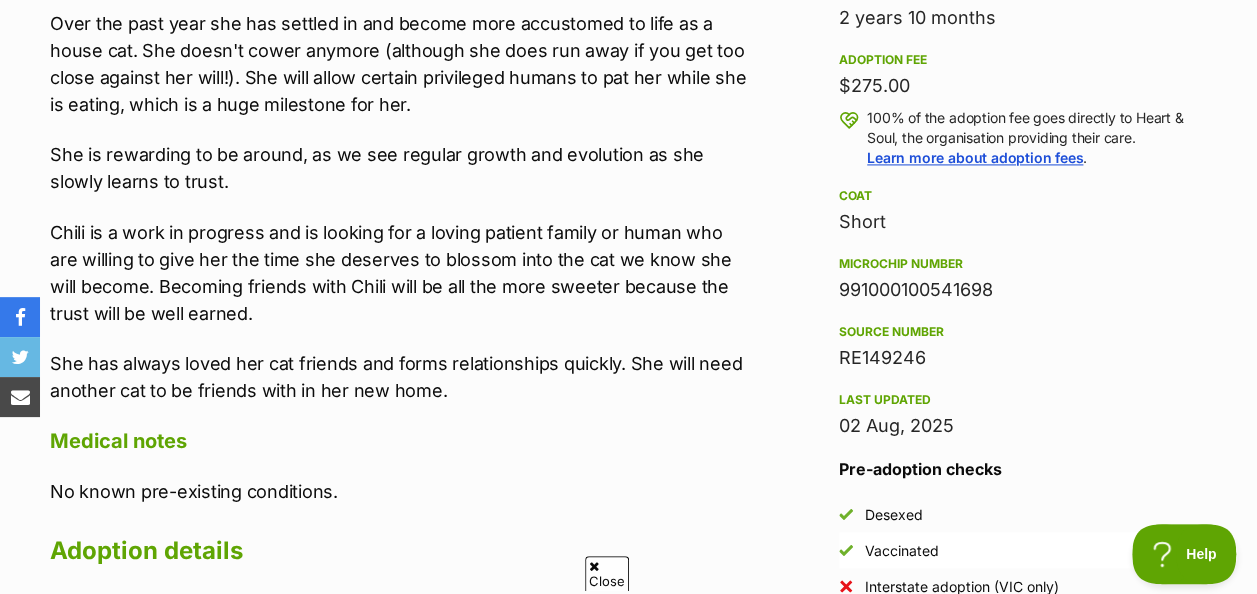 scroll, scrollTop: 1420, scrollLeft: 0, axis: vertical 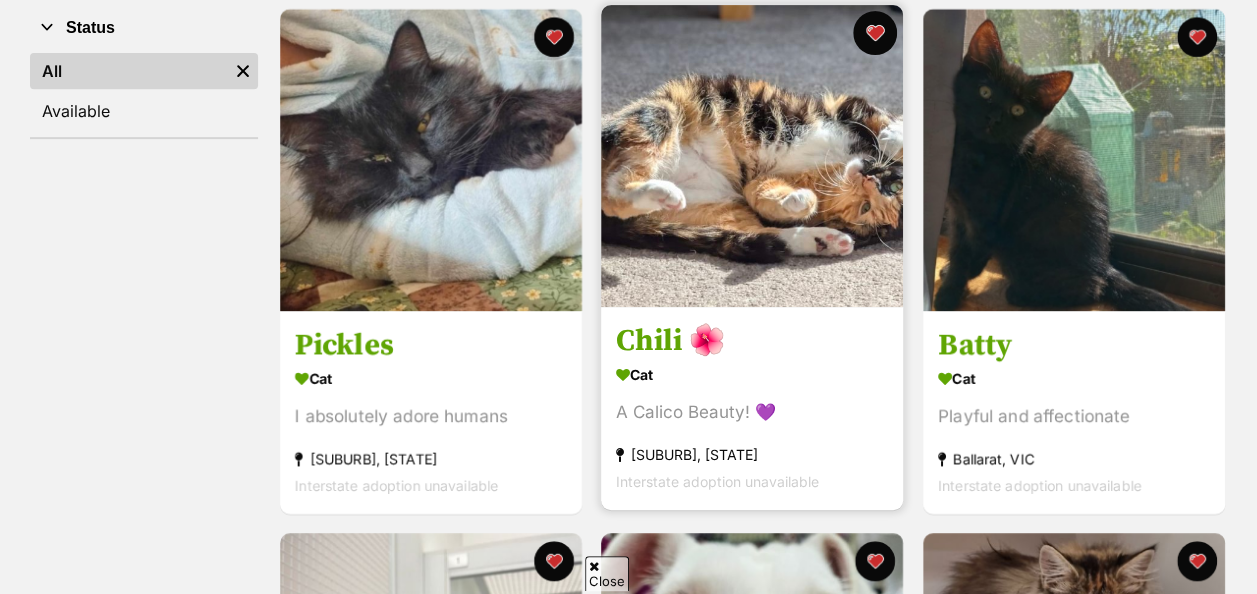 click at bounding box center [876, 33] 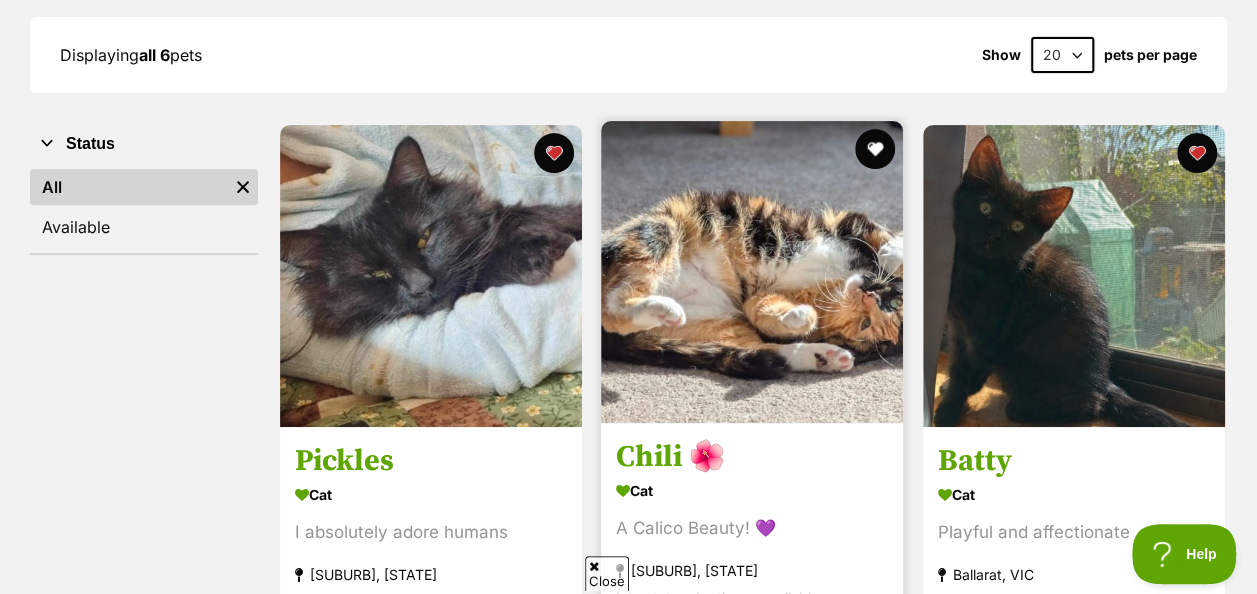 scroll, scrollTop: 302, scrollLeft: 0, axis: vertical 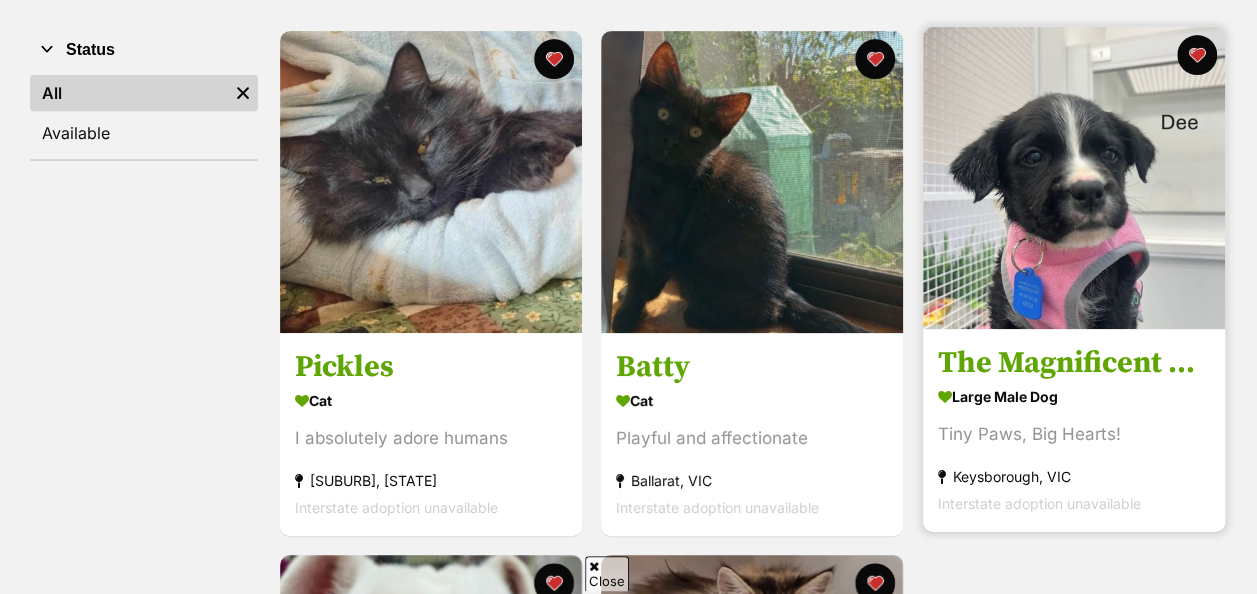 click on "The Magnificent Seven!" at bounding box center (1074, 363) 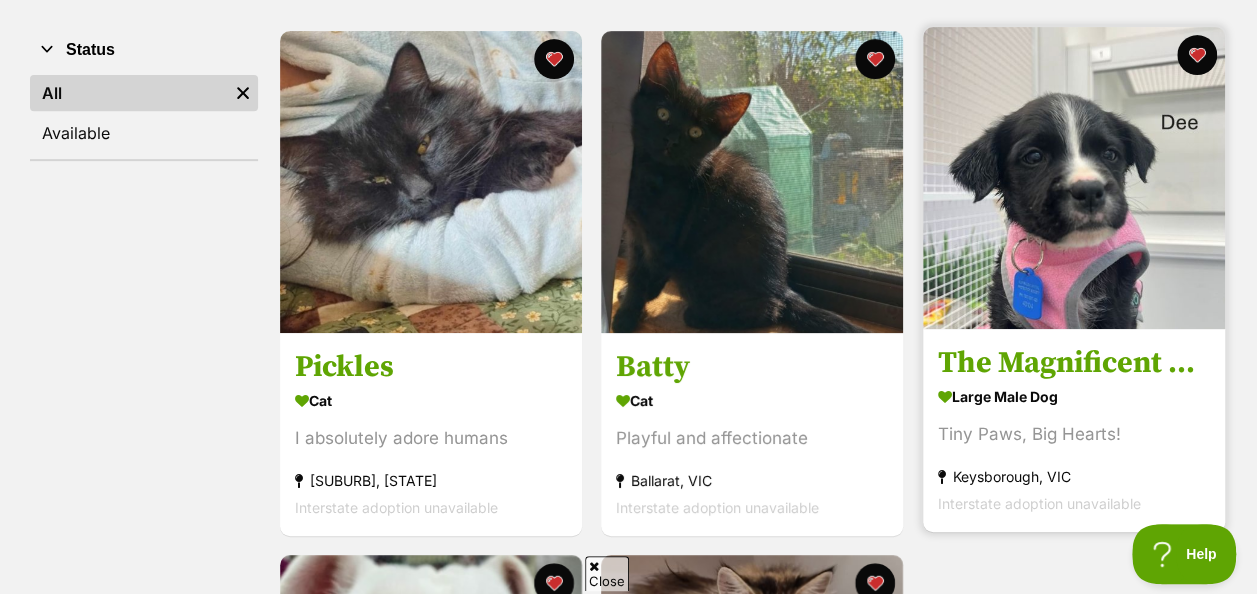 scroll, scrollTop: 0, scrollLeft: 0, axis: both 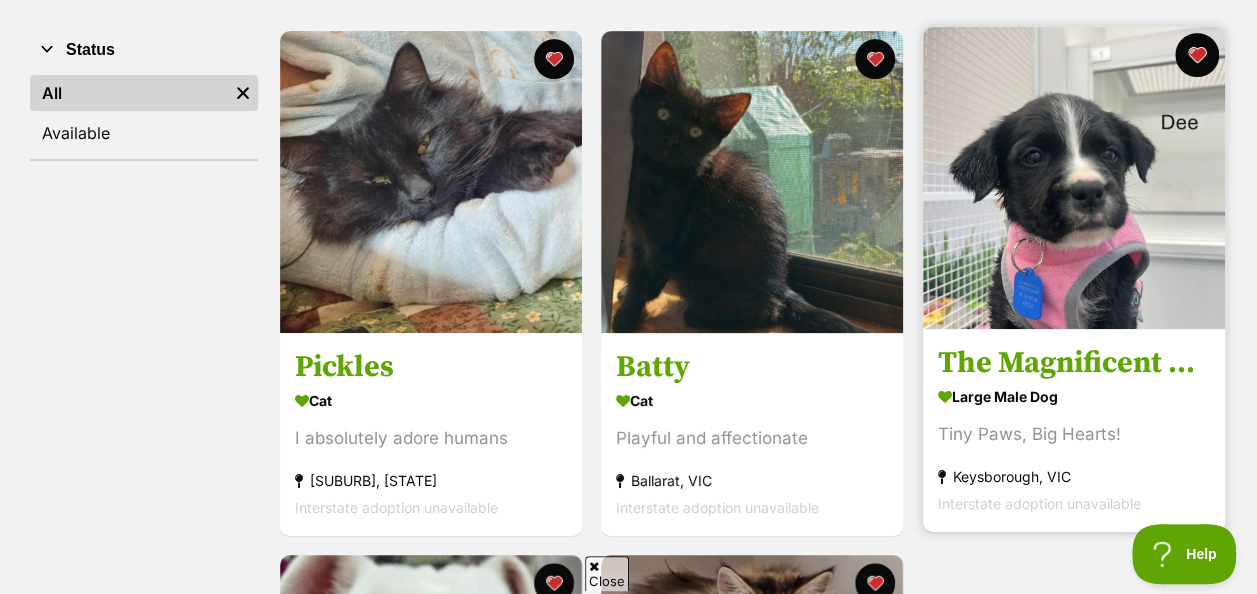 click at bounding box center [1197, 55] 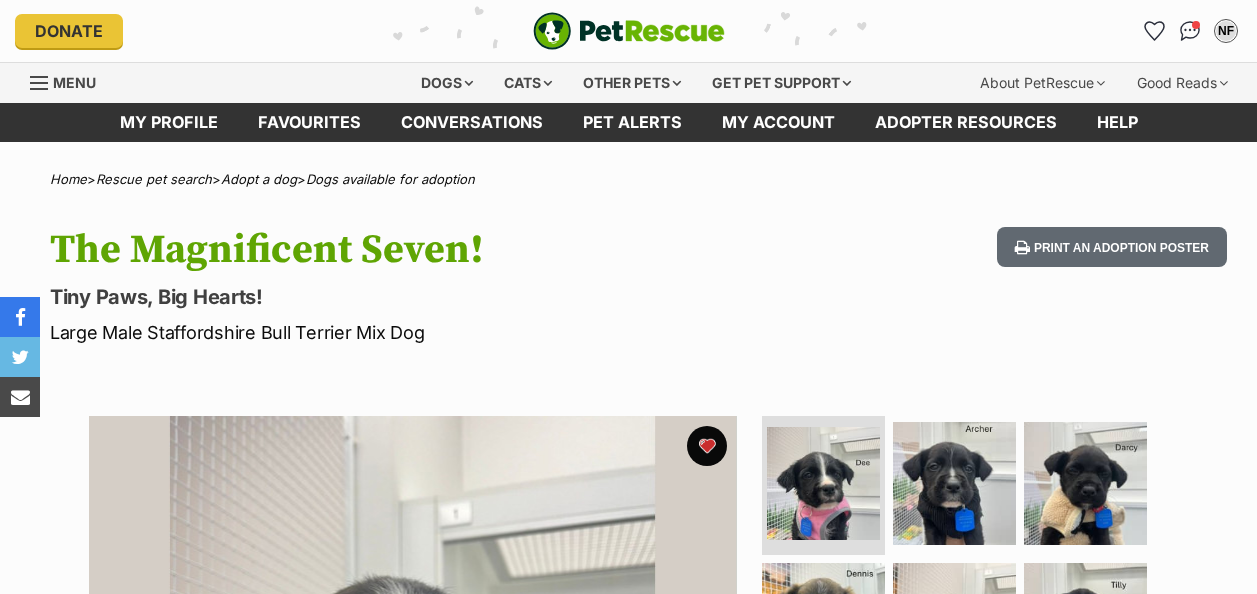 scroll, scrollTop: 0, scrollLeft: 0, axis: both 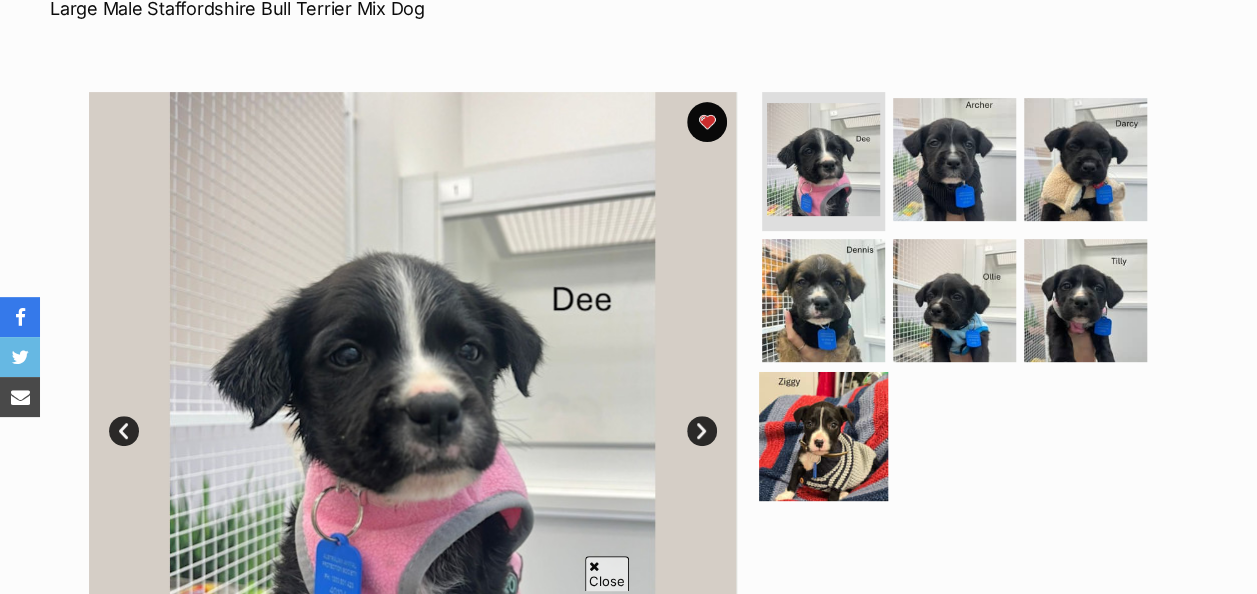 click at bounding box center [823, 436] 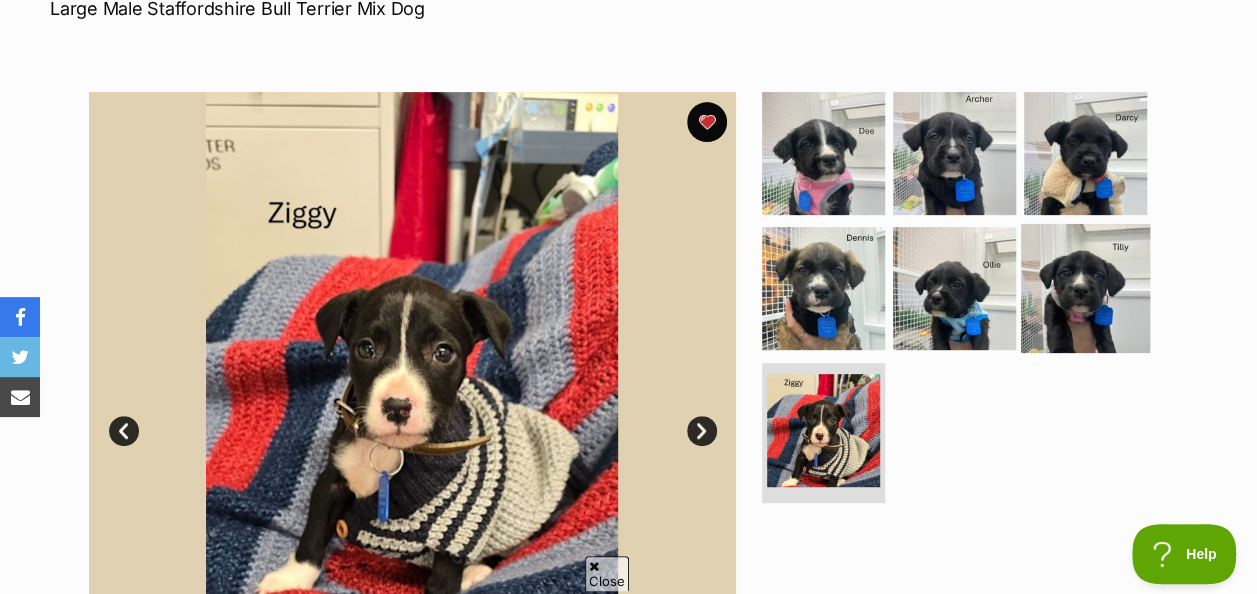 scroll, scrollTop: 0, scrollLeft: 0, axis: both 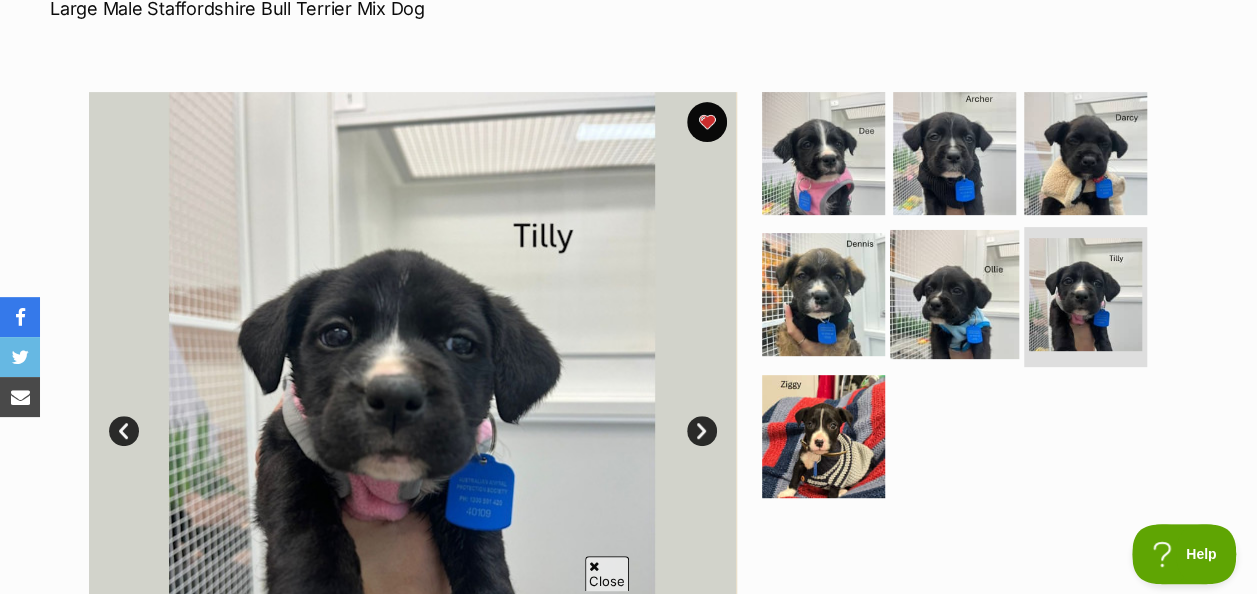 click at bounding box center (954, 294) 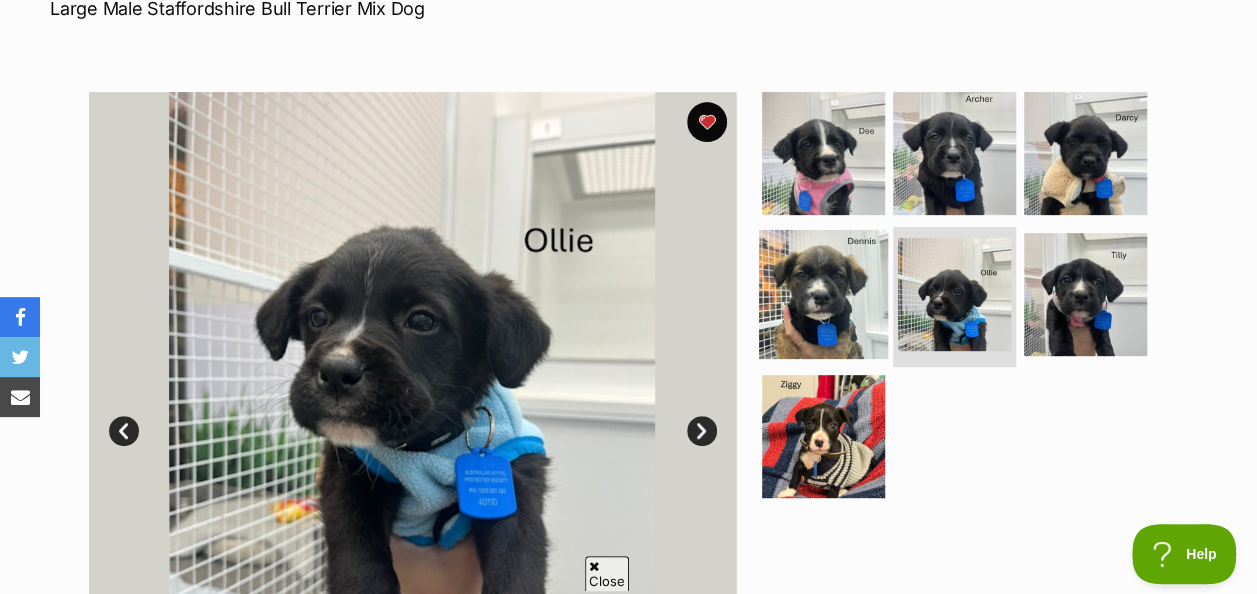 click at bounding box center (823, 294) 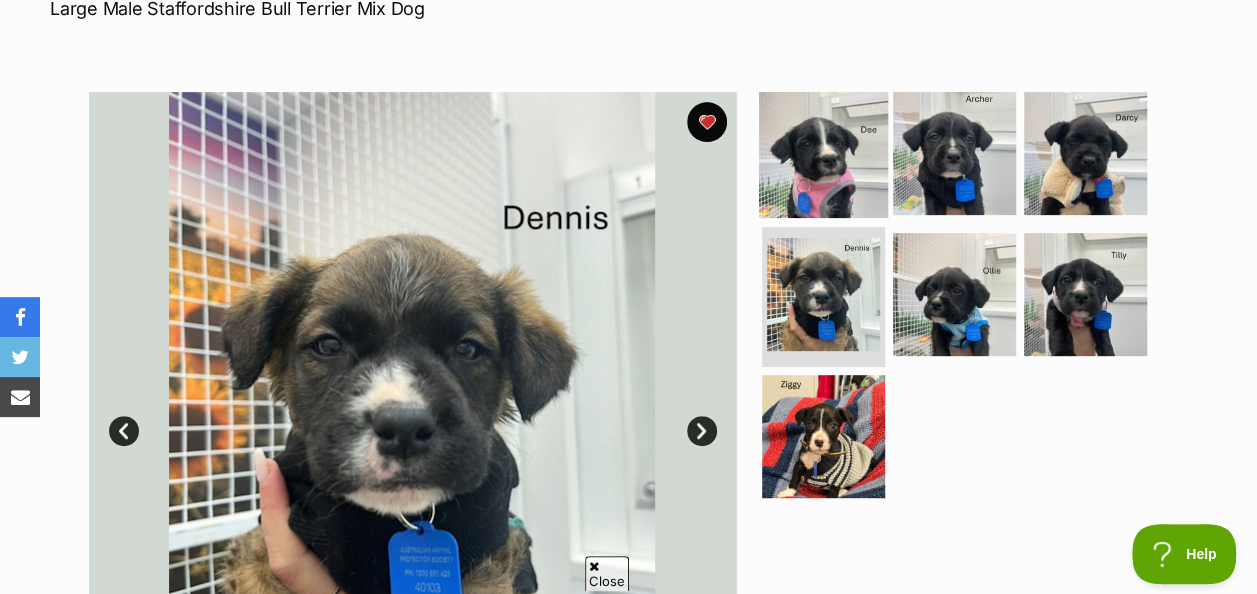 click at bounding box center (823, 152) 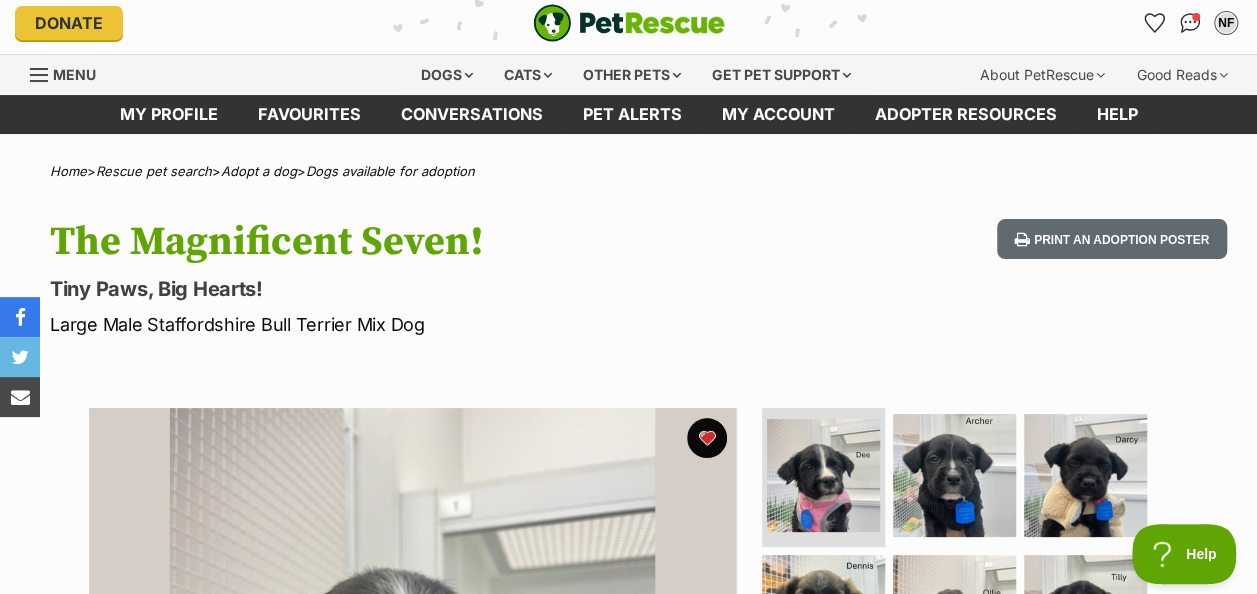 scroll, scrollTop: 0, scrollLeft: 0, axis: both 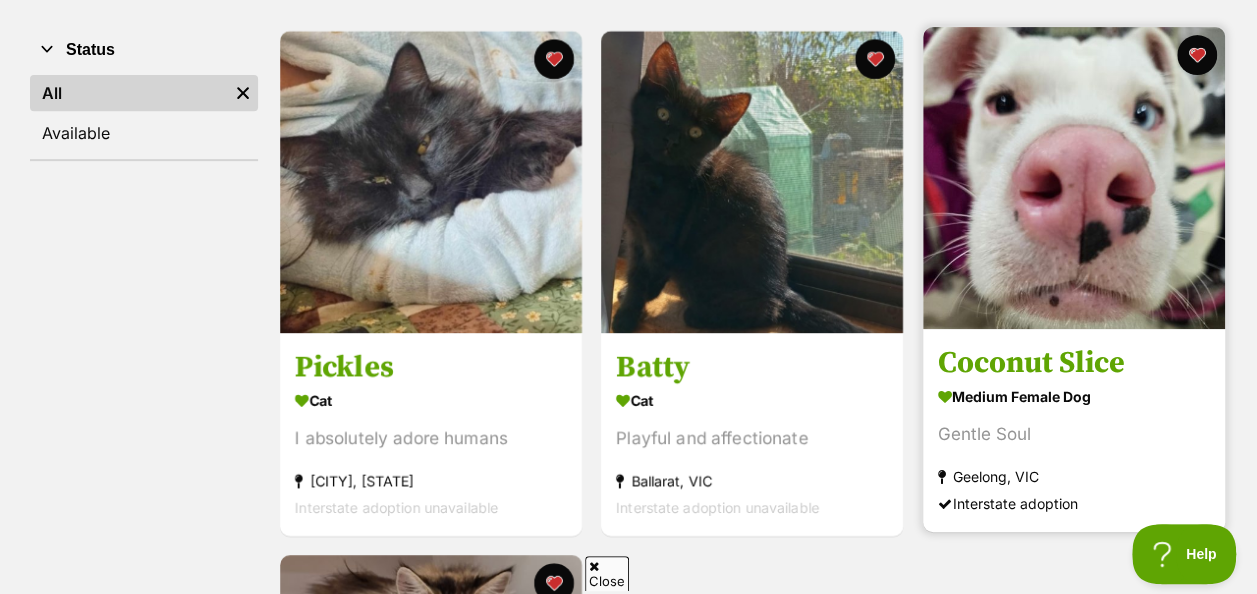 click on "Coconut Slice" at bounding box center [1074, 363] 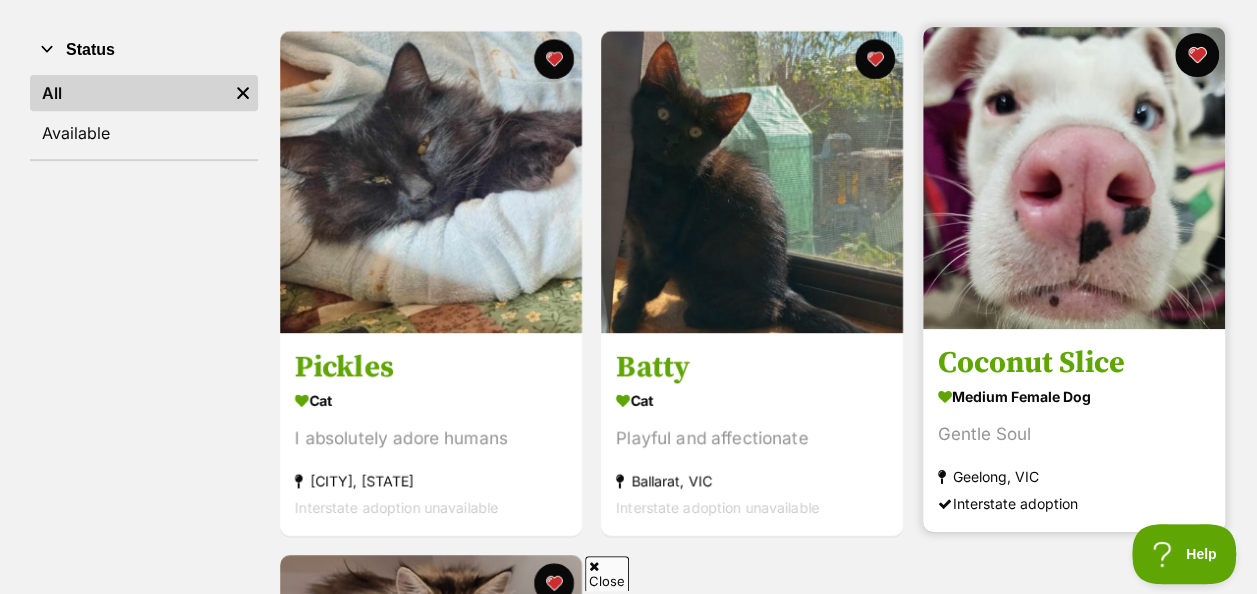 click at bounding box center [1197, 55] 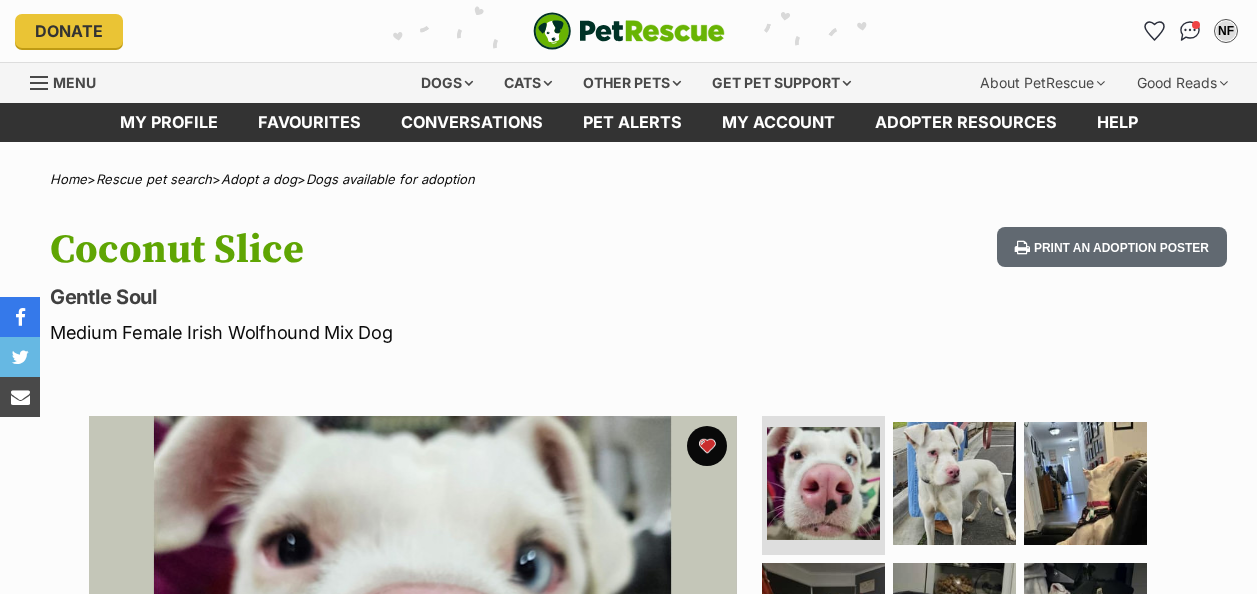 scroll, scrollTop: 0, scrollLeft: 0, axis: both 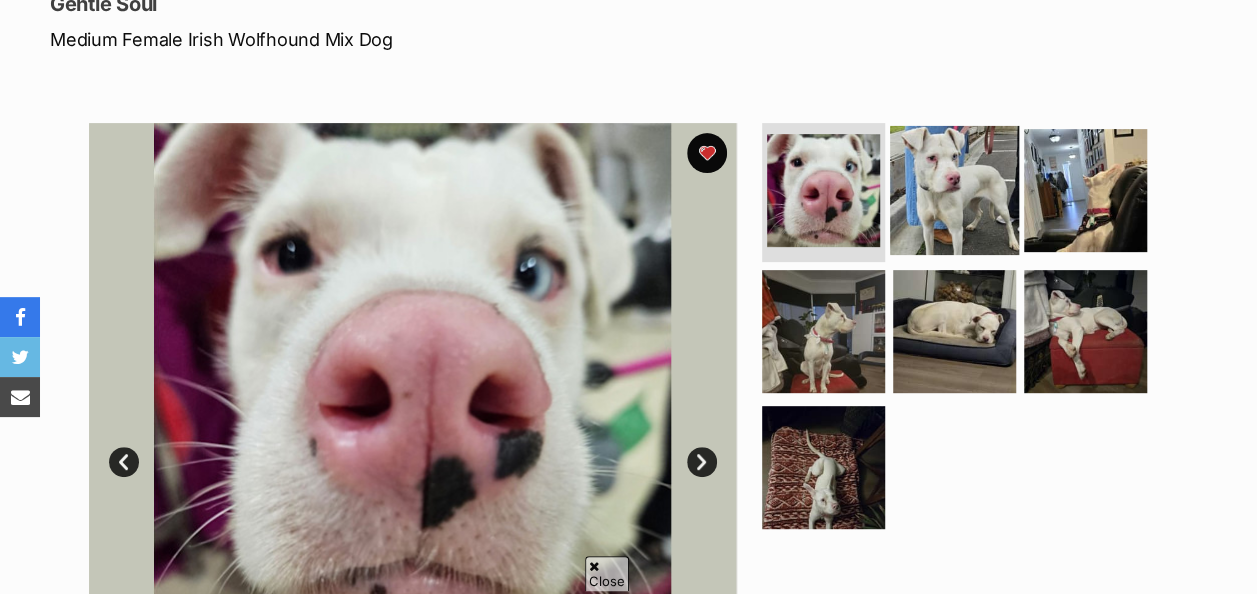 click at bounding box center [954, 189] 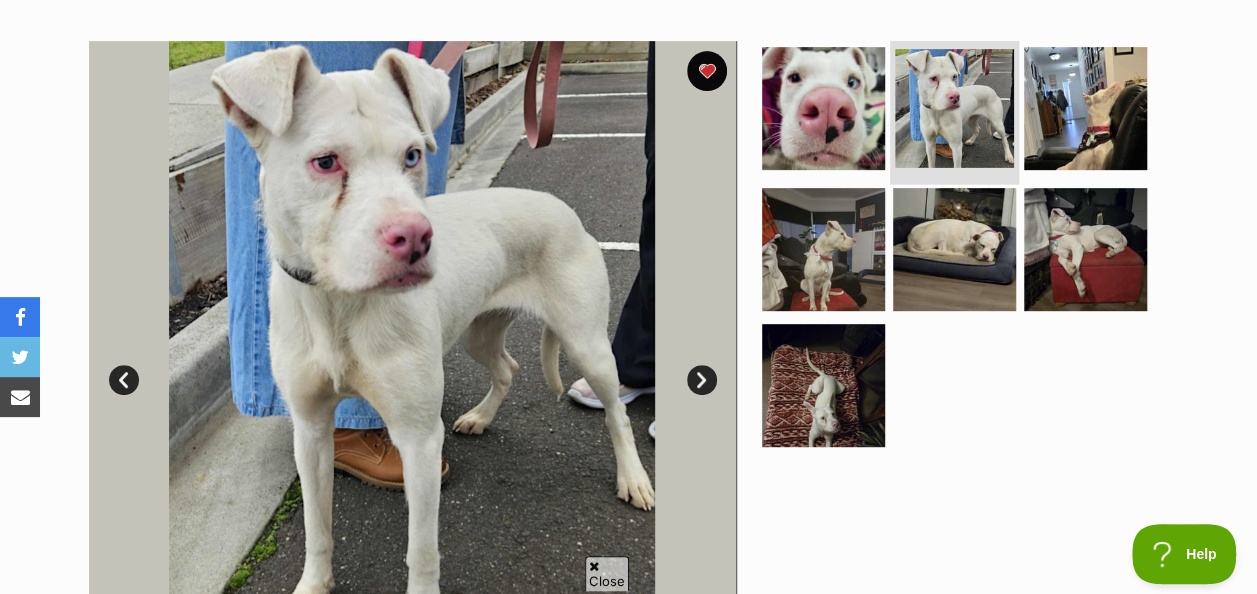 scroll, scrollTop: 387, scrollLeft: 0, axis: vertical 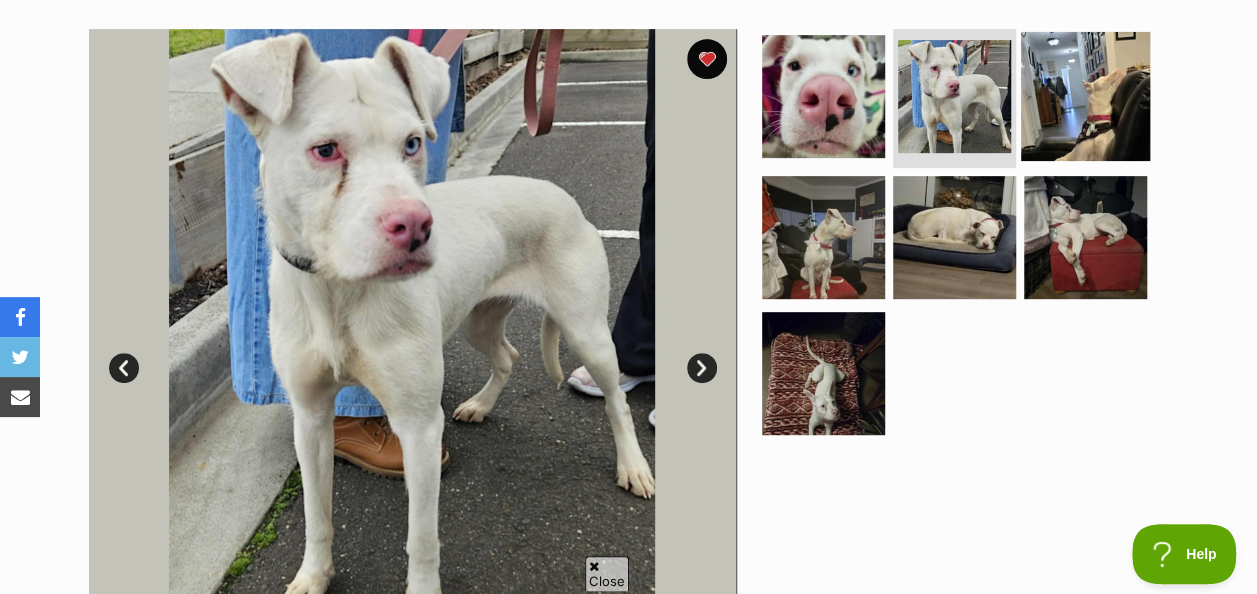 click at bounding box center [1085, 95] 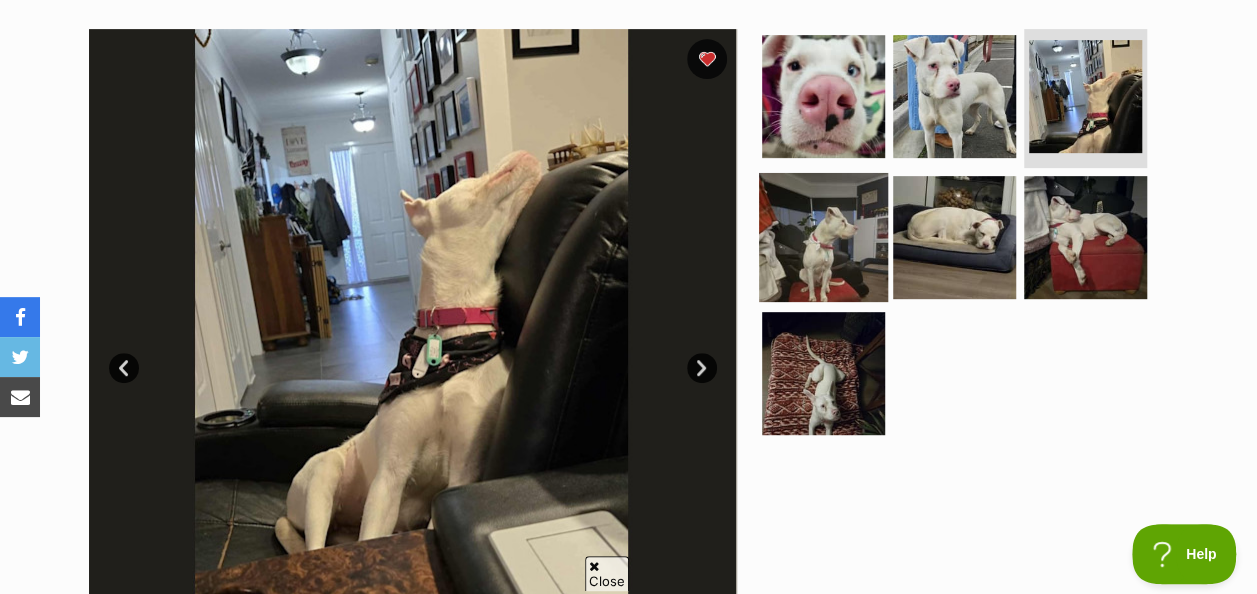 click at bounding box center (823, 237) 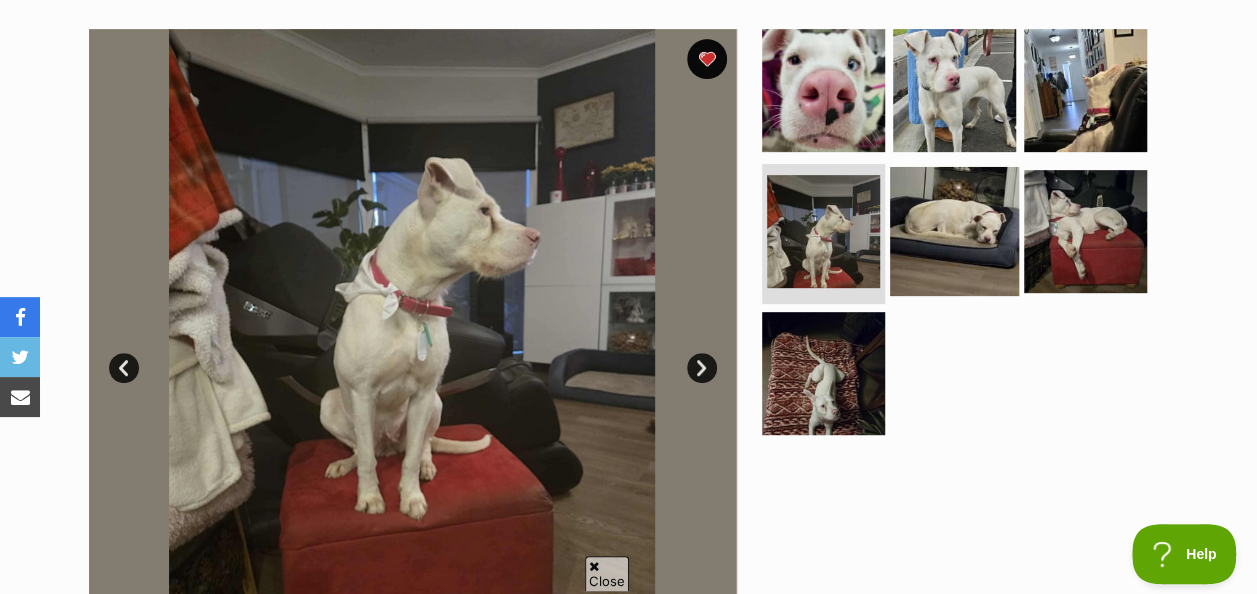 click at bounding box center [954, 231] 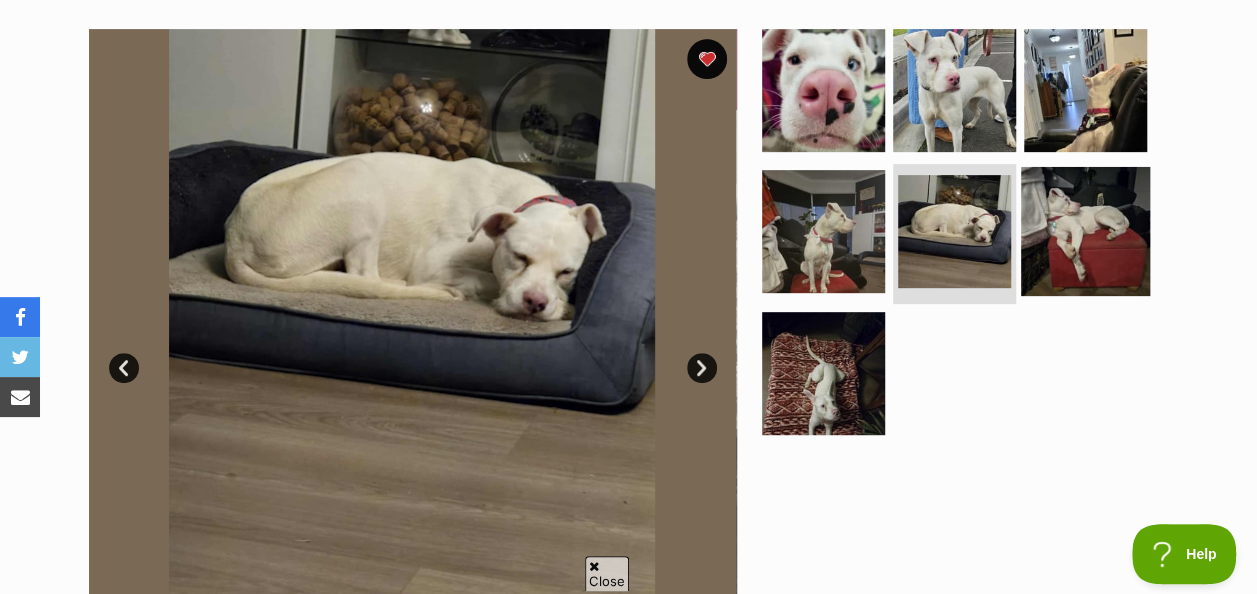 click at bounding box center [1085, 231] 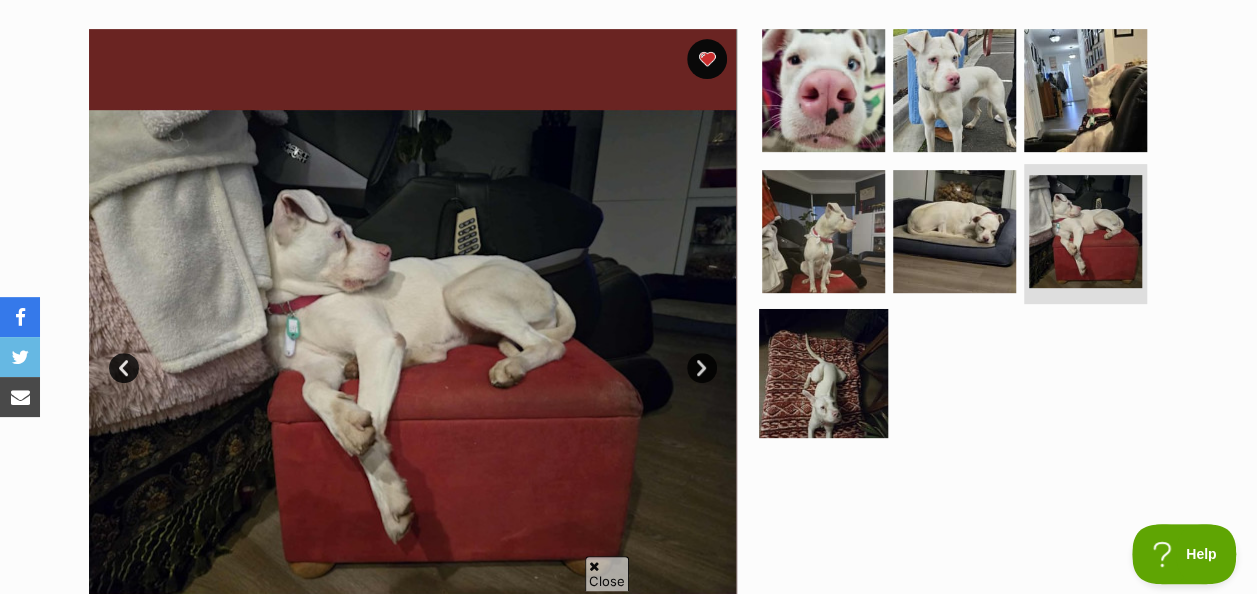 click at bounding box center [823, 373] 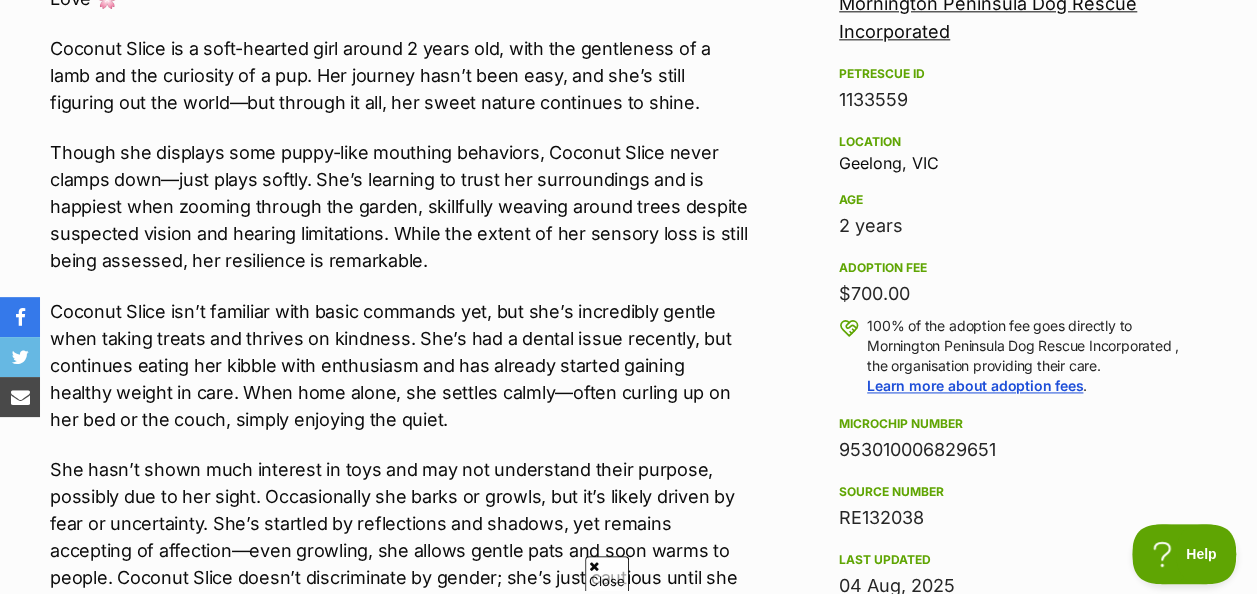 scroll, scrollTop: 1241, scrollLeft: 0, axis: vertical 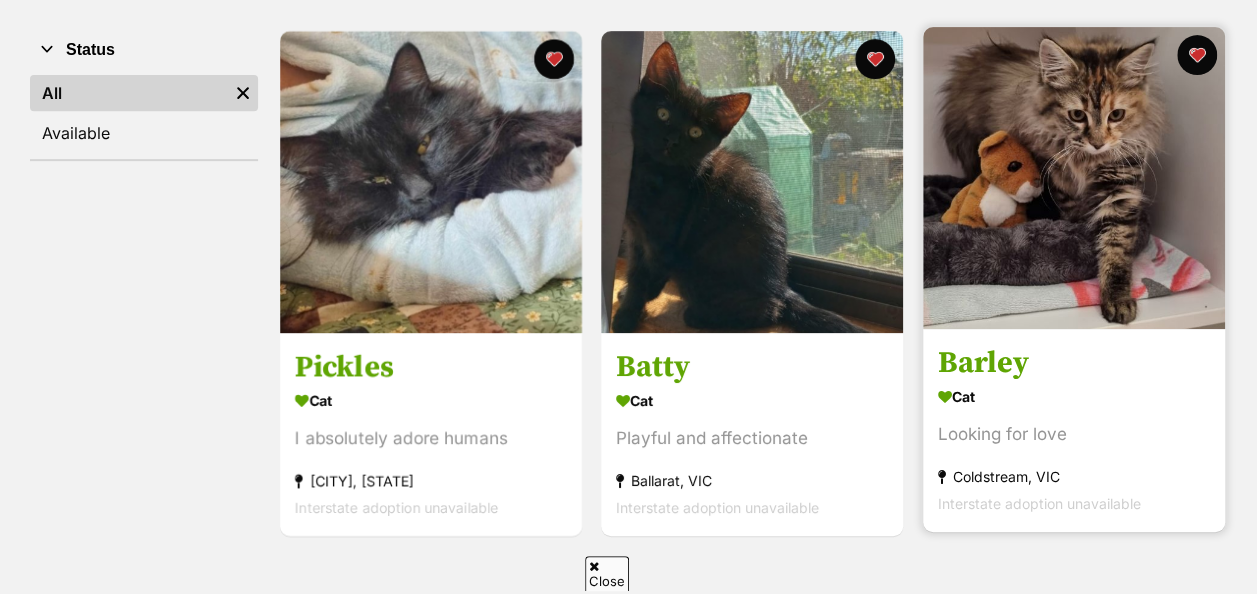 click on "Barley" at bounding box center [1074, 363] 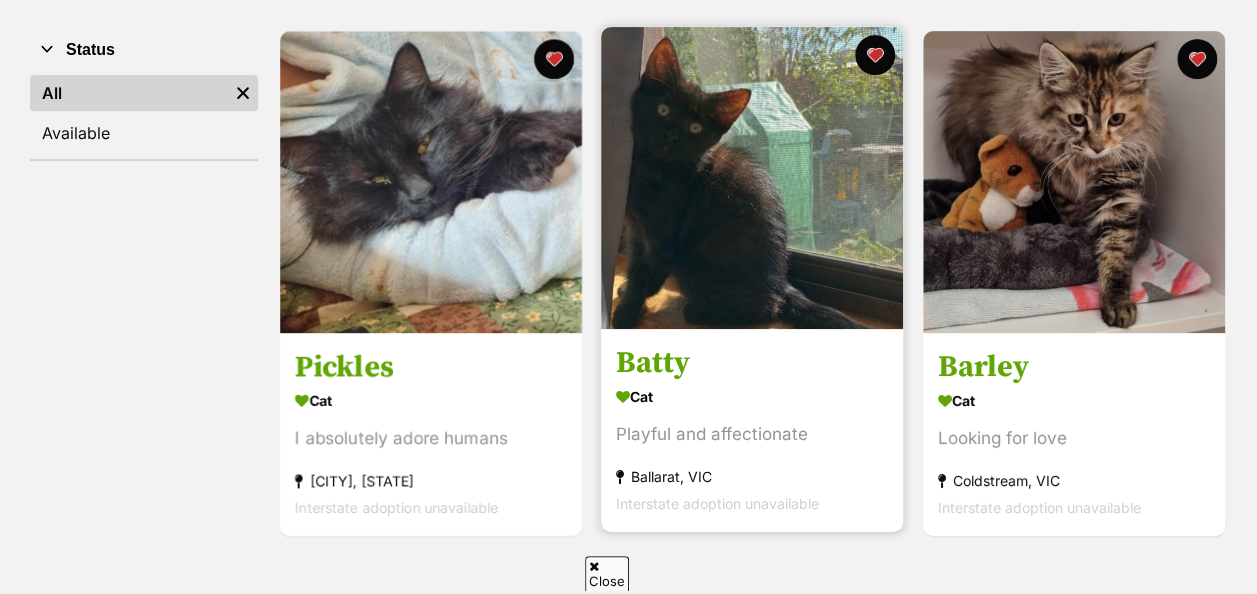 click on "Batty" at bounding box center [752, 363] 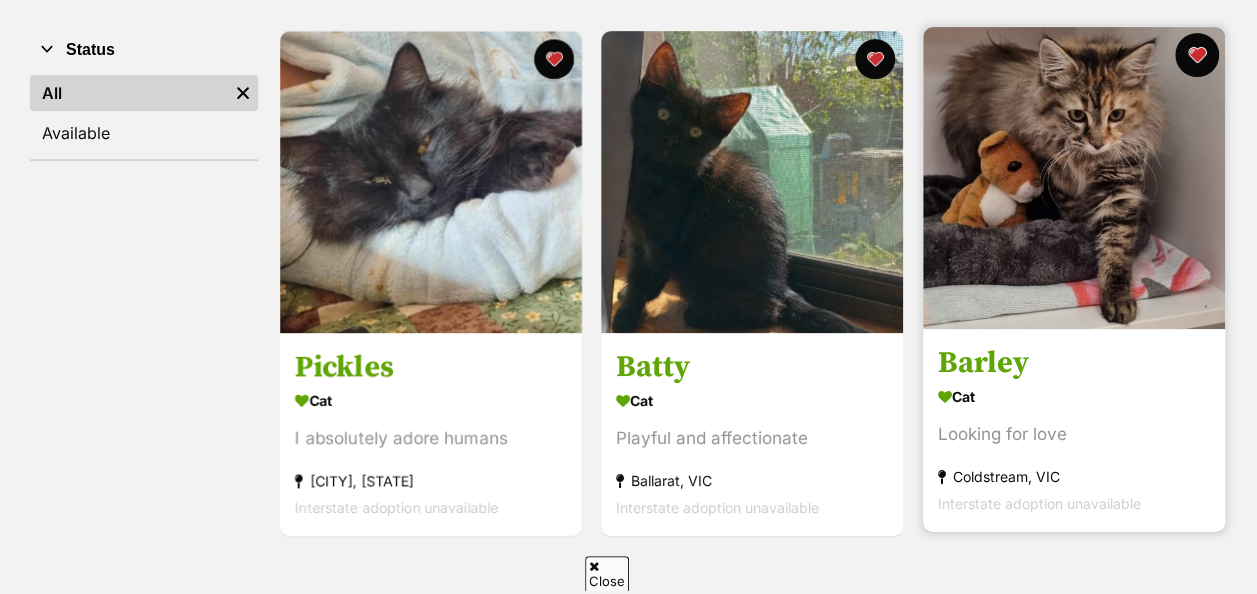 click at bounding box center (1197, 55) 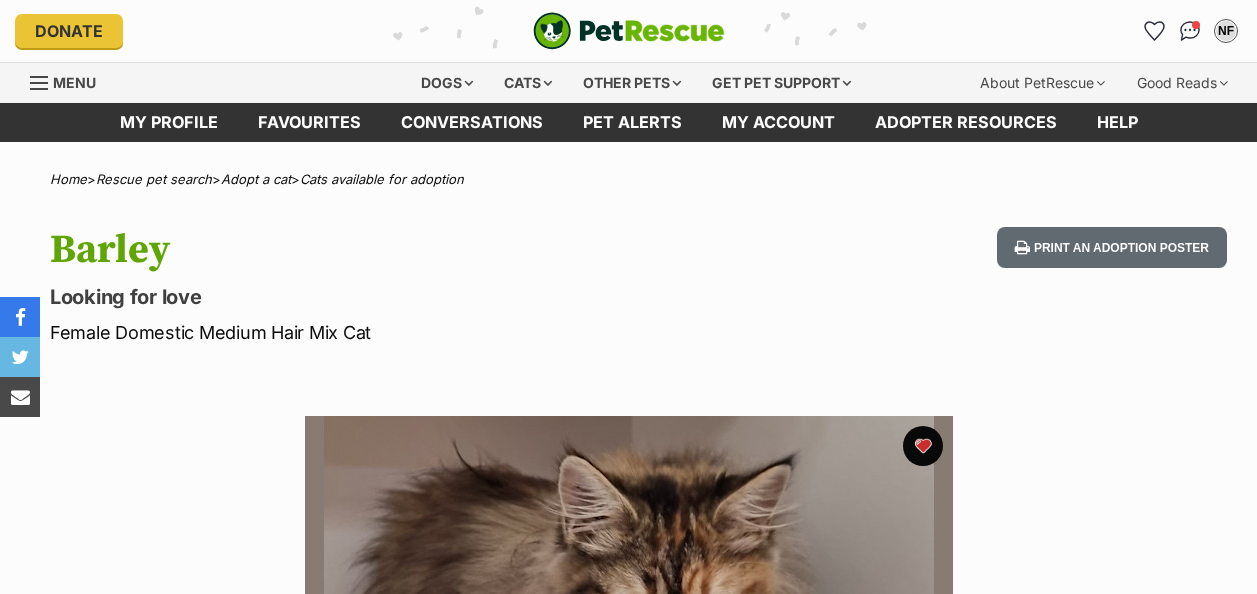 scroll, scrollTop: 0, scrollLeft: 0, axis: both 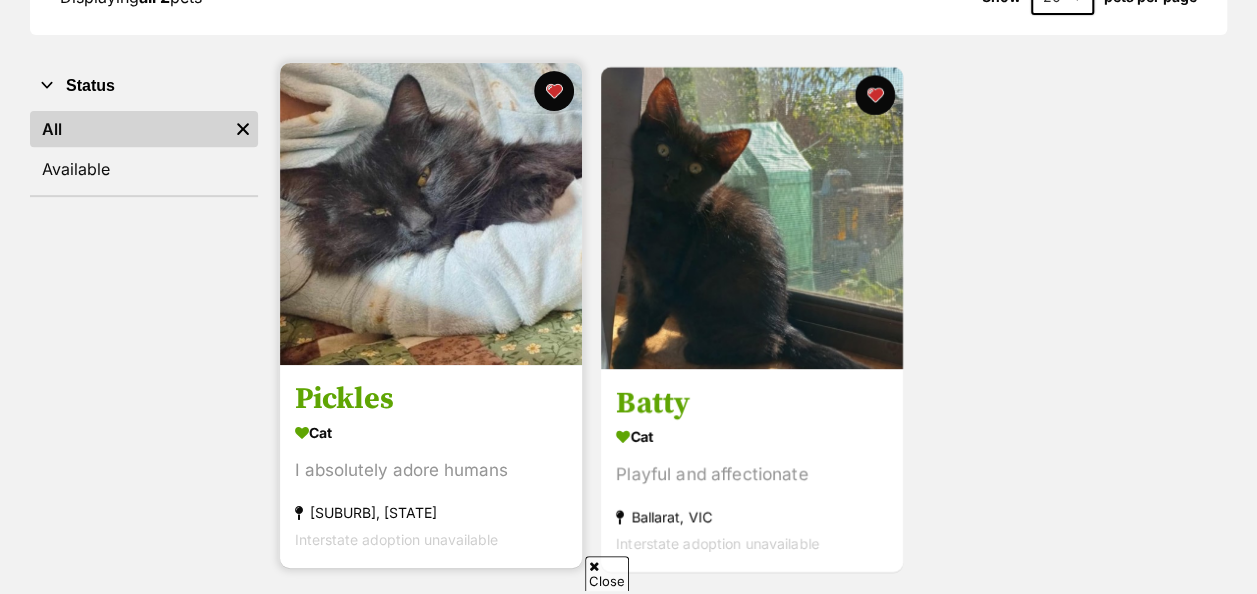 click on "Pickles" at bounding box center [431, 399] 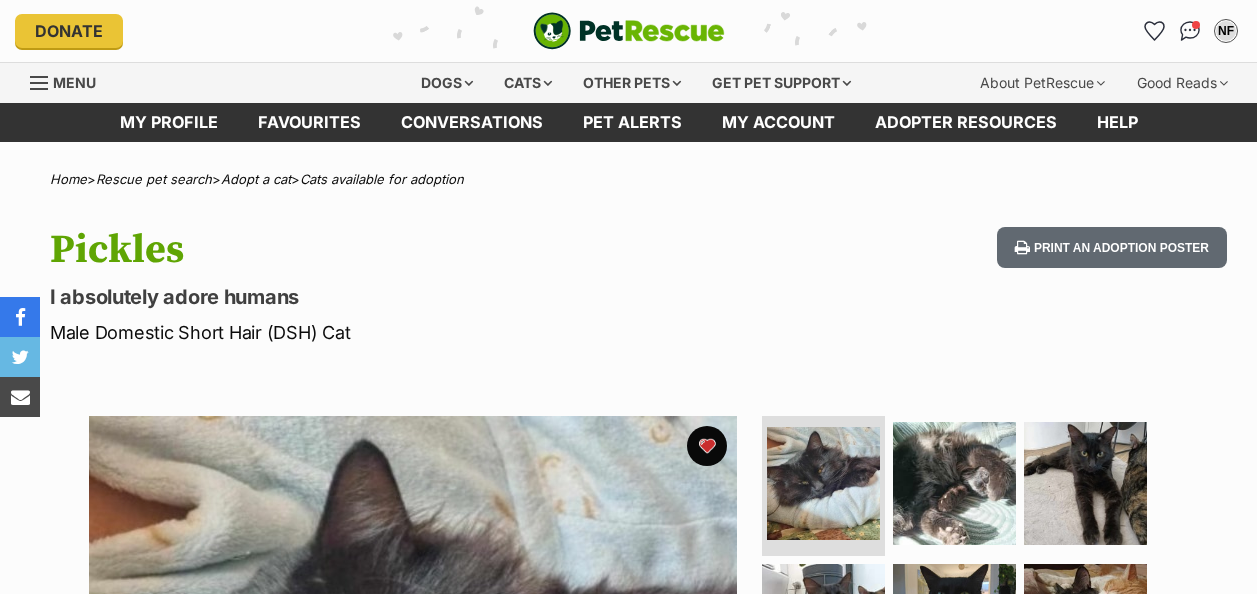 scroll, scrollTop: 0, scrollLeft: 0, axis: both 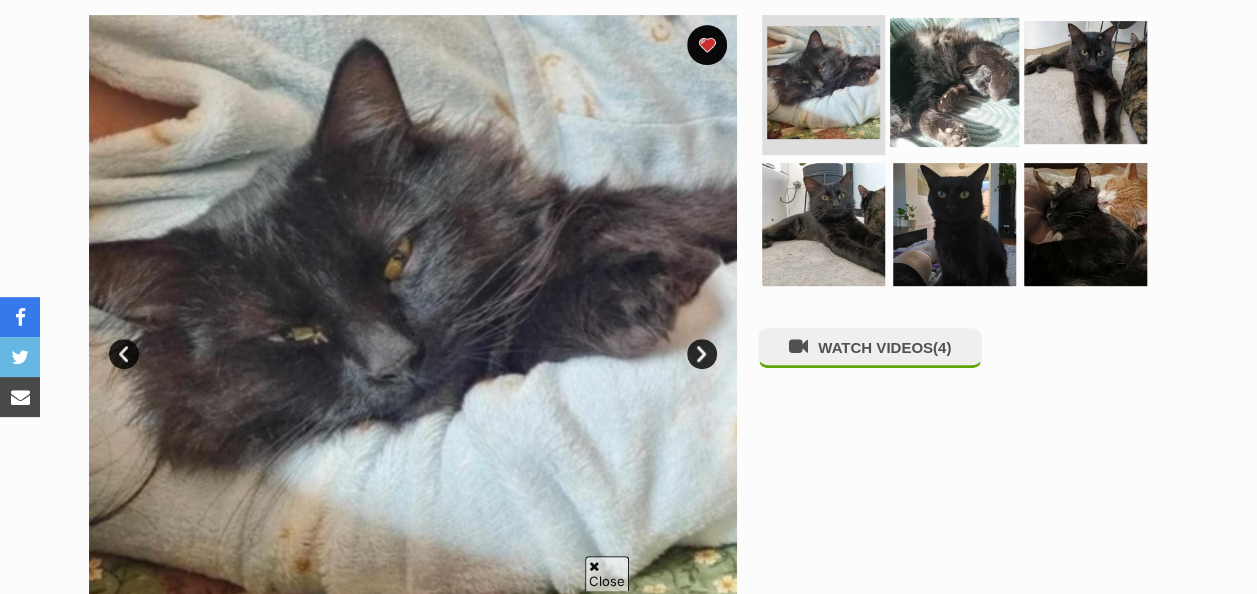 click at bounding box center [954, 82] 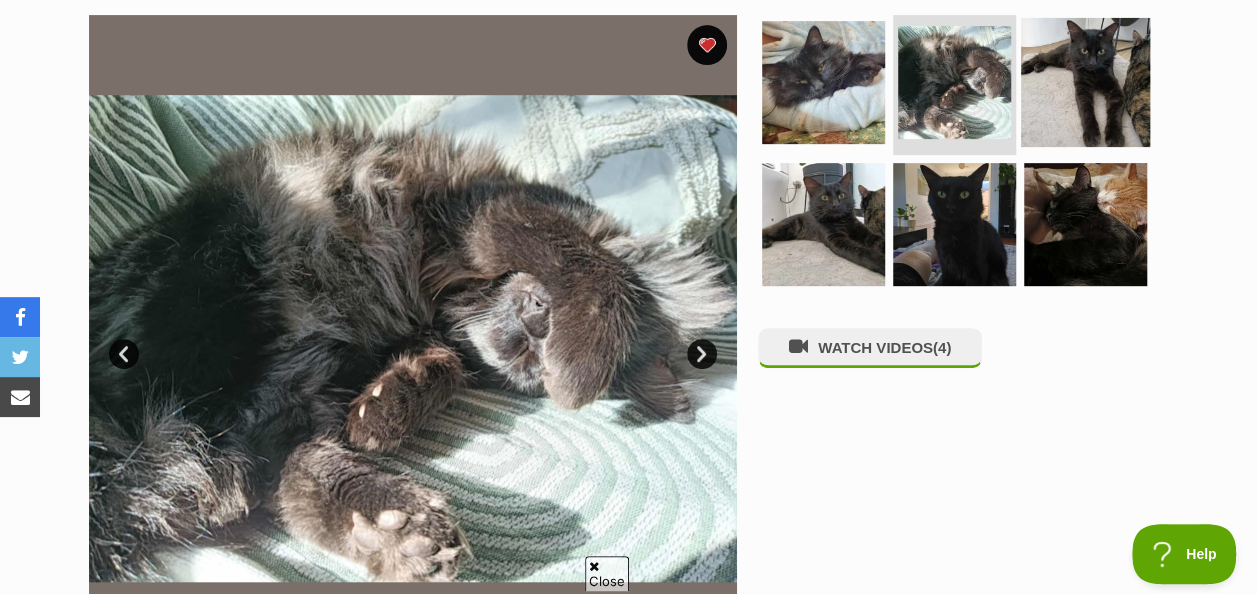 scroll, scrollTop: 0, scrollLeft: 0, axis: both 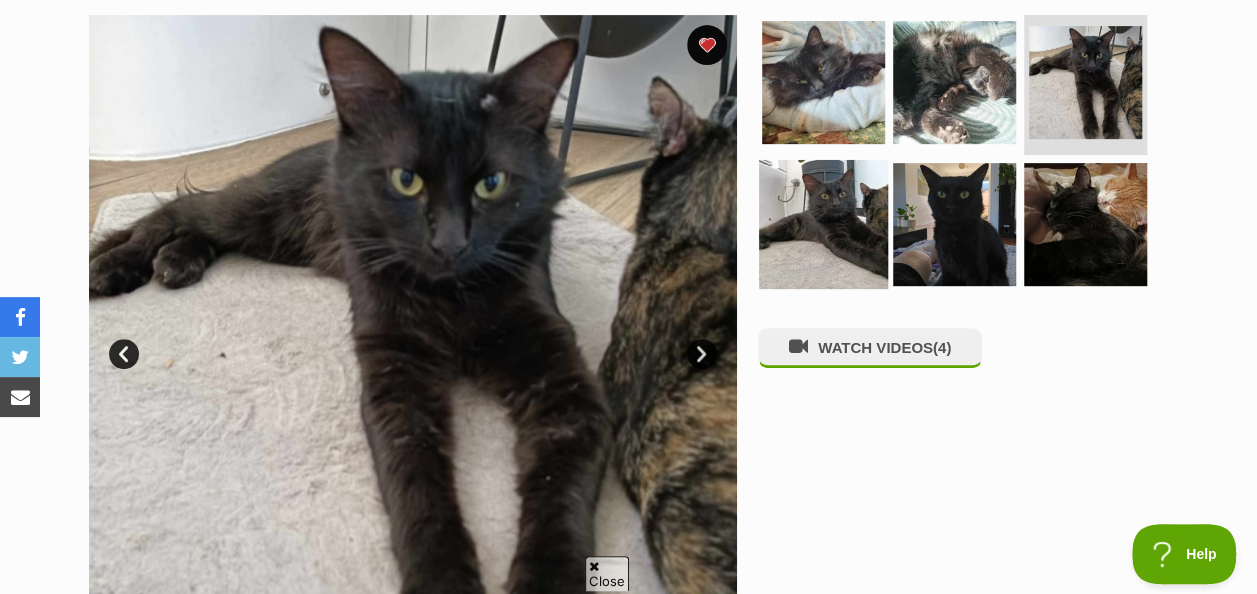 click at bounding box center (823, 223) 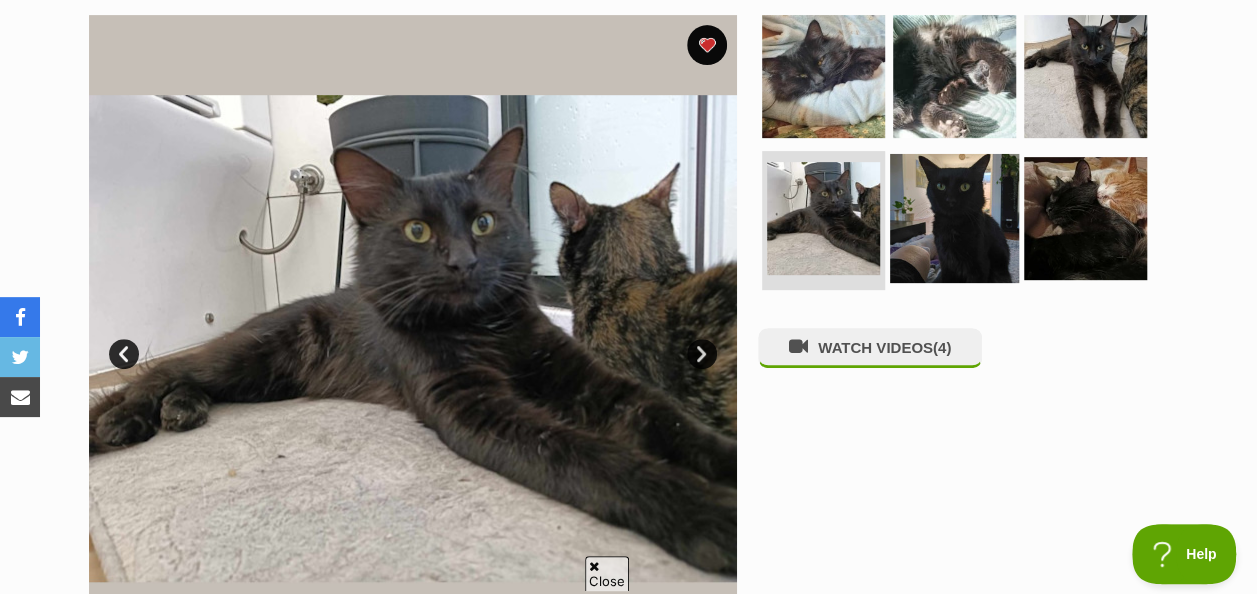 click at bounding box center (954, 217) 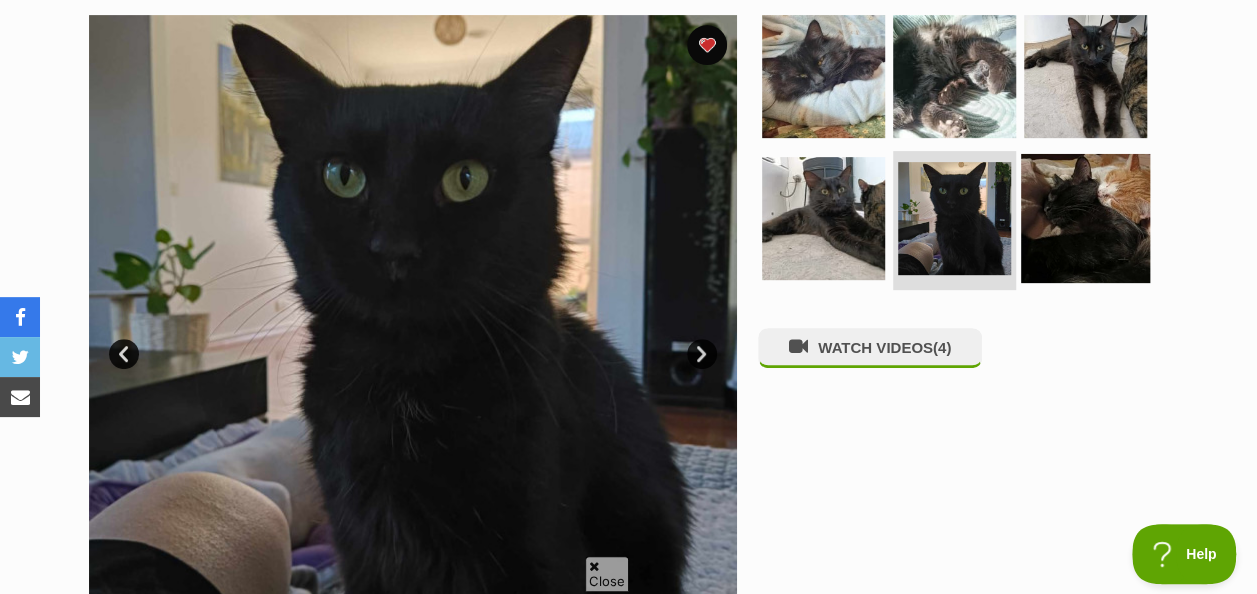 click at bounding box center [1085, 217] 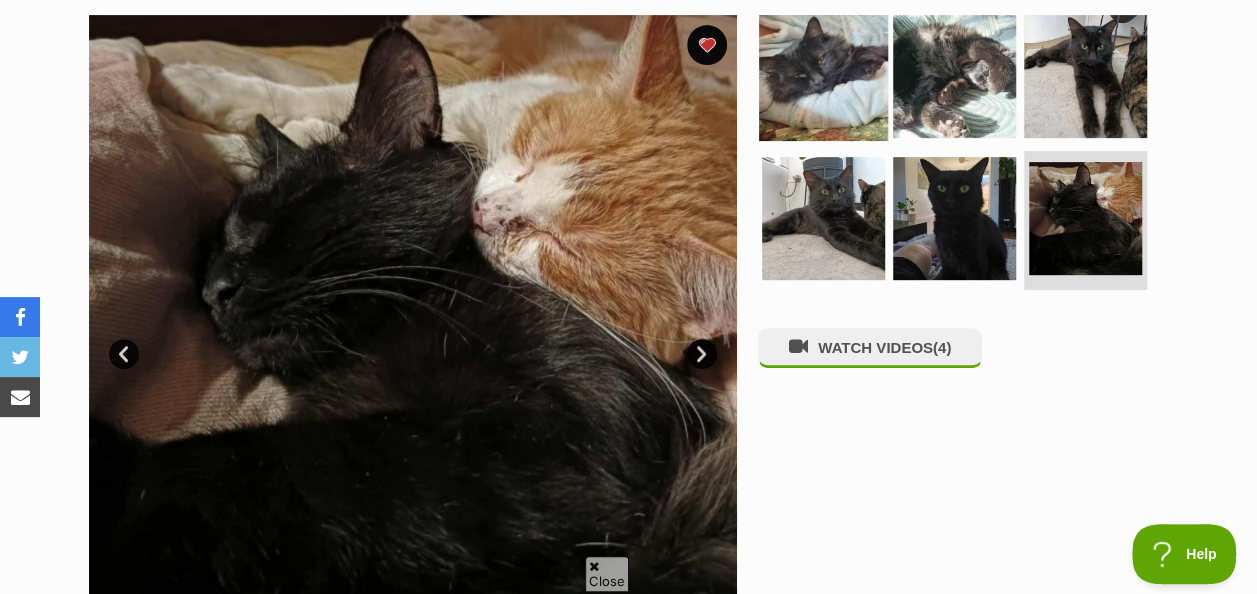 click at bounding box center [823, 76] 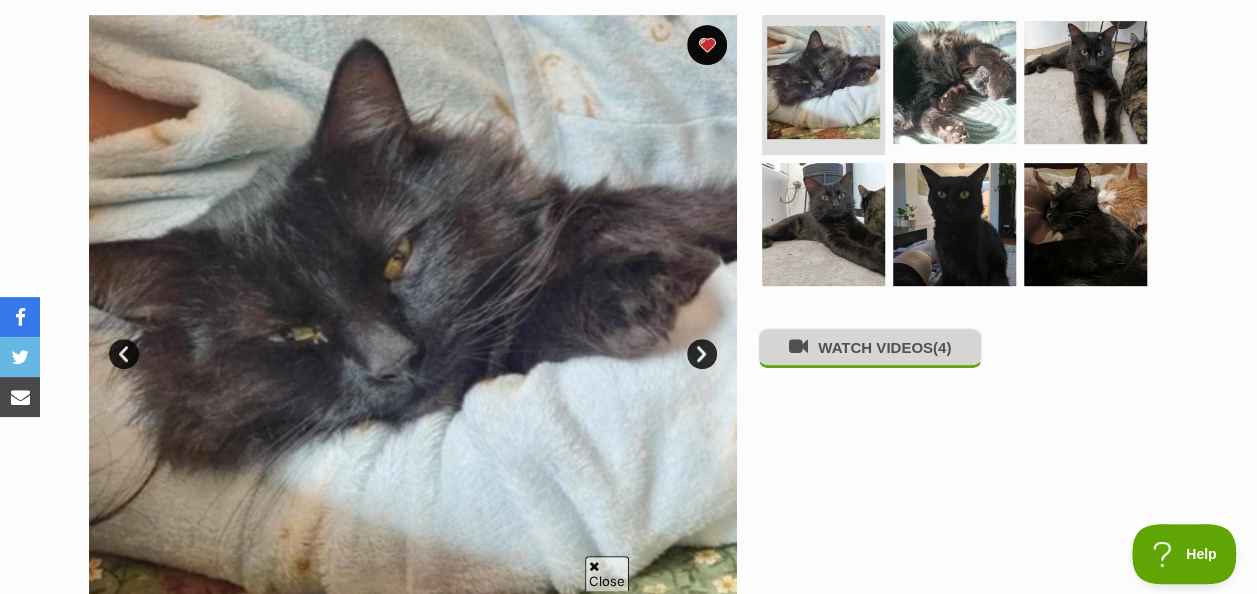 click on "WATCH VIDEOS
(4)" at bounding box center (870, 347) 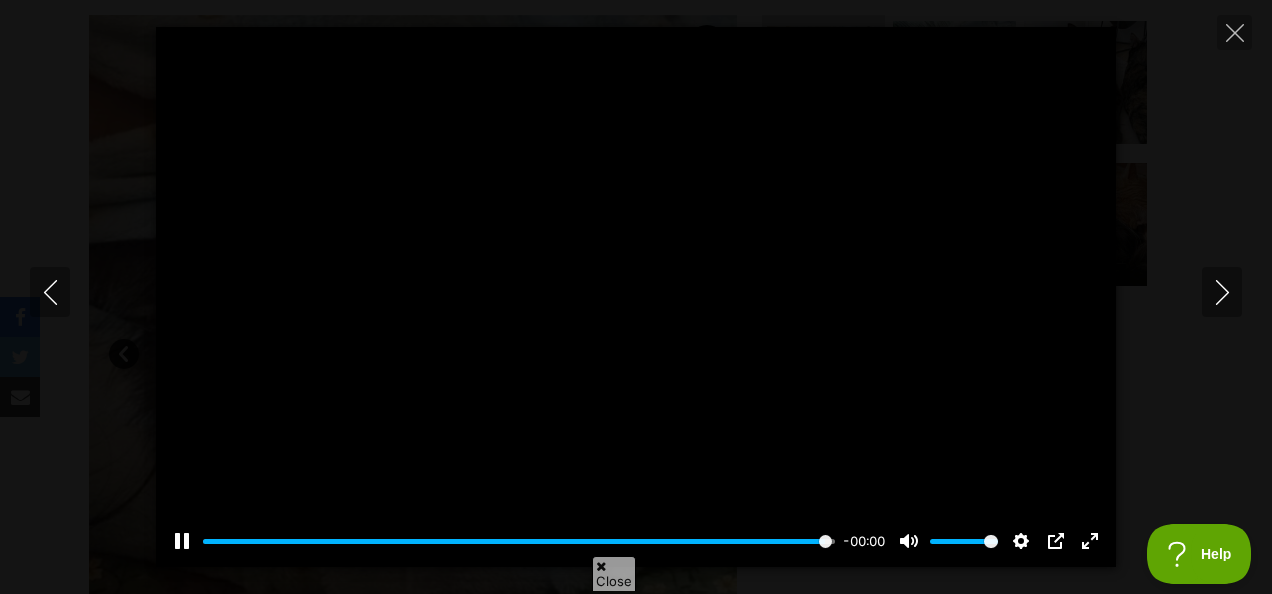 type on "100" 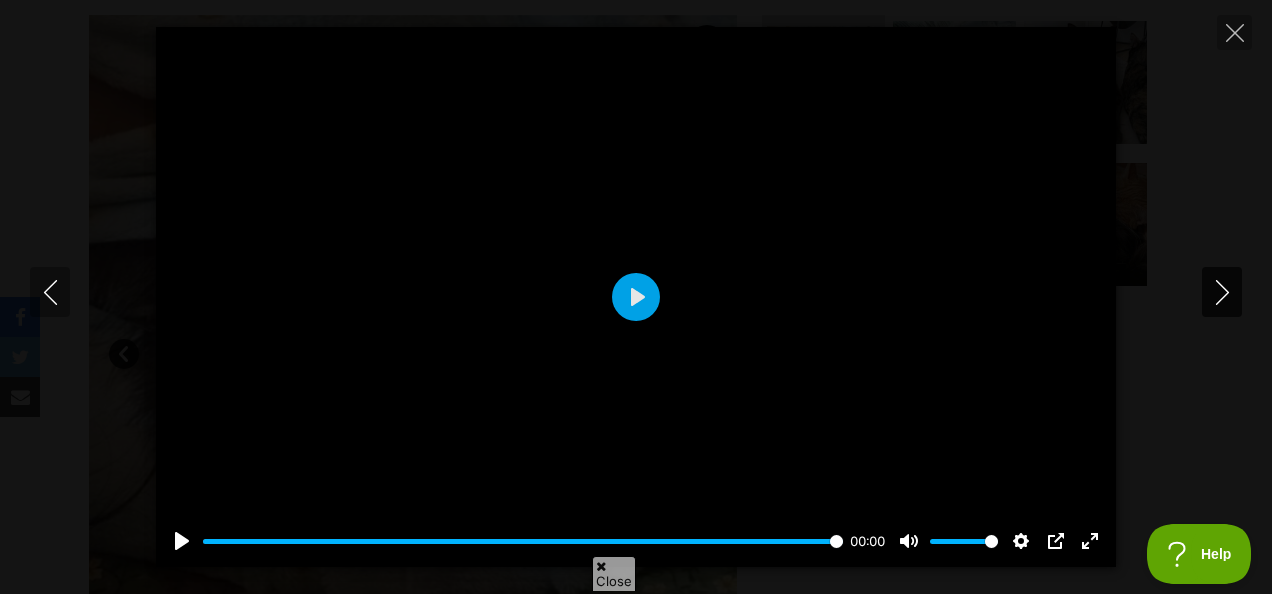 click at bounding box center [1222, 292] 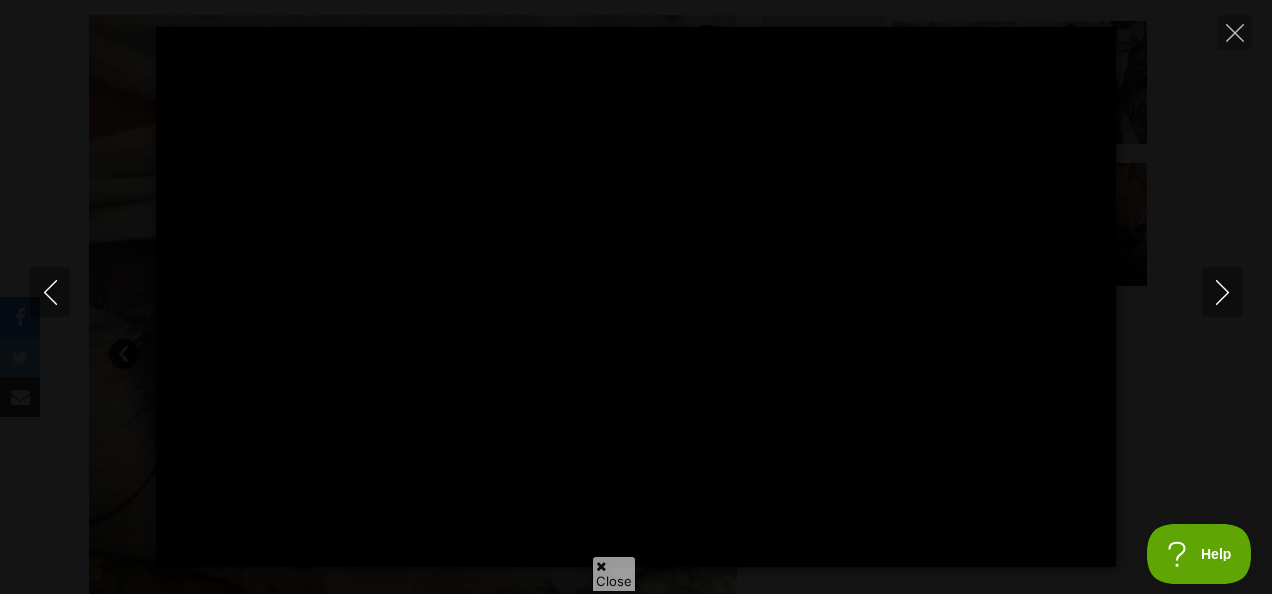 type on "100" 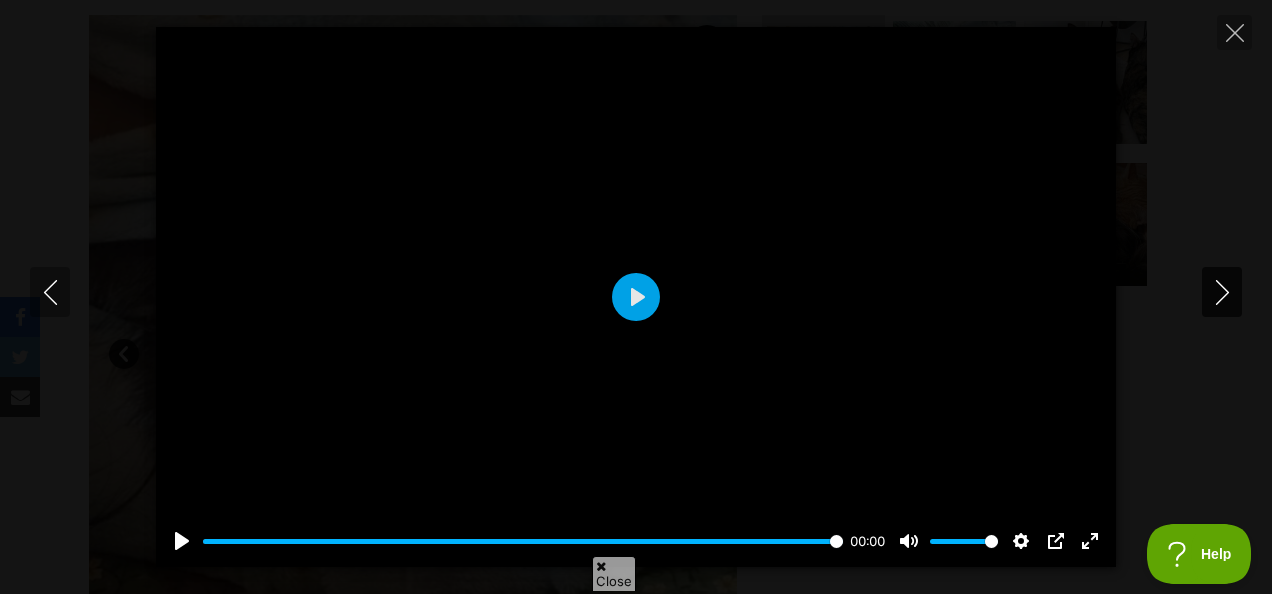 click at bounding box center [1222, 292] 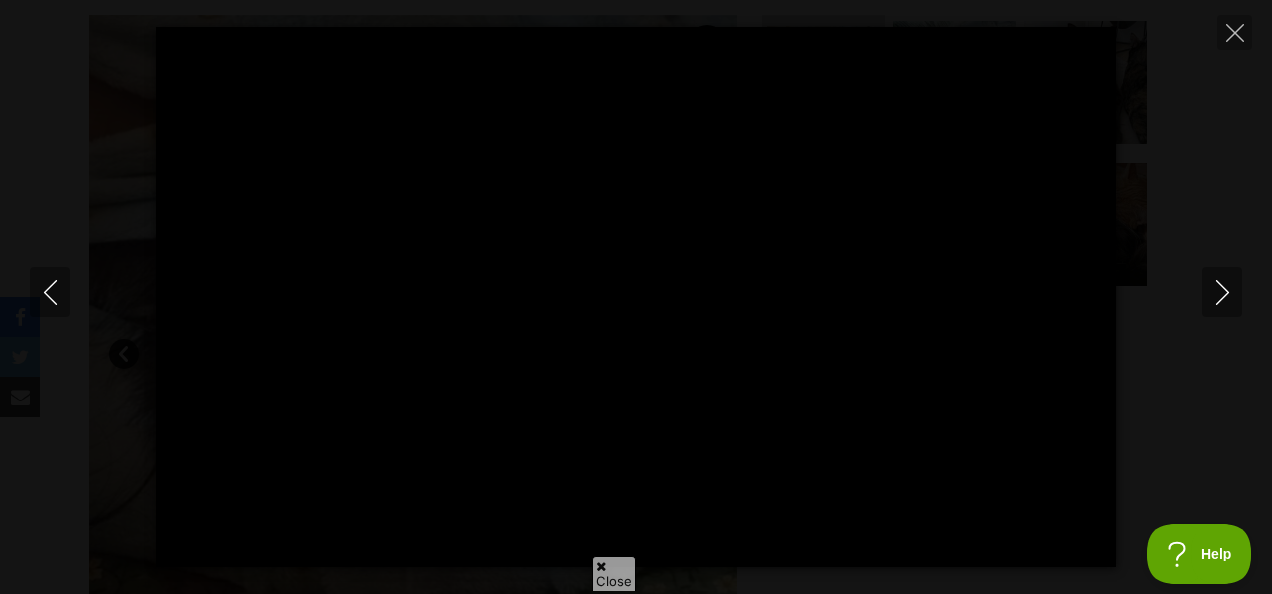 type on "100" 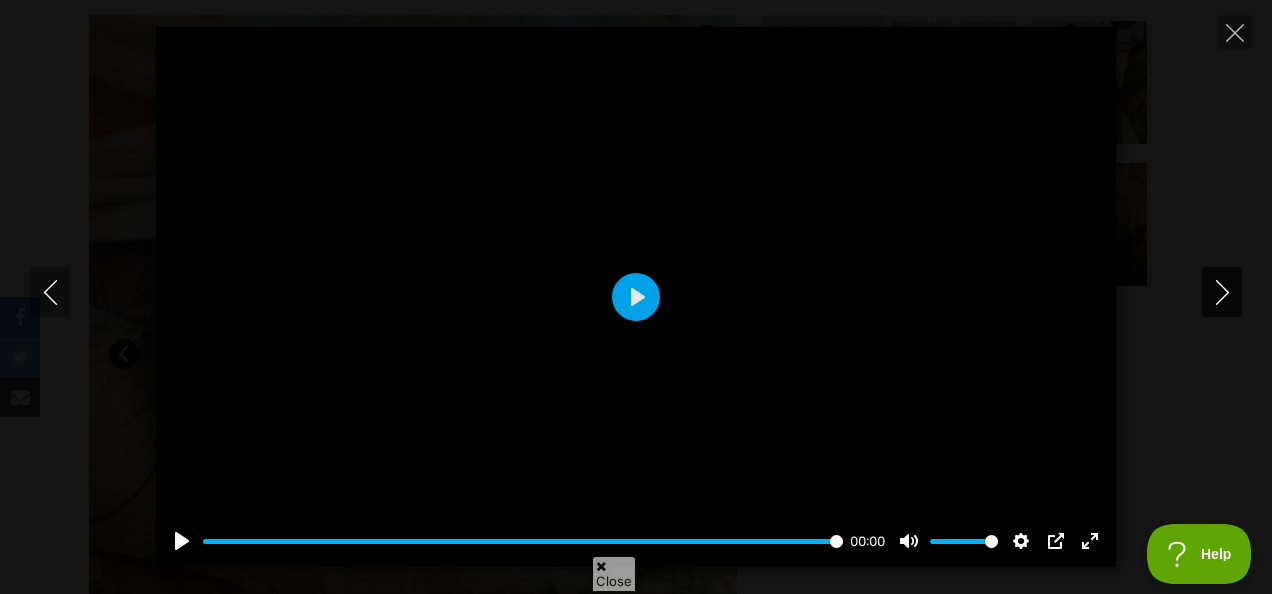 click 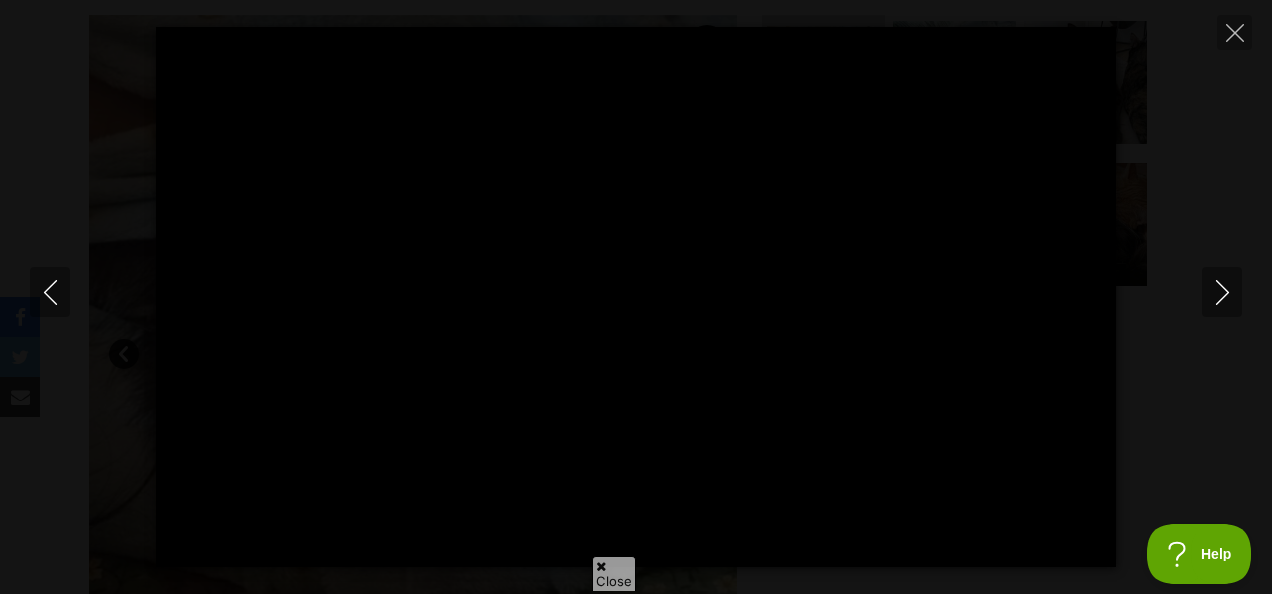 type on "100" 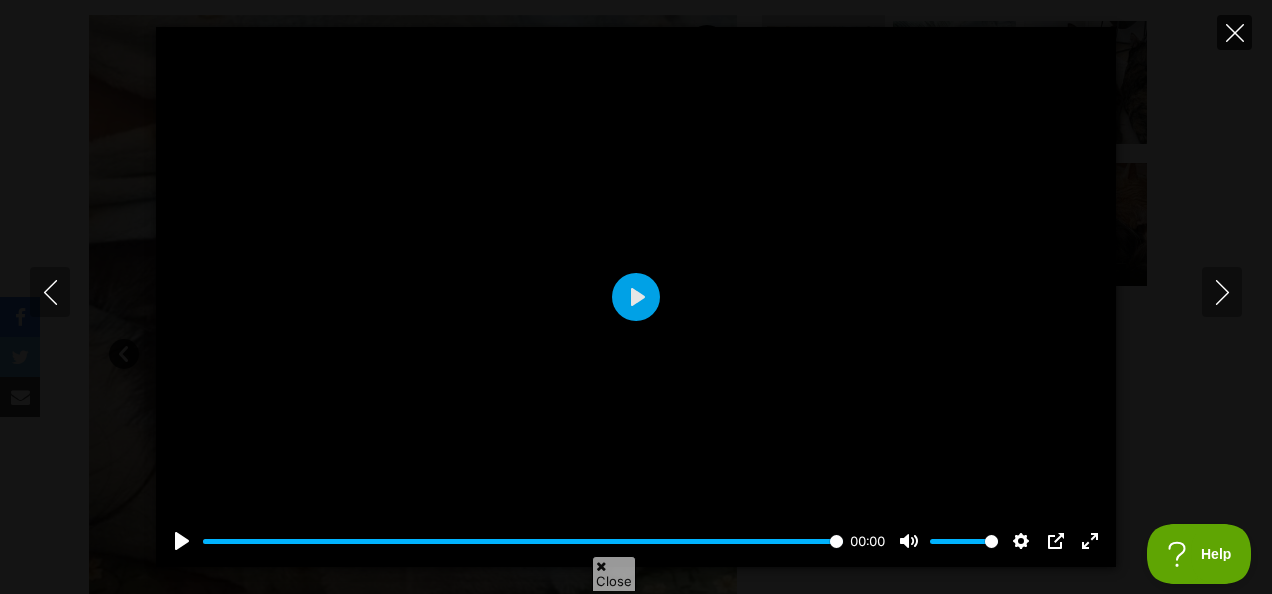 click at bounding box center [1234, 32] 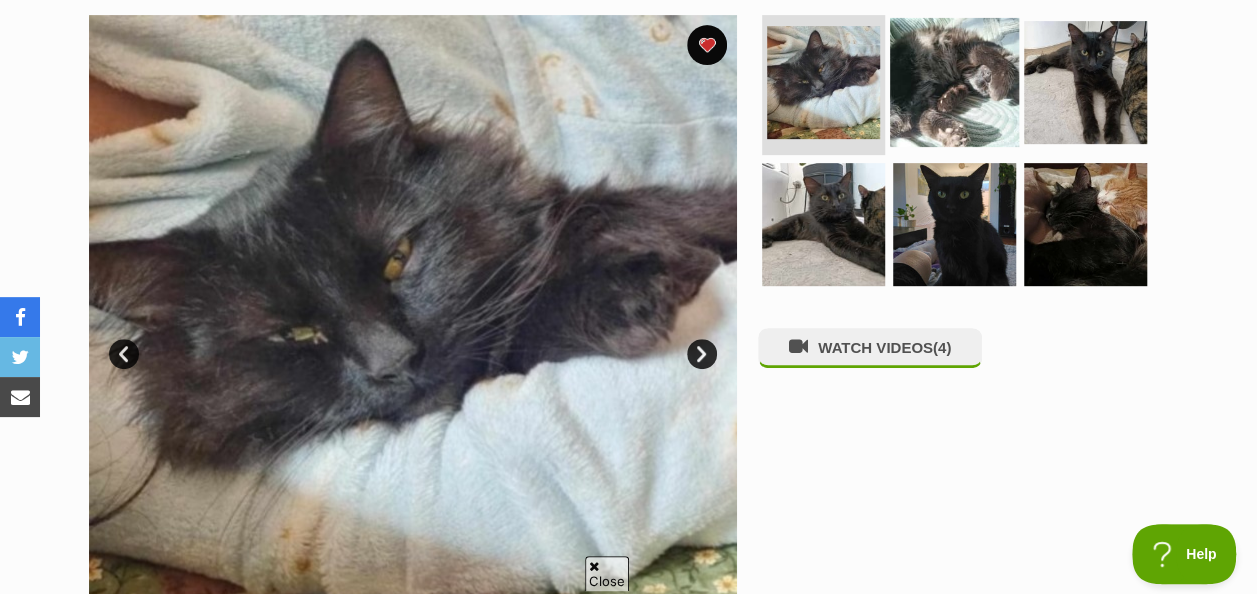 click at bounding box center [954, 82] 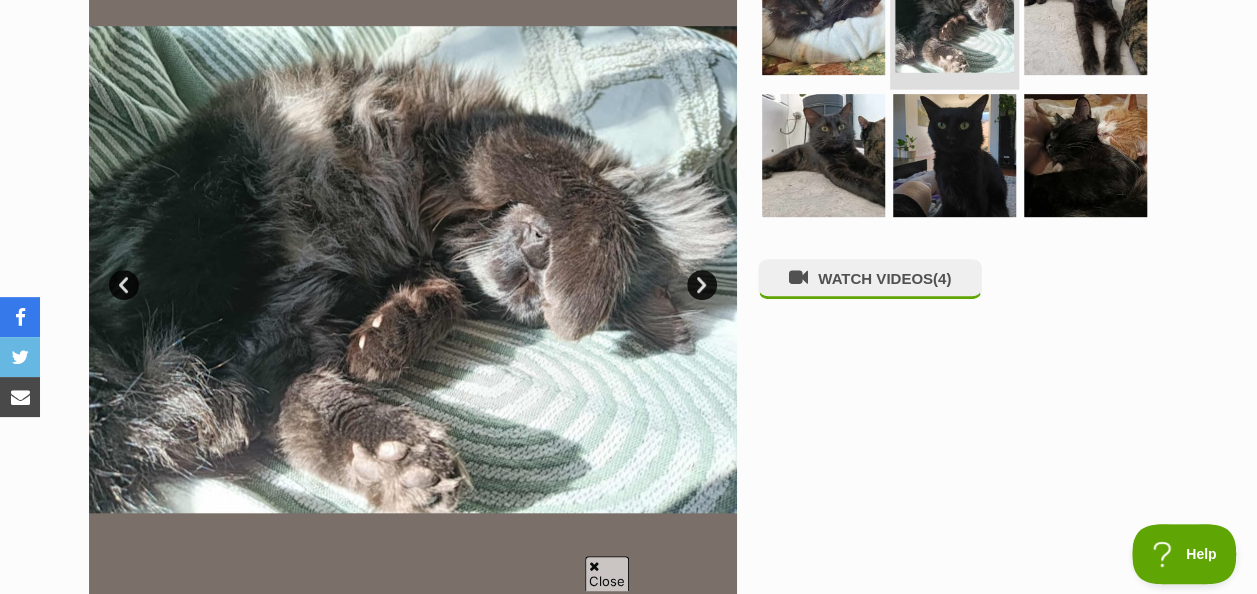 scroll, scrollTop: 469, scrollLeft: 0, axis: vertical 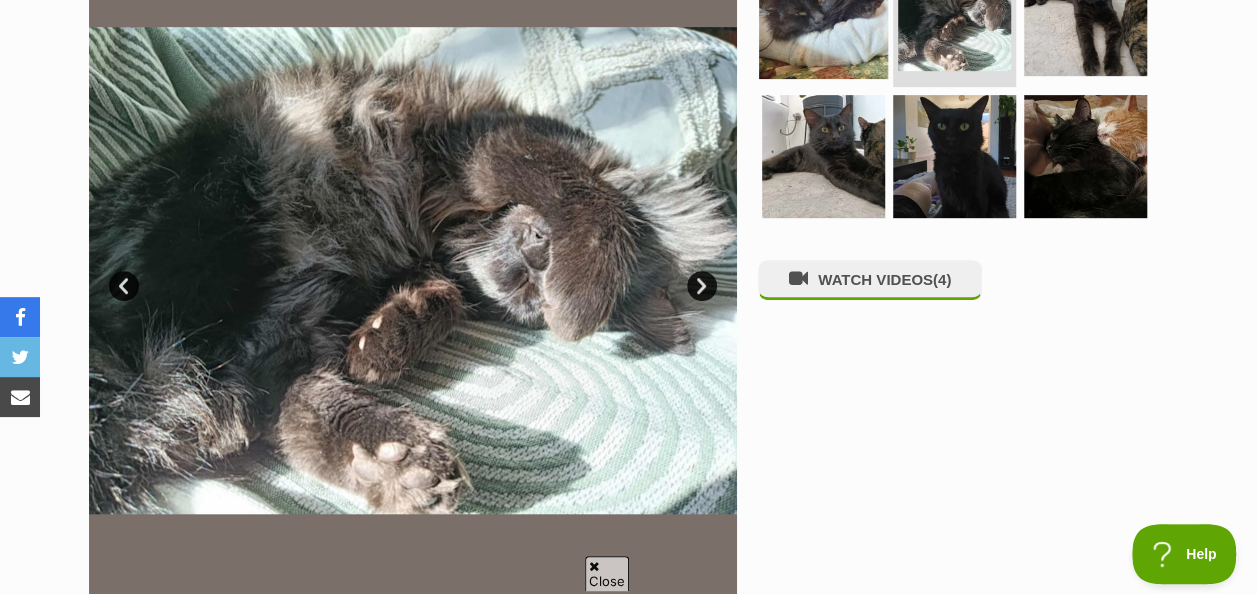 click at bounding box center (823, 14) 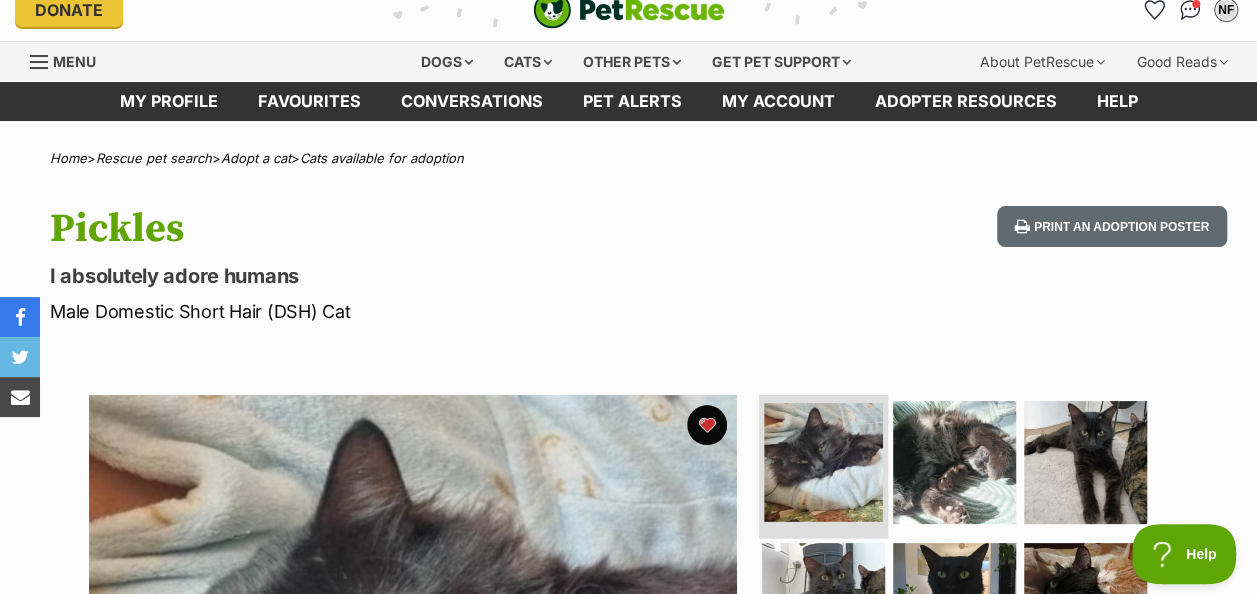 scroll, scrollTop: 0, scrollLeft: 0, axis: both 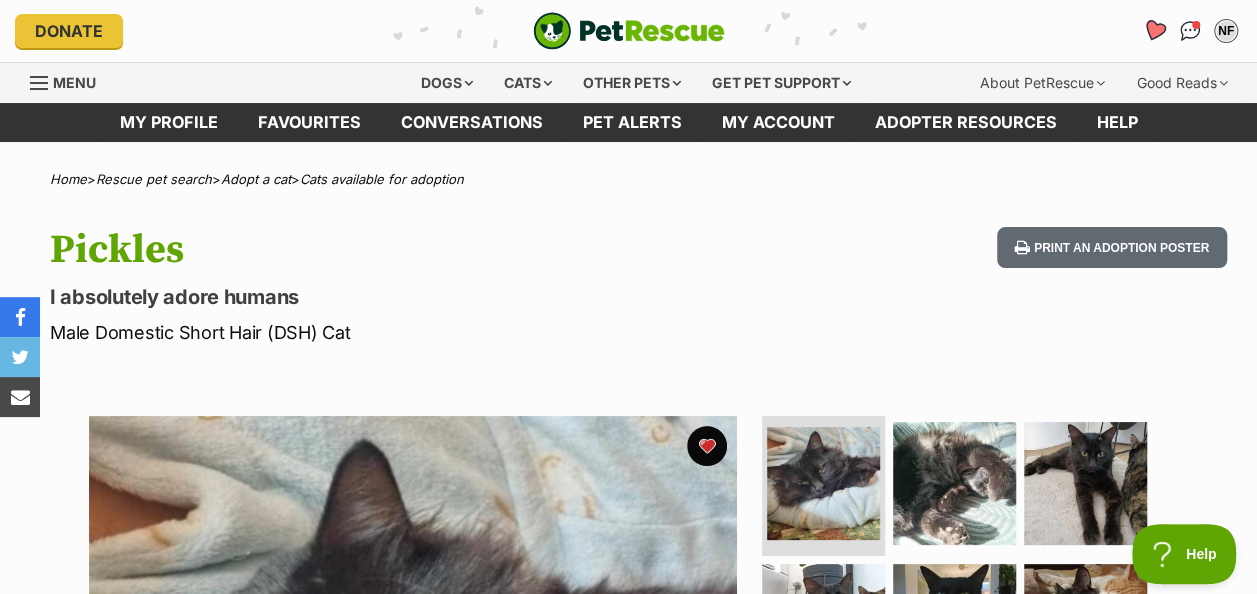 click at bounding box center [1153, 31] 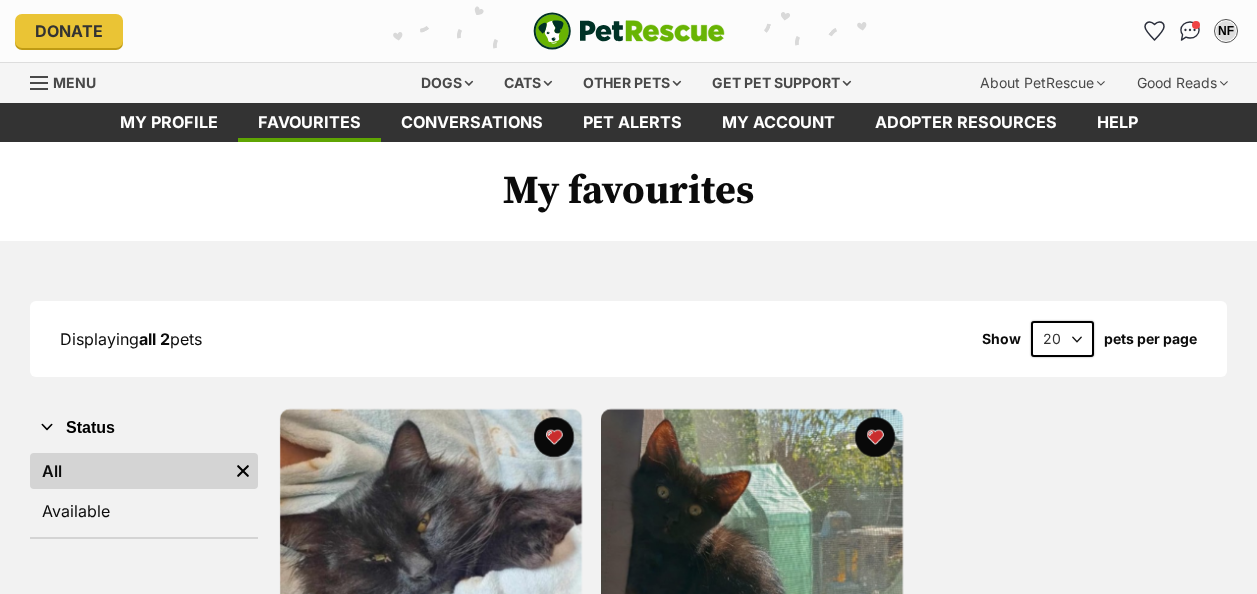 scroll, scrollTop: 0, scrollLeft: 0, axis: both 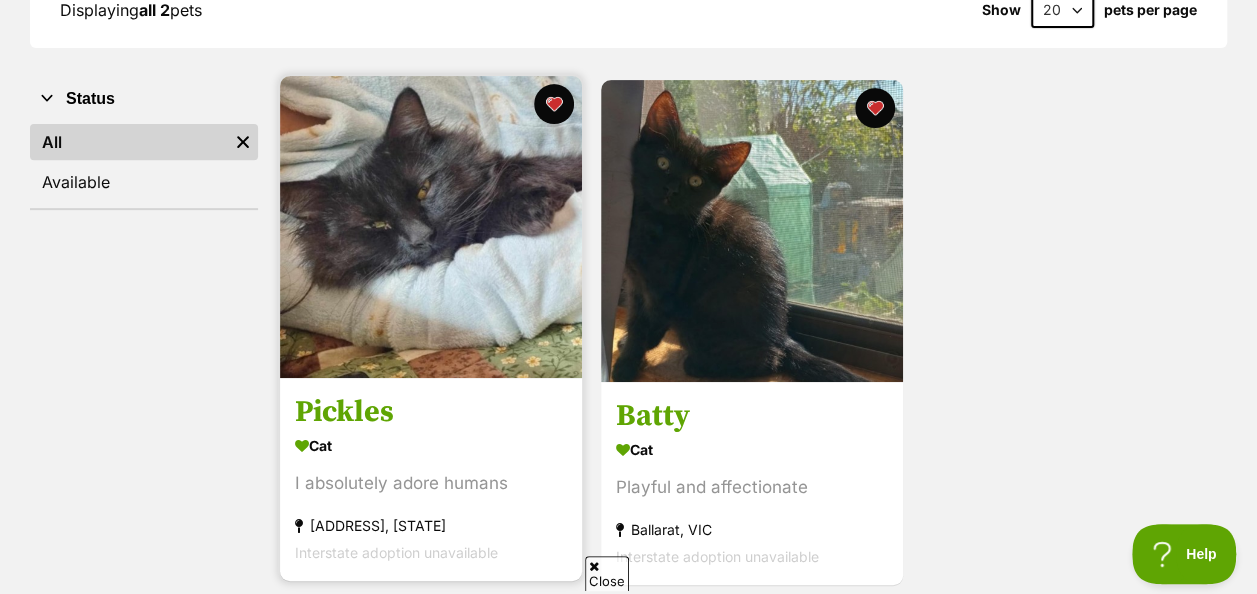 click on "Pickles
Cat
I absolutely adore humans
[ADDRESS], [STATE]
Interstate adoption unavailable" at bounding box center (431, 479) 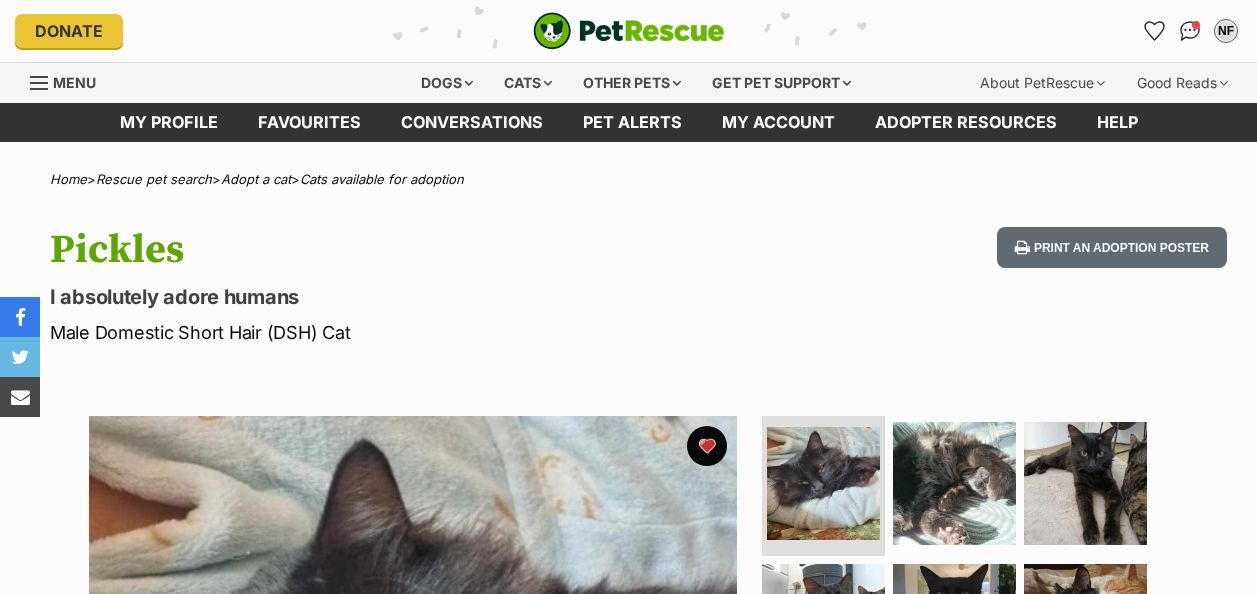 scroll, scrollTop: 0, scrollLeft: 0, axis: both 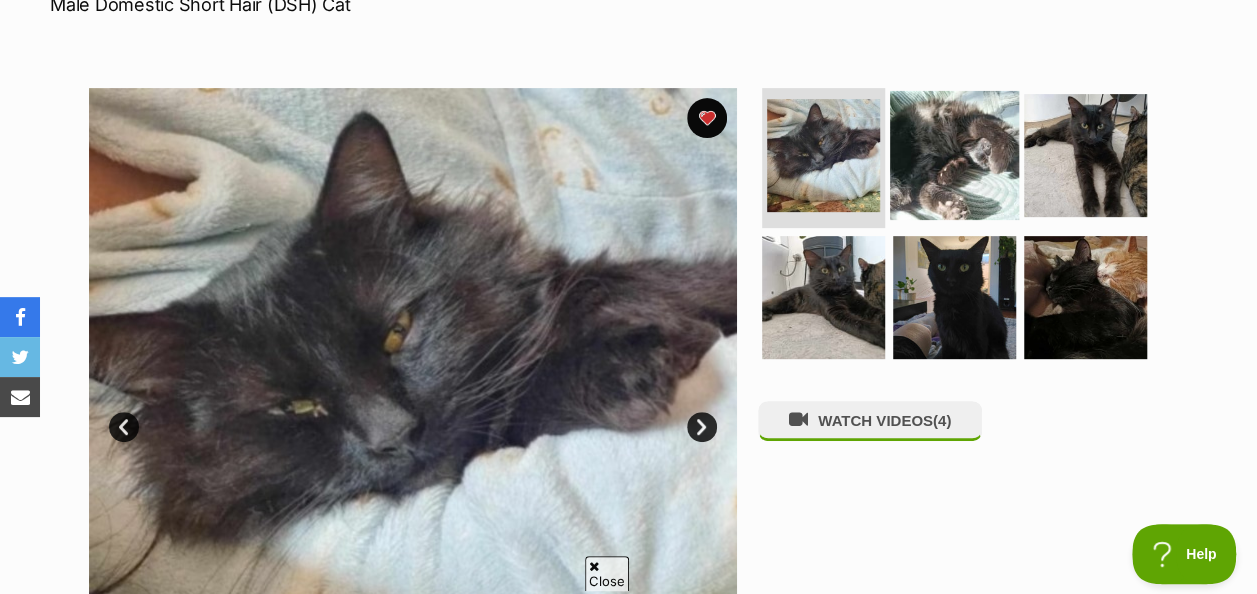 click at bounding box center (954, 155) 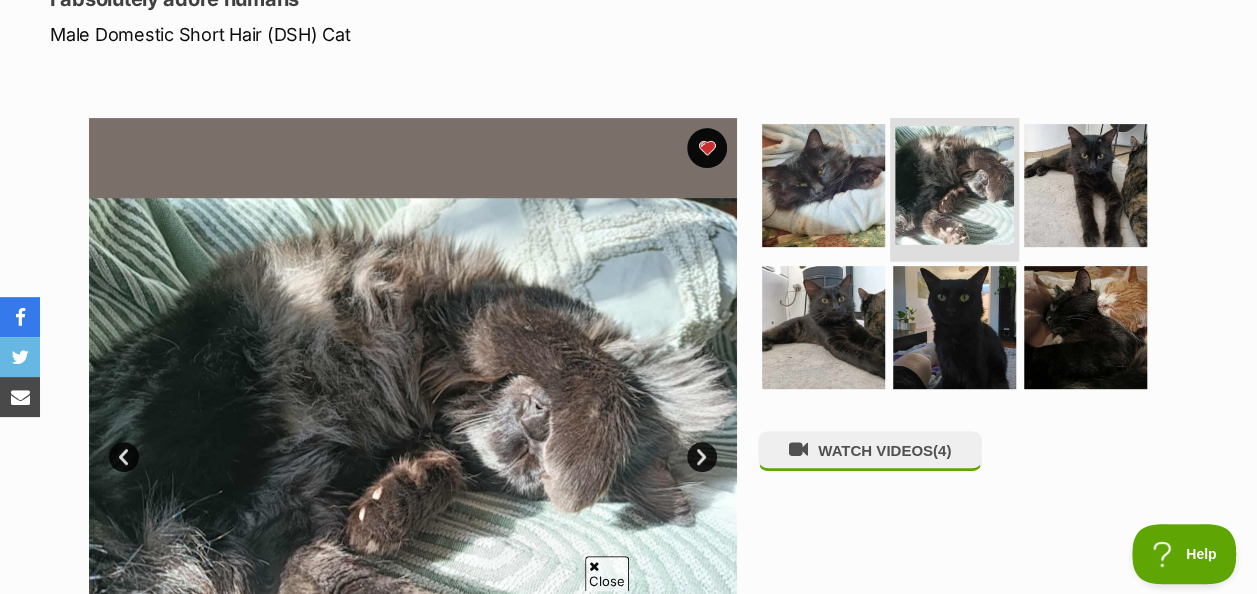 scroll, scrollTop: 295, scrollLeft: 0, axis: vertical 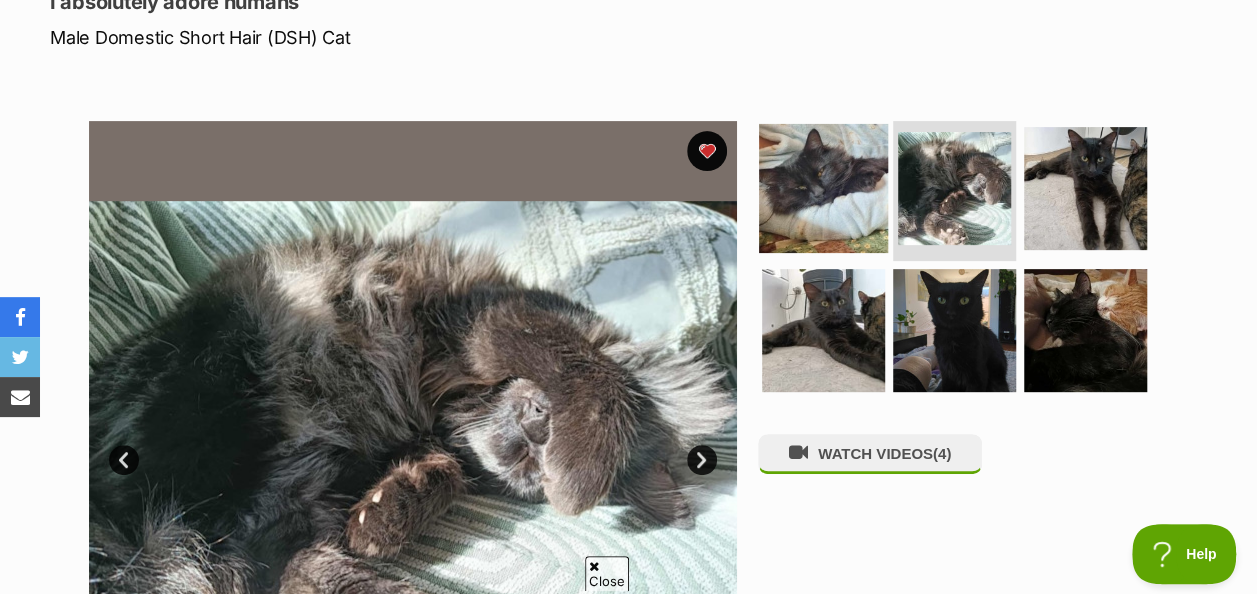 click at bounding box center [823, 188] 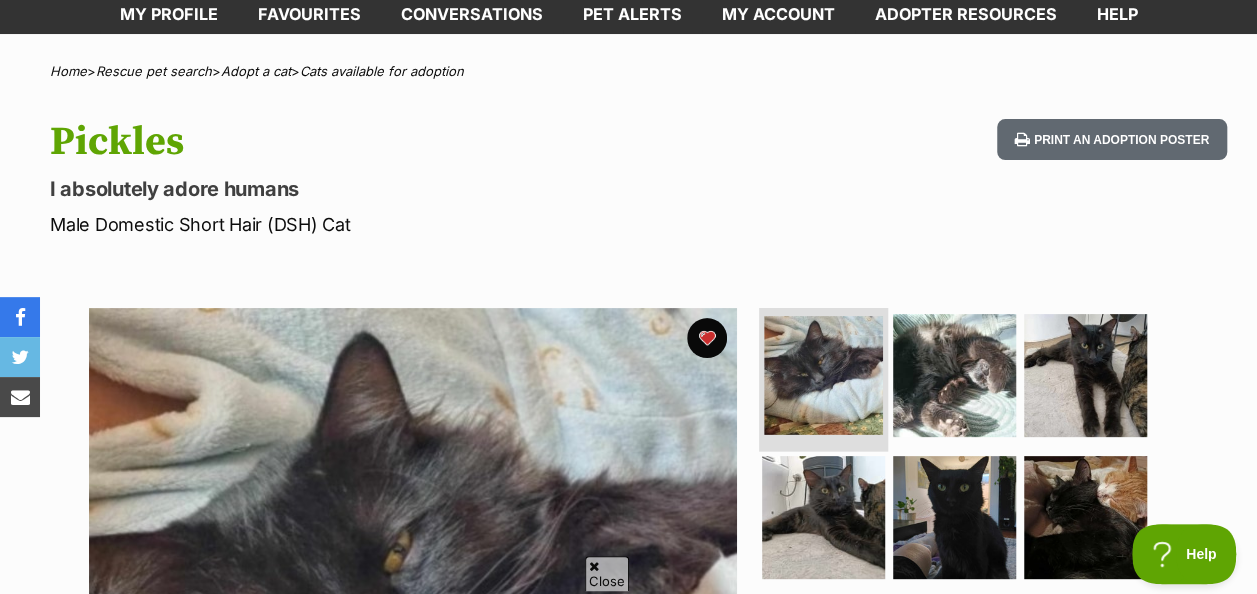 scroll, scrollTop: 76, scrollLeft: 0, axis: vertical 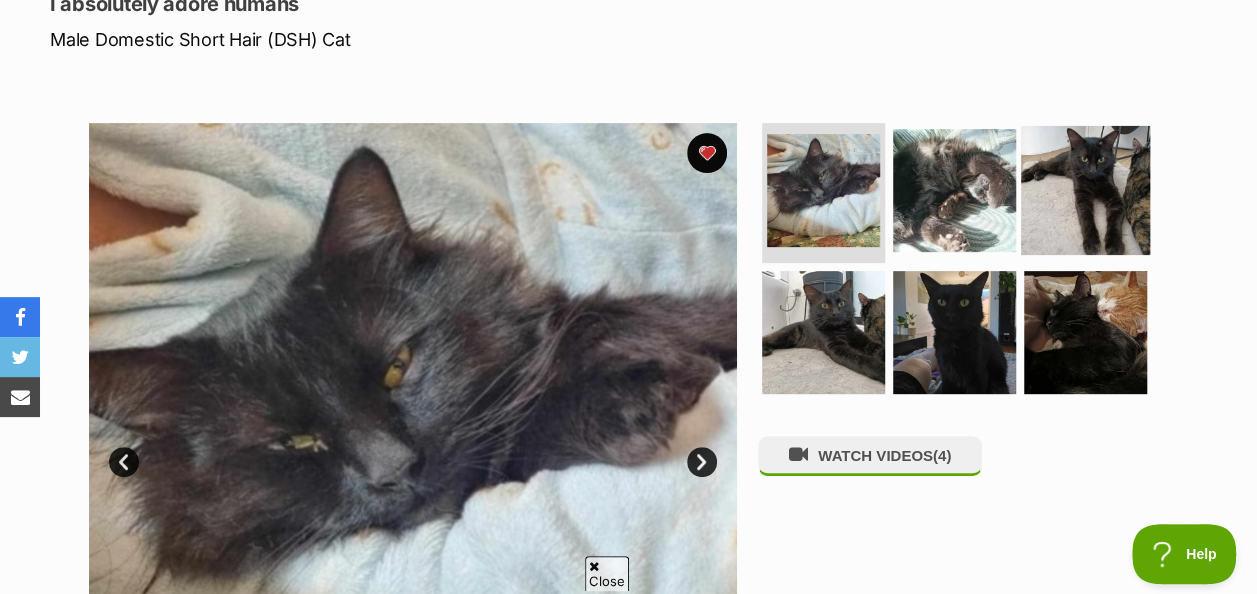 click at bounding box center [1085, 190] 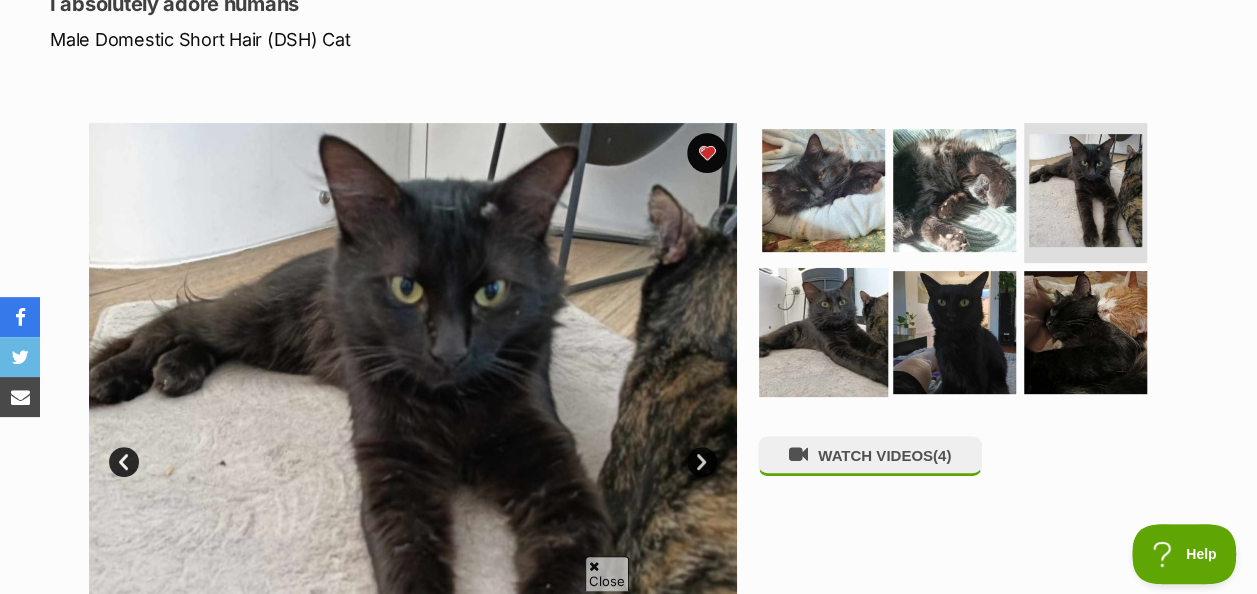 click at bounding box center [823, 331] 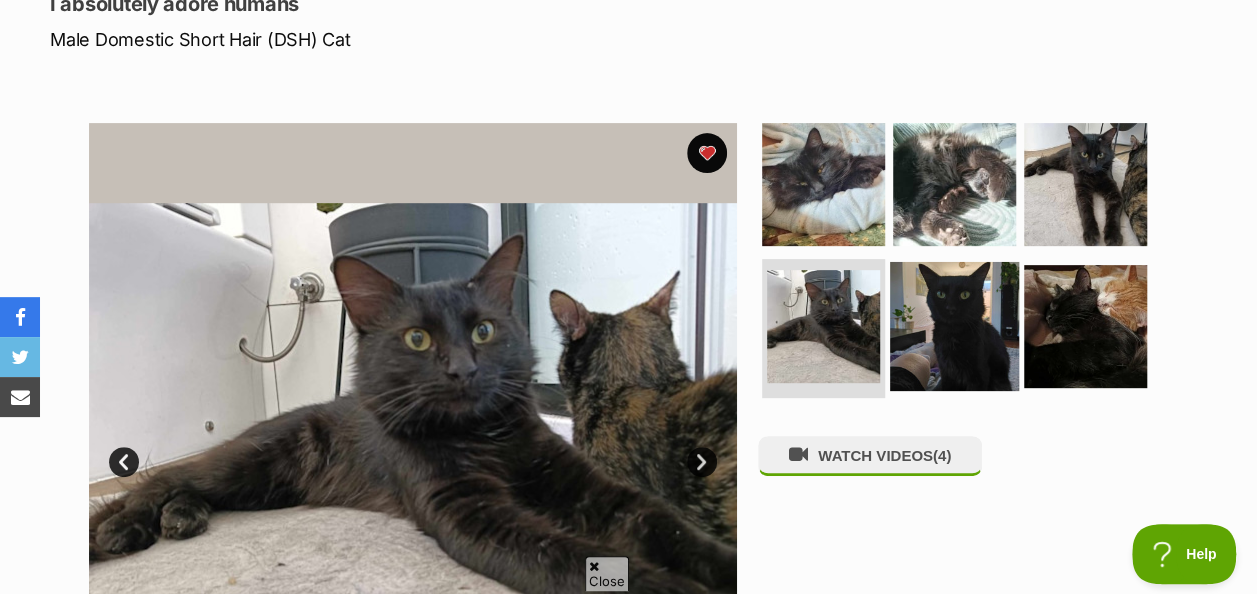 click at bounding box center (954, 325) 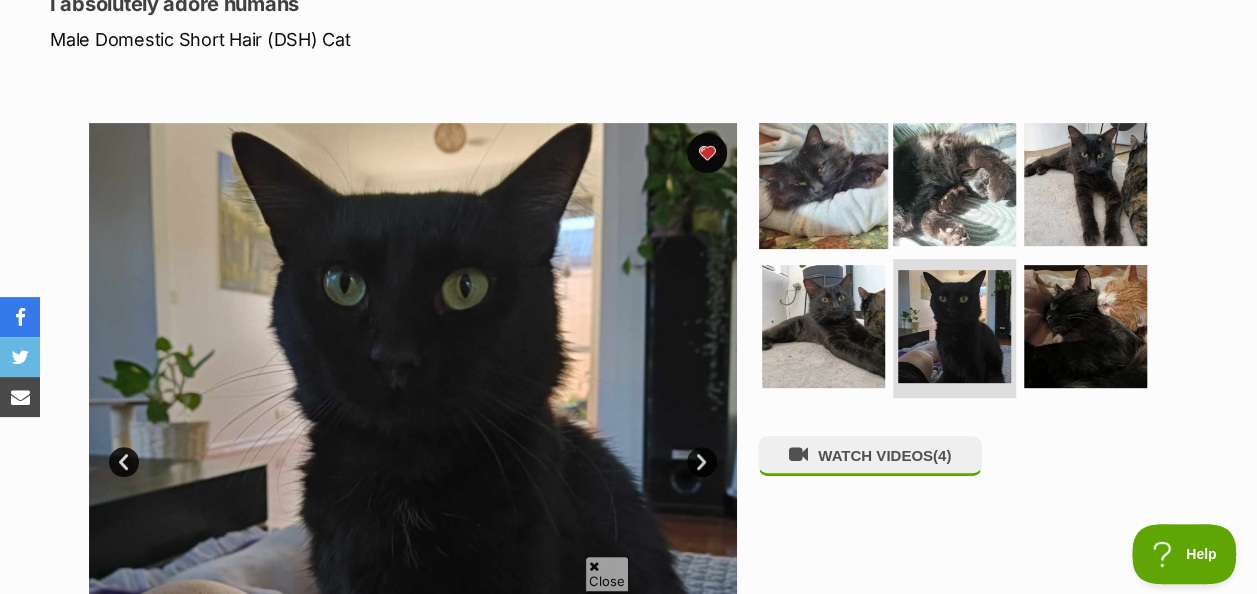 click at bounding box center [823, 184] 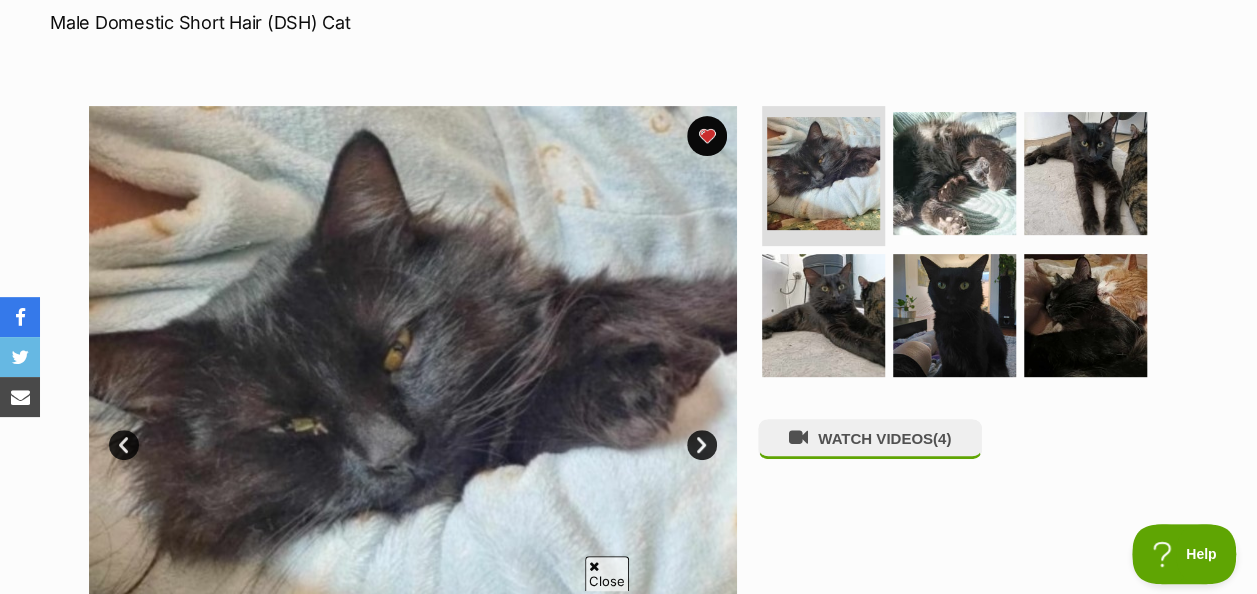 scroll, scrollTop: 343, scrollLeft: 0, axis: vertical 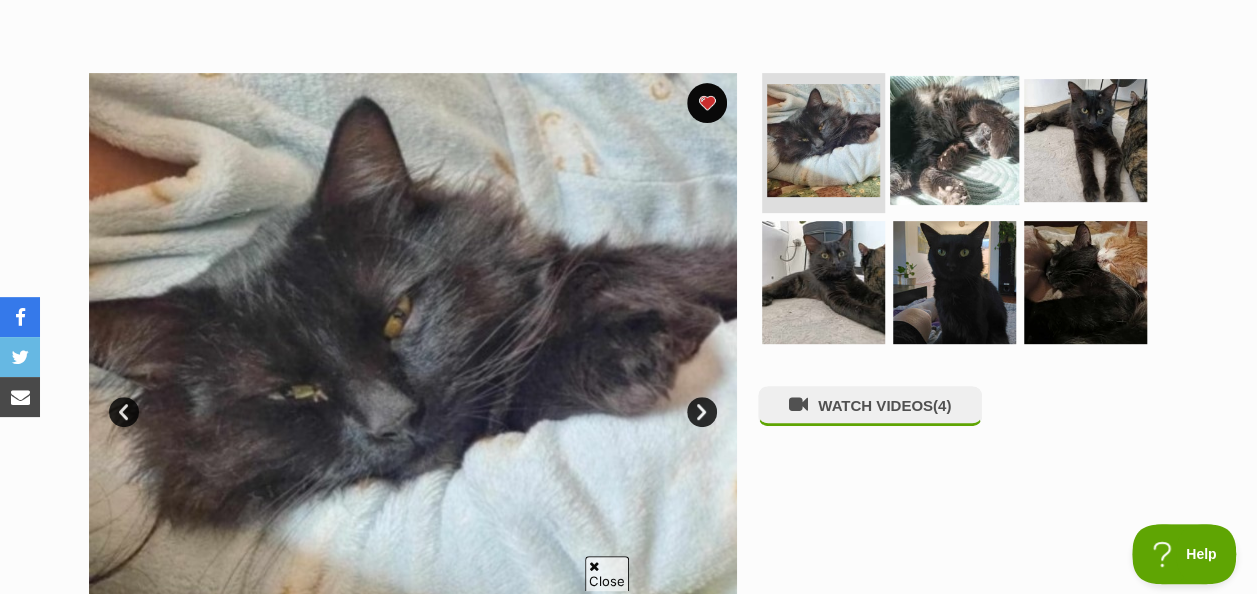 click at bounding box center (954, 140) 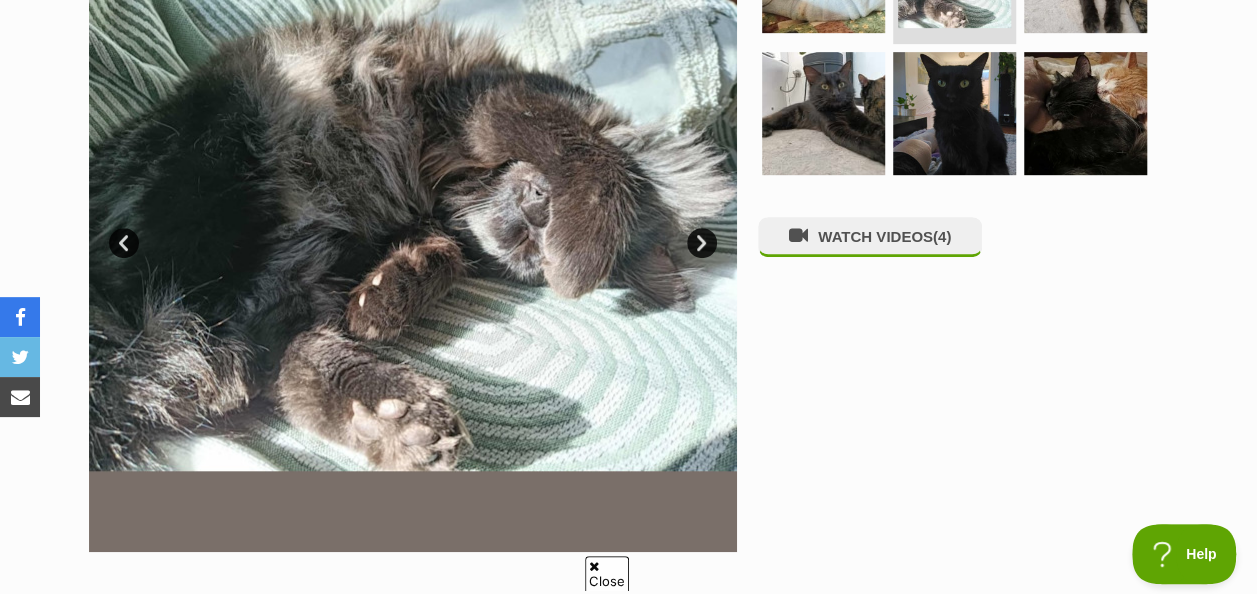 scroll, scrollTop: 522, scrollLeft: 0, axis: vertical 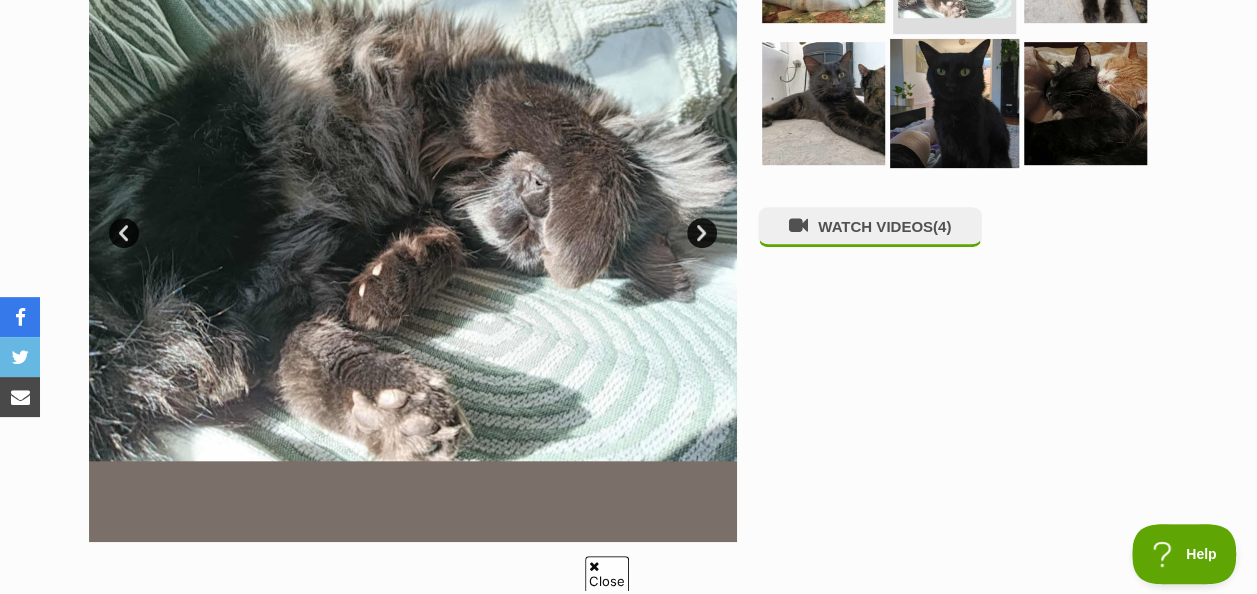 click at bounding box center [954, 102] 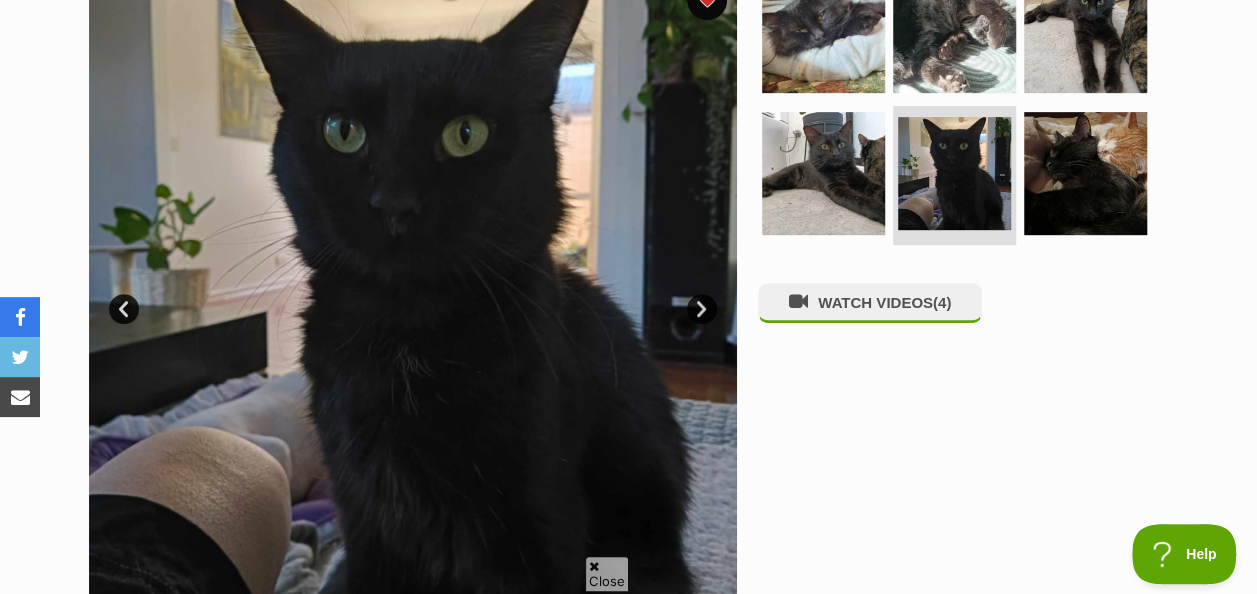 scroll, scrollTop: 364, scrollLeft: 0, axis: vertical 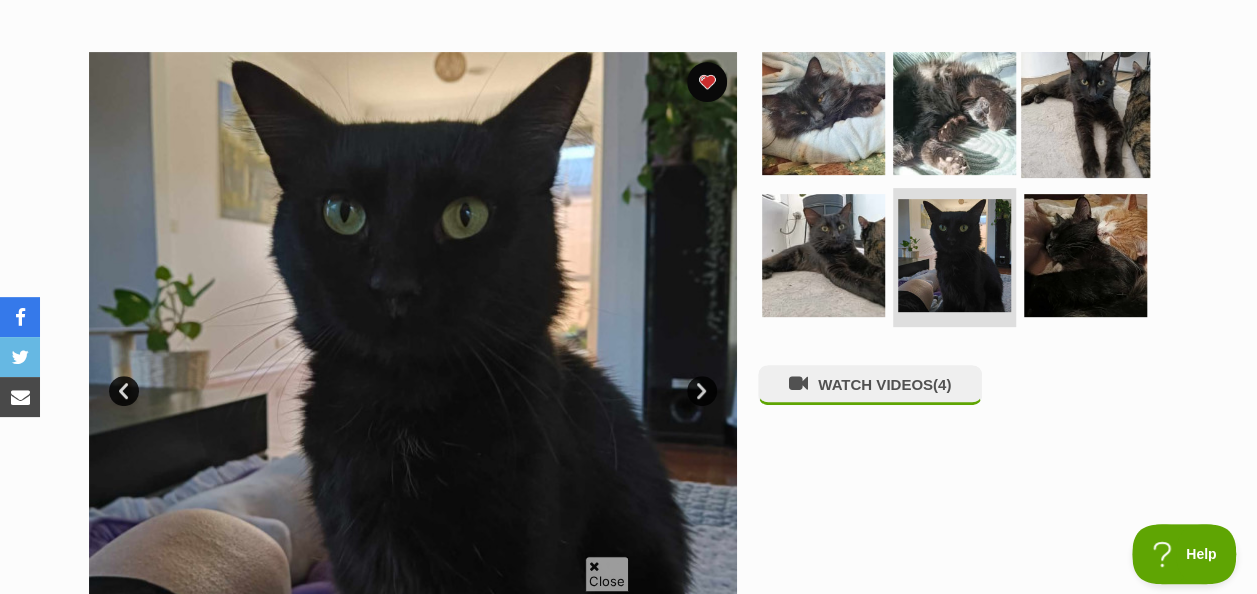 click at bounding box center (1085, 113) 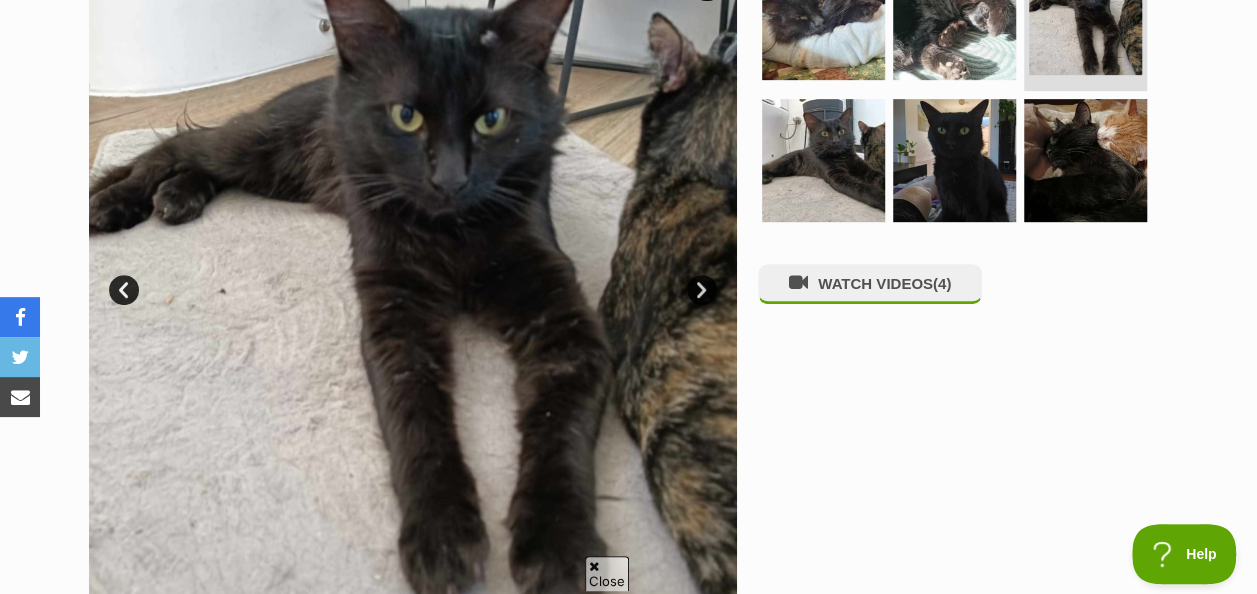 scroll, scrollTop: 470, scrollLeft: 0, axis: vertical 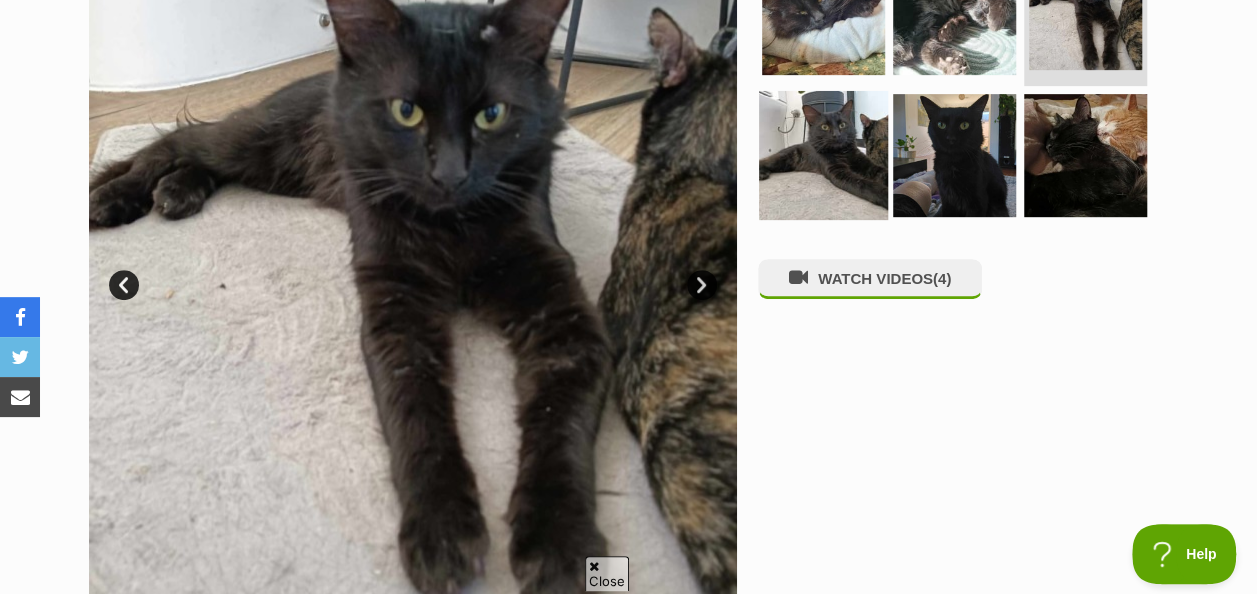 click at bounding box center (823, 154) 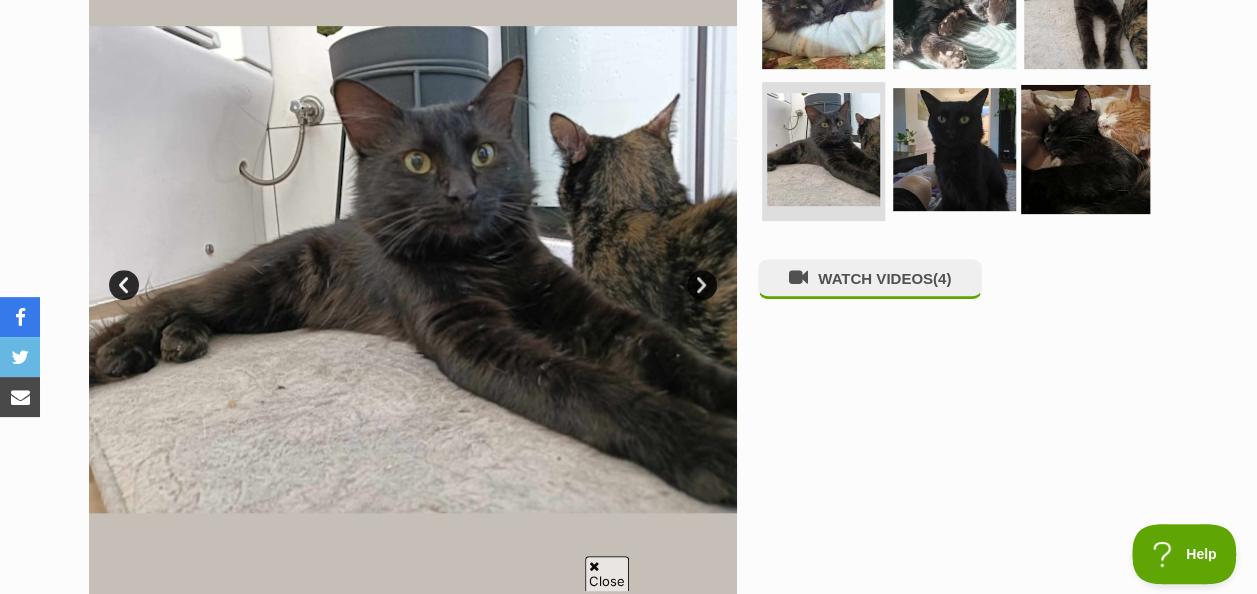 click at bounding box center [1085, 148] 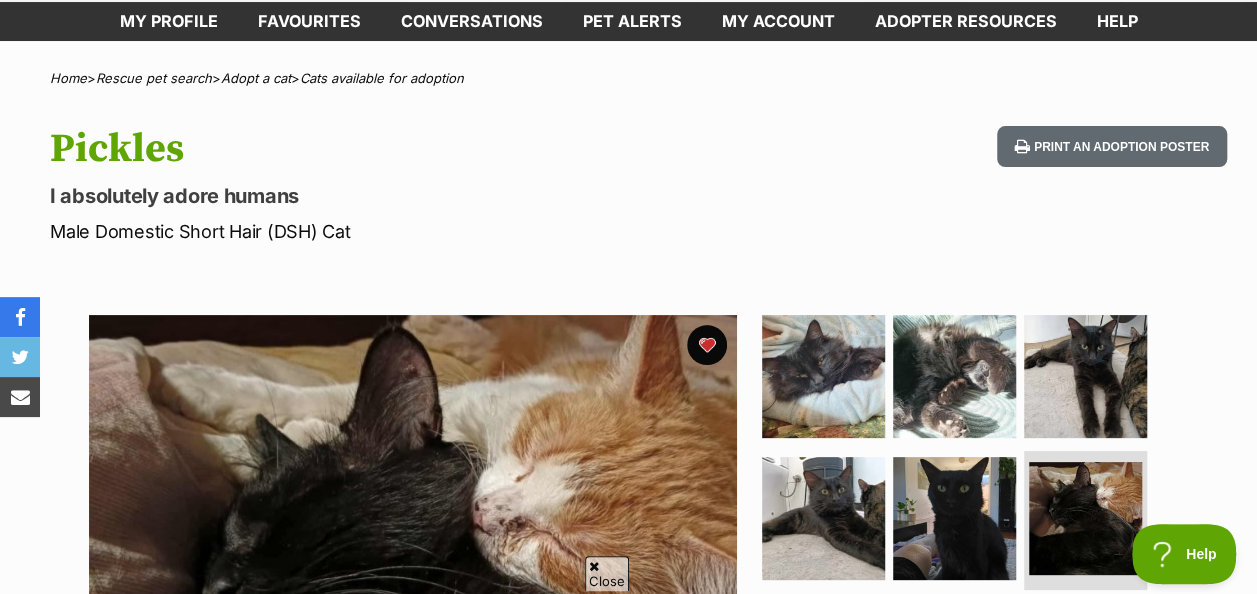 scroll, scrollTop: 0, scrollLeft: 0, axis: both 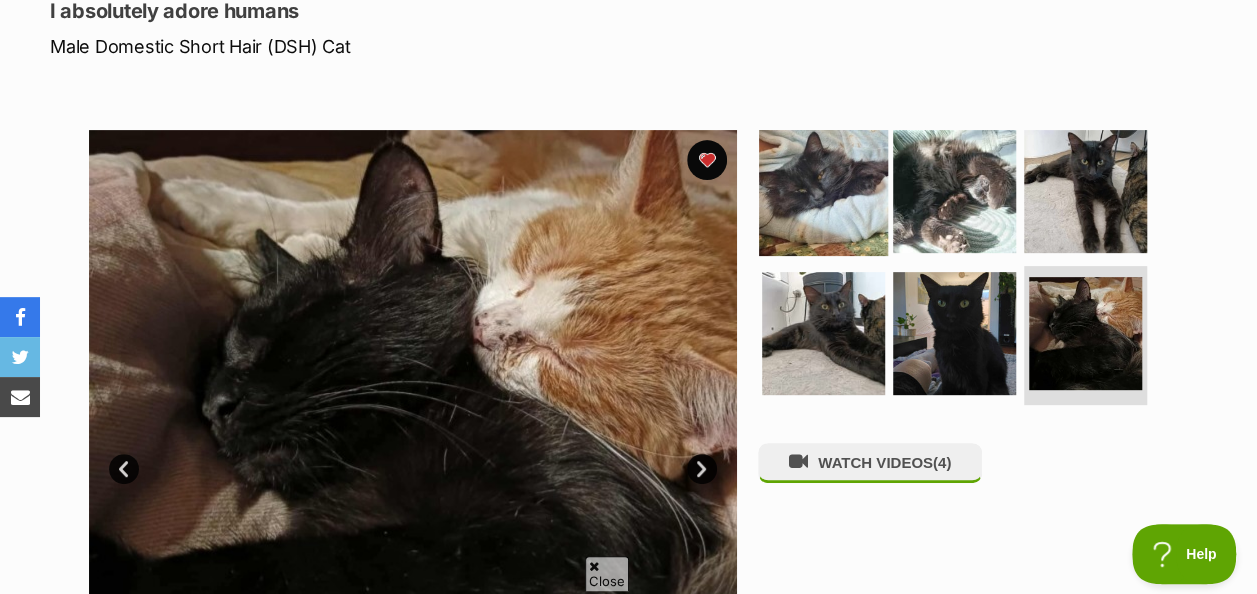 click at bounding box center (823, 191) 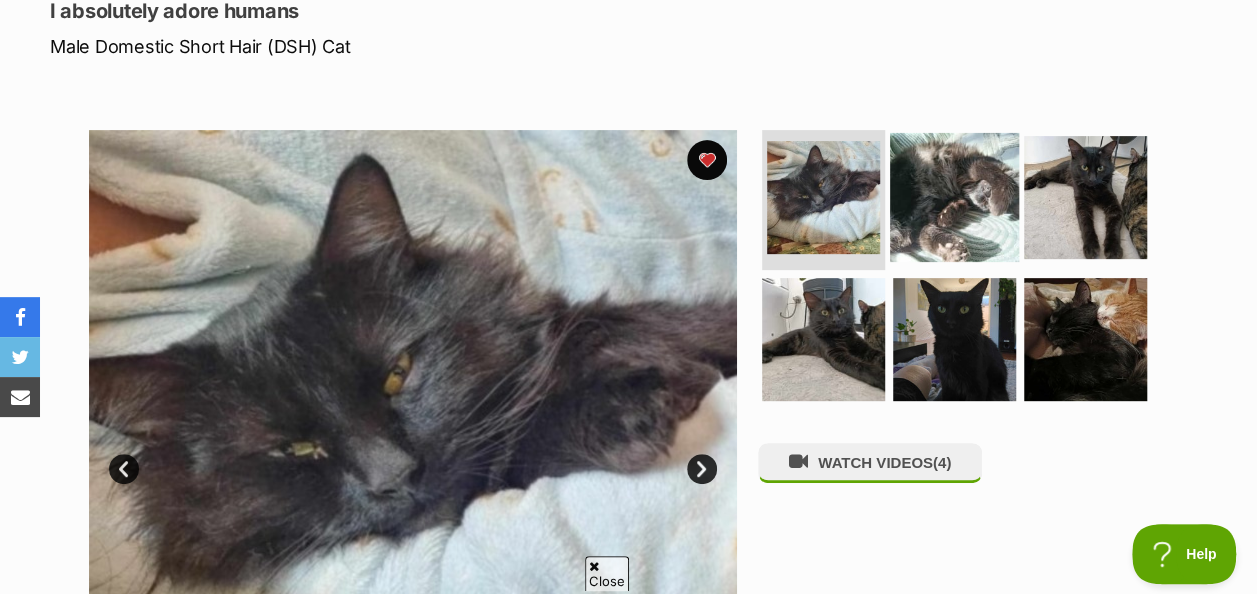 click at bounding box center [954, 197] 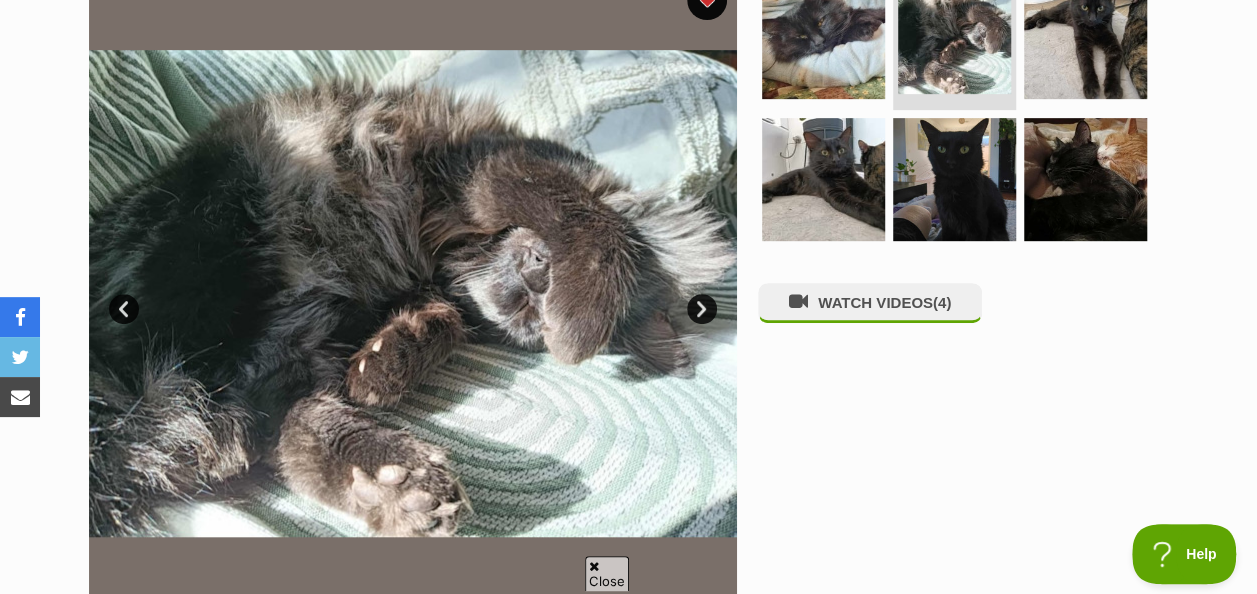 scroll, scrollTop: 445, scrollLeft: 0, axis: vertical 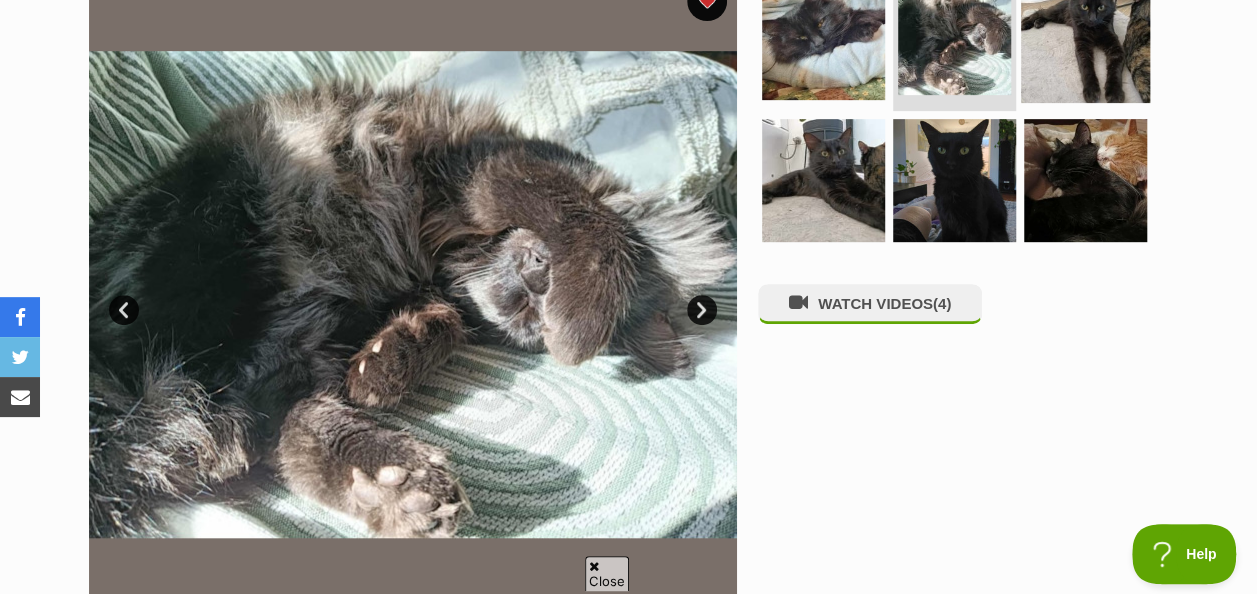 click at bounding box center [1085, 38] 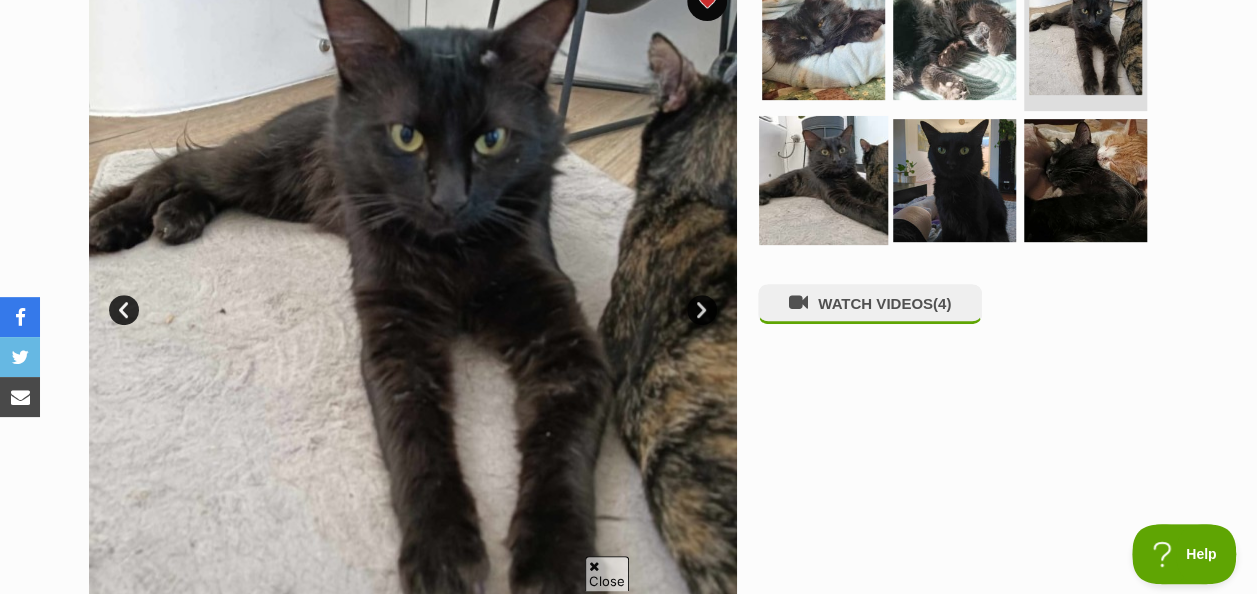 click at bounding box center [823, 179] 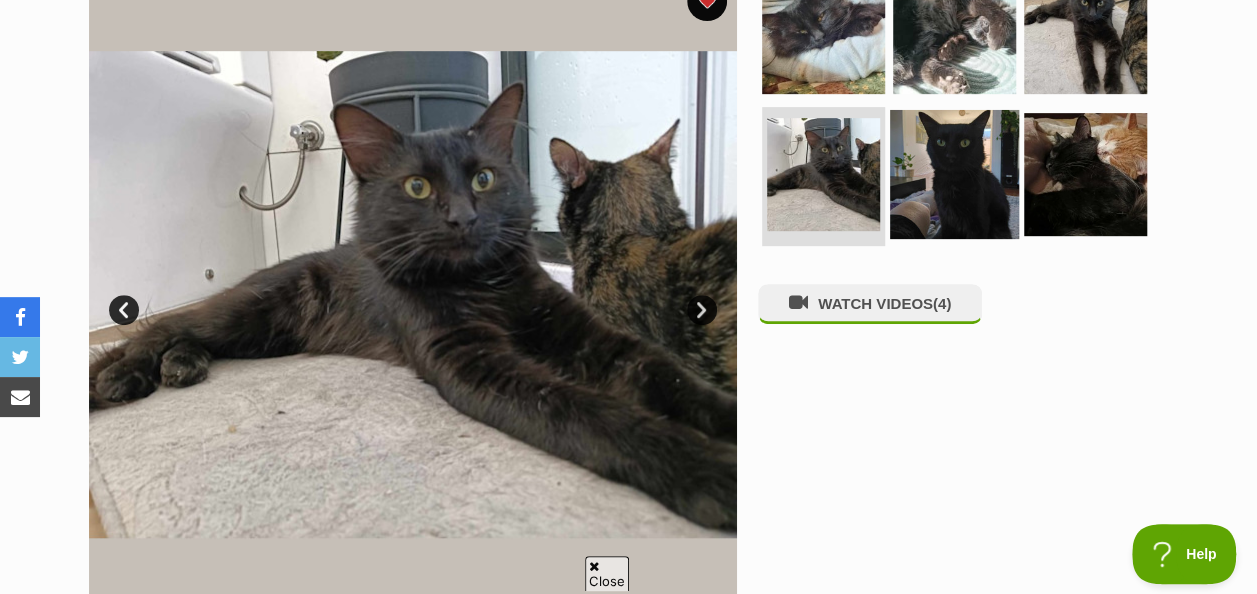 click at bounding box center [954, 173] 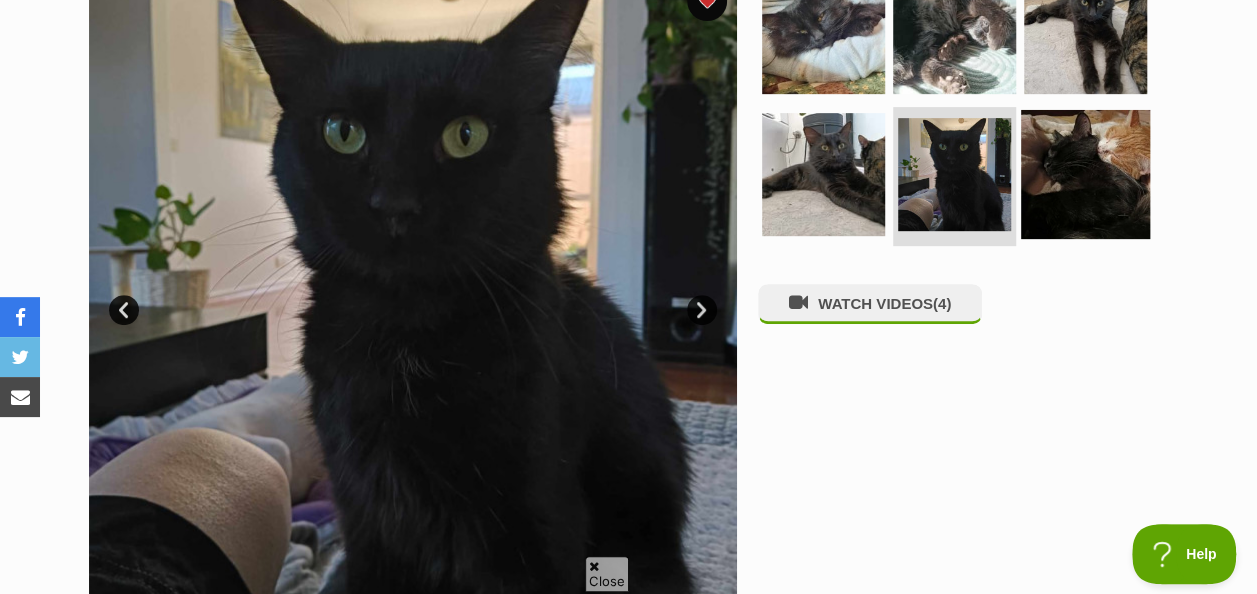 click at bounding box center [1085, 173] 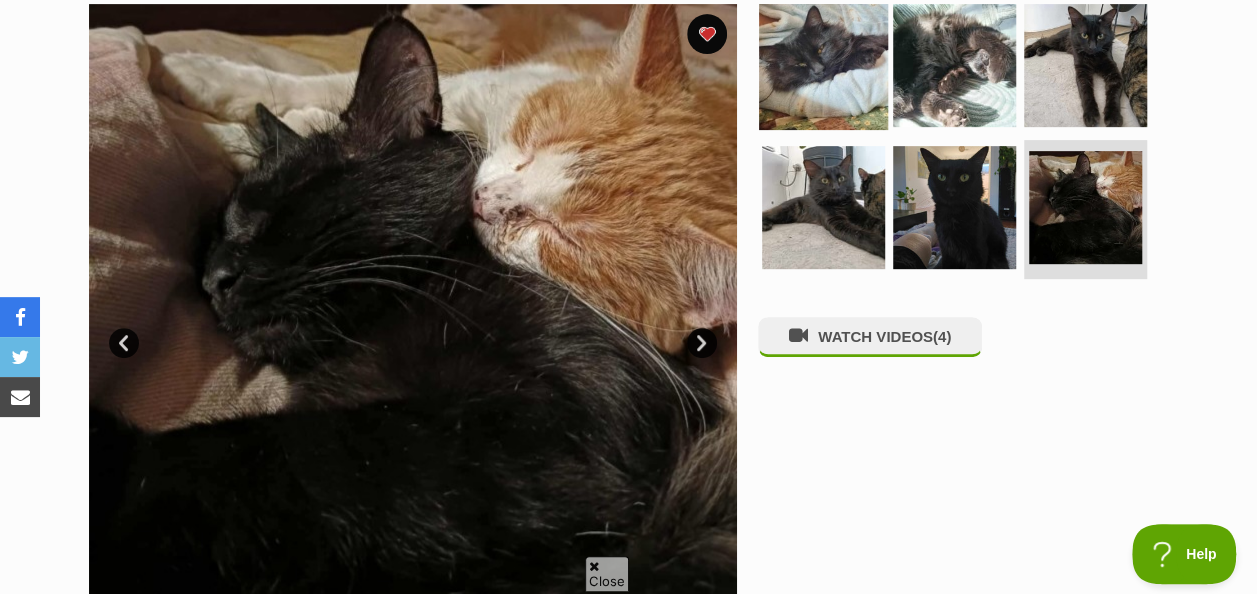 scroll, scrollTop: 411, scrollLeft: 0, axis: vertical 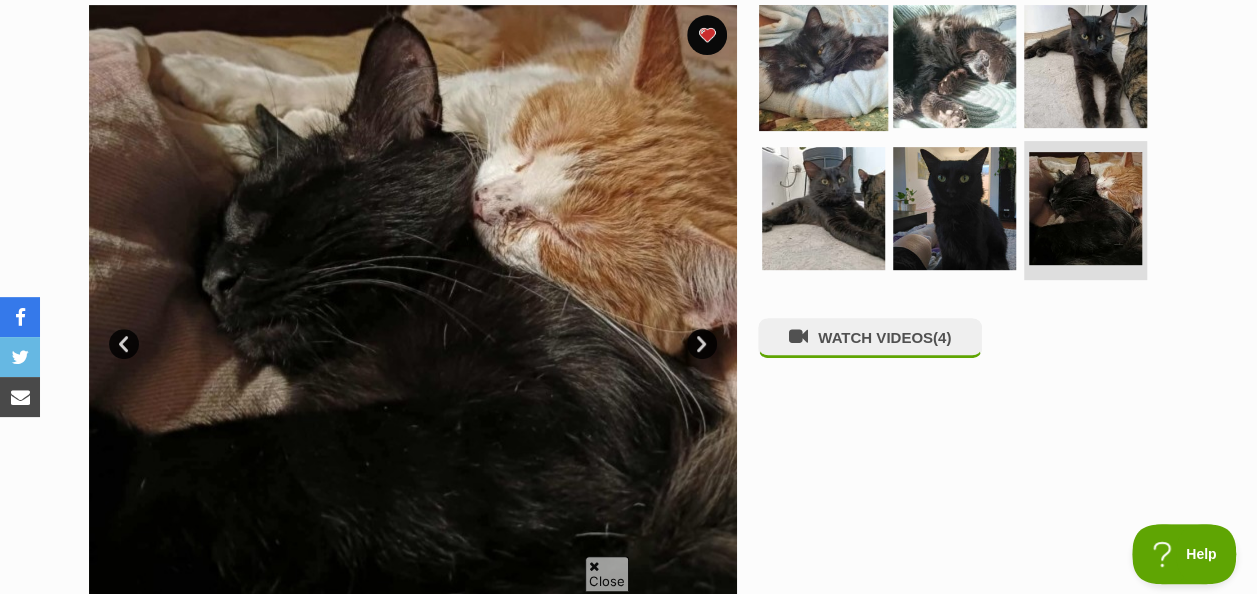 click at bounding box center (823, 66) 